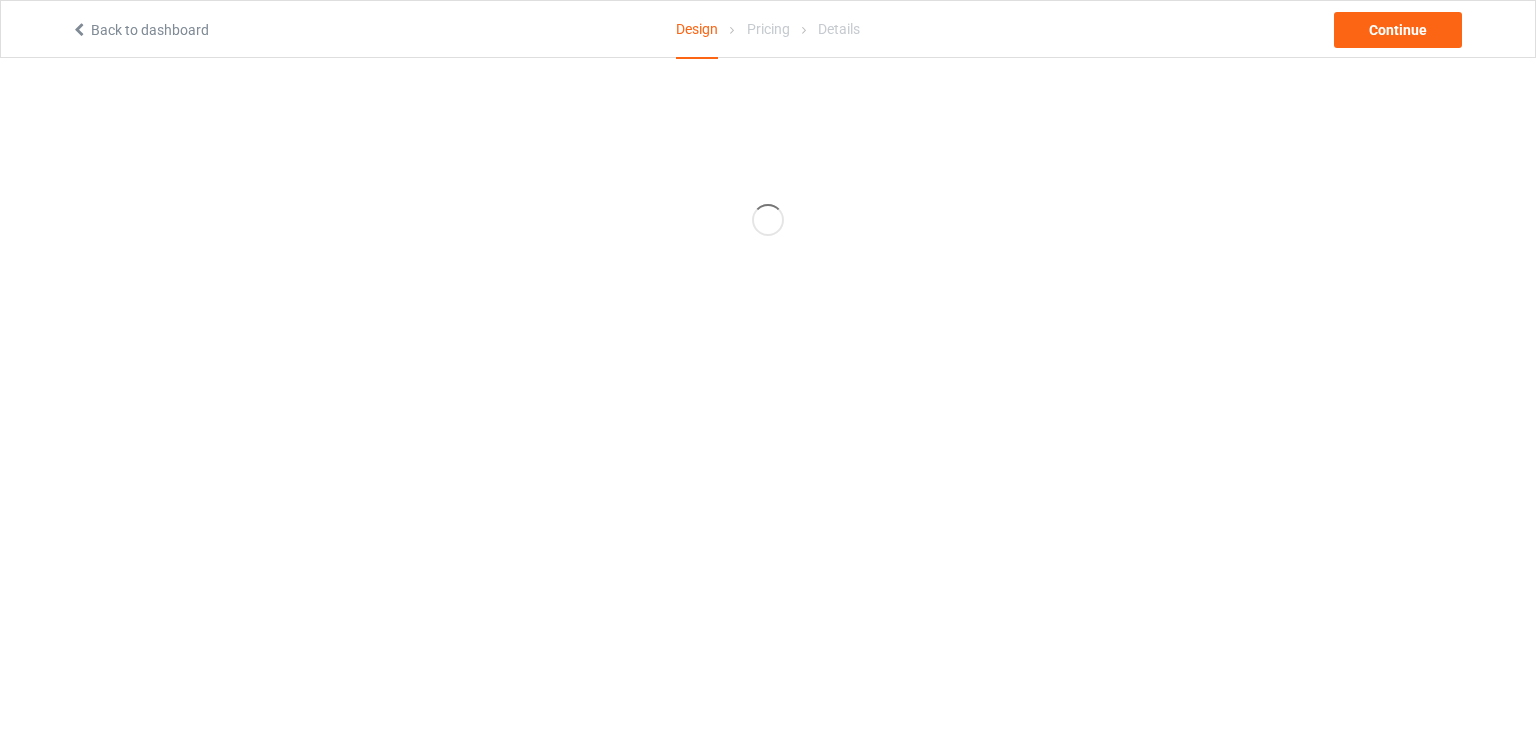 scroll, scrollTop: 0, scrollLeft: 0, axis: both 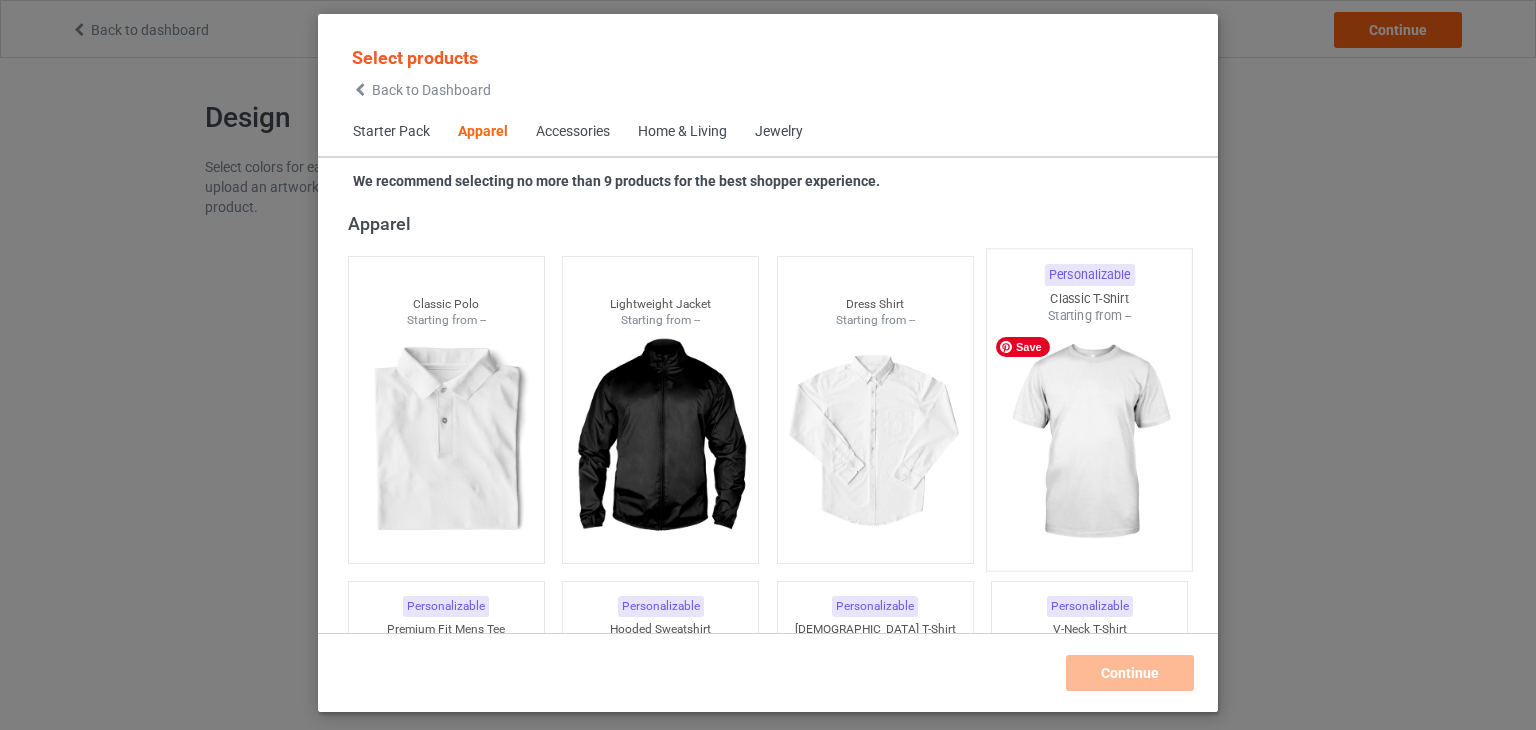 click at bounding box center [1090, 442] 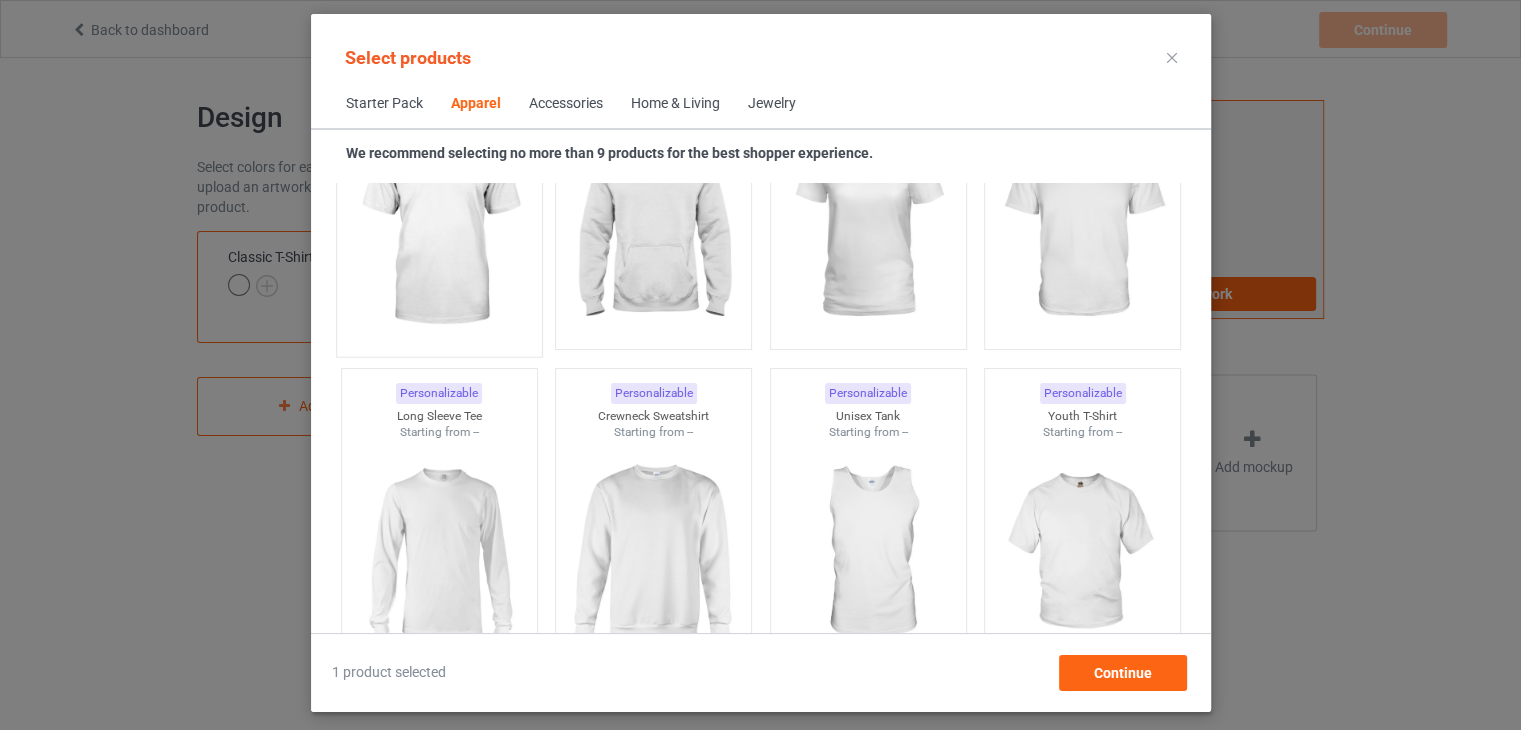 scroll, scrollTop: 1144, scrollLeft: 0, axis: vertical 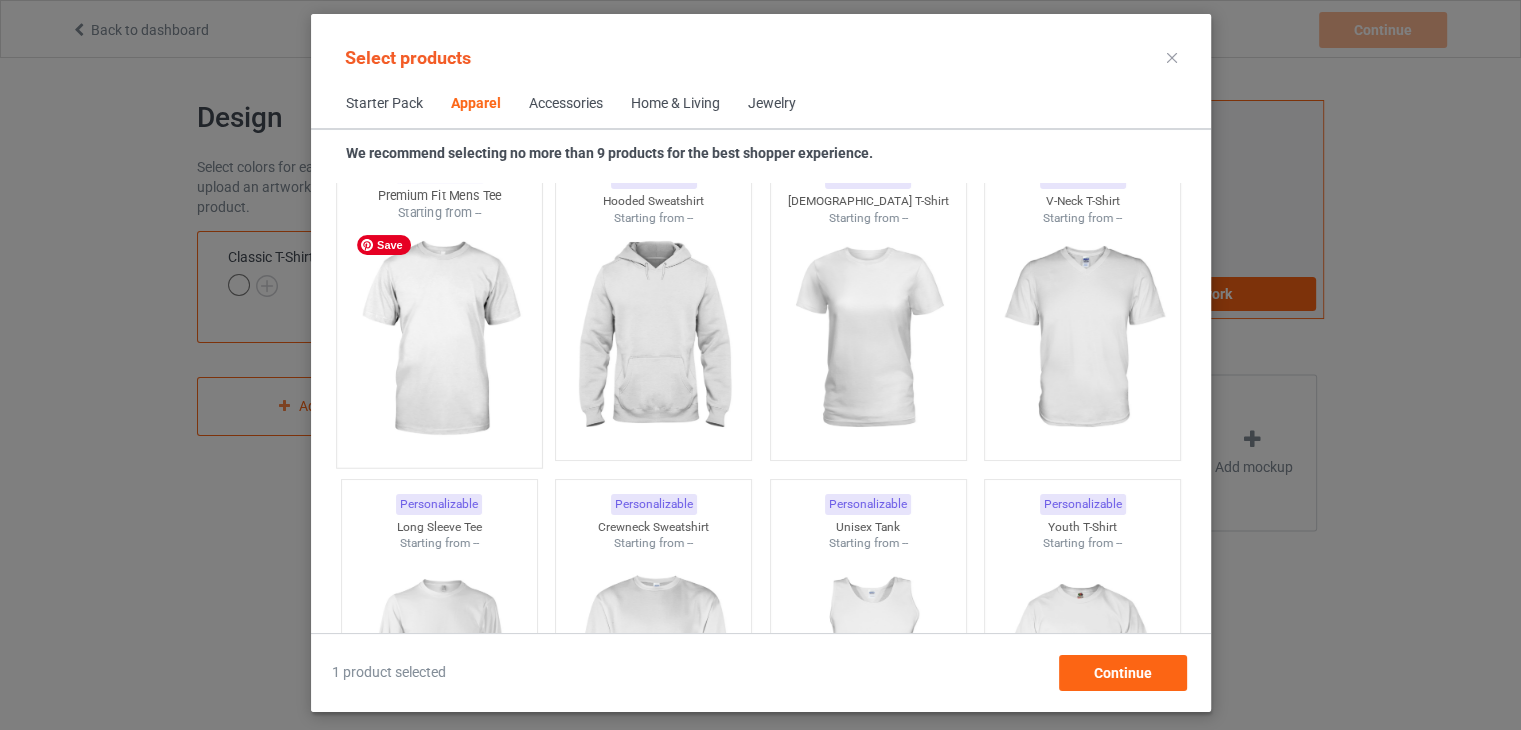 click at bounding box center [439, 339] 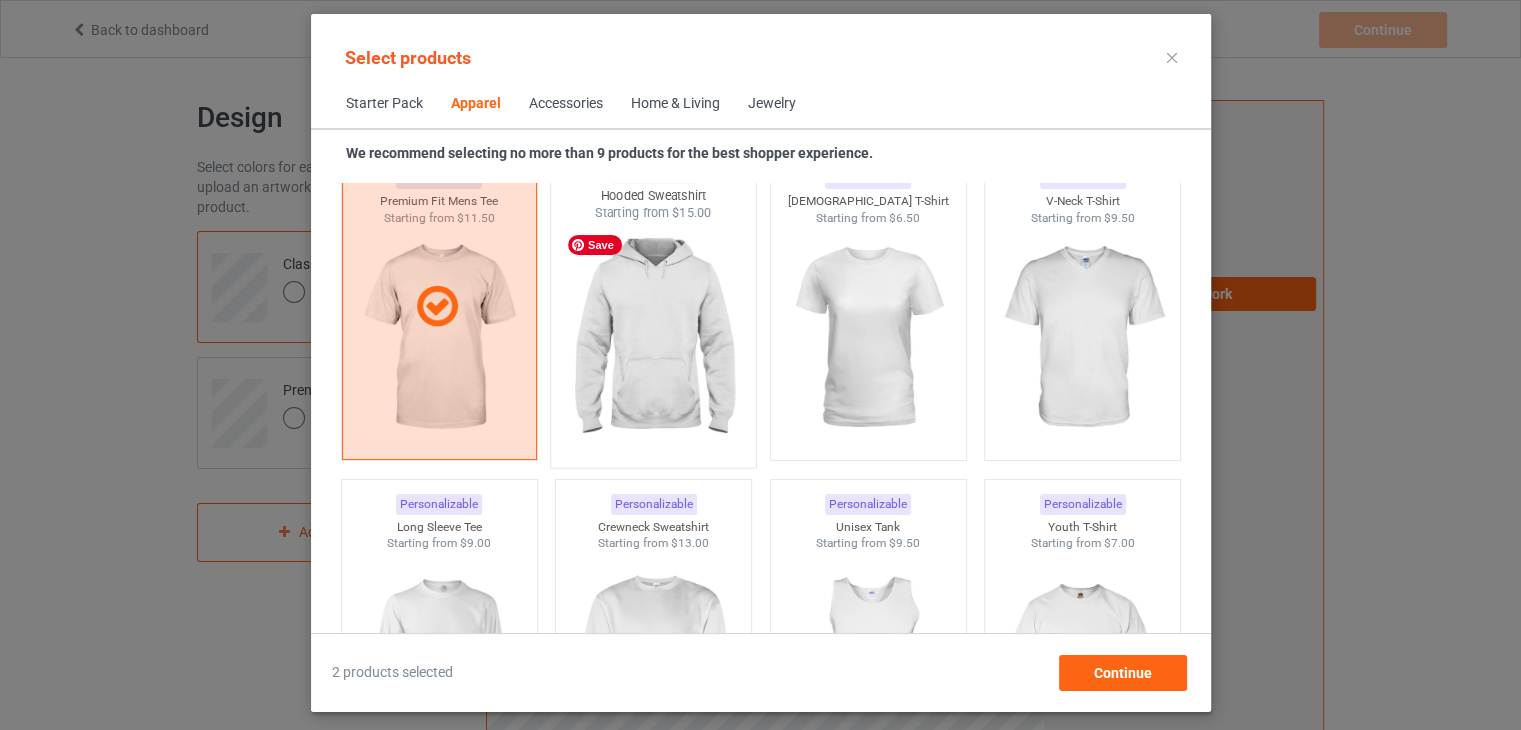 click at bounding box center [653, 339] 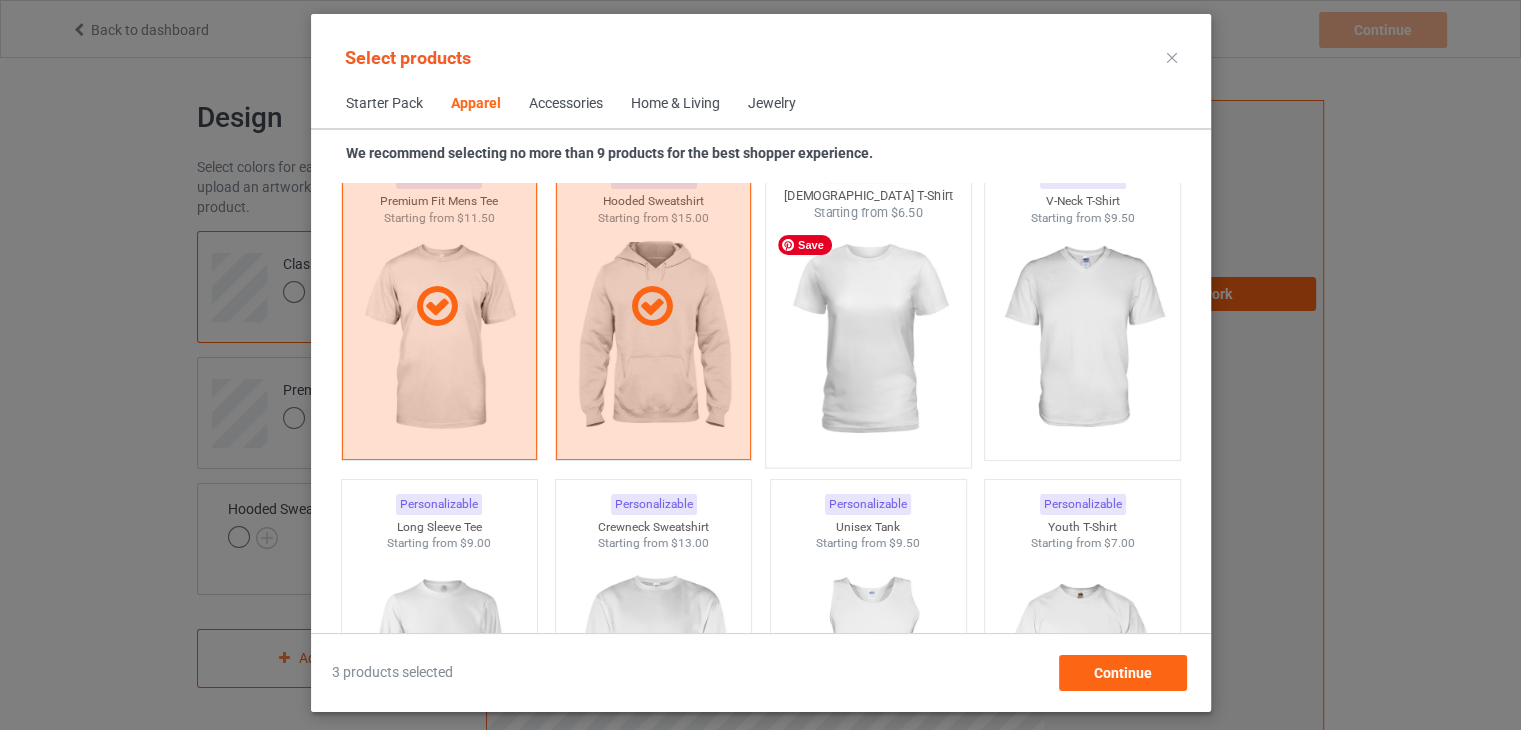 click at bounding box center (868, 339) 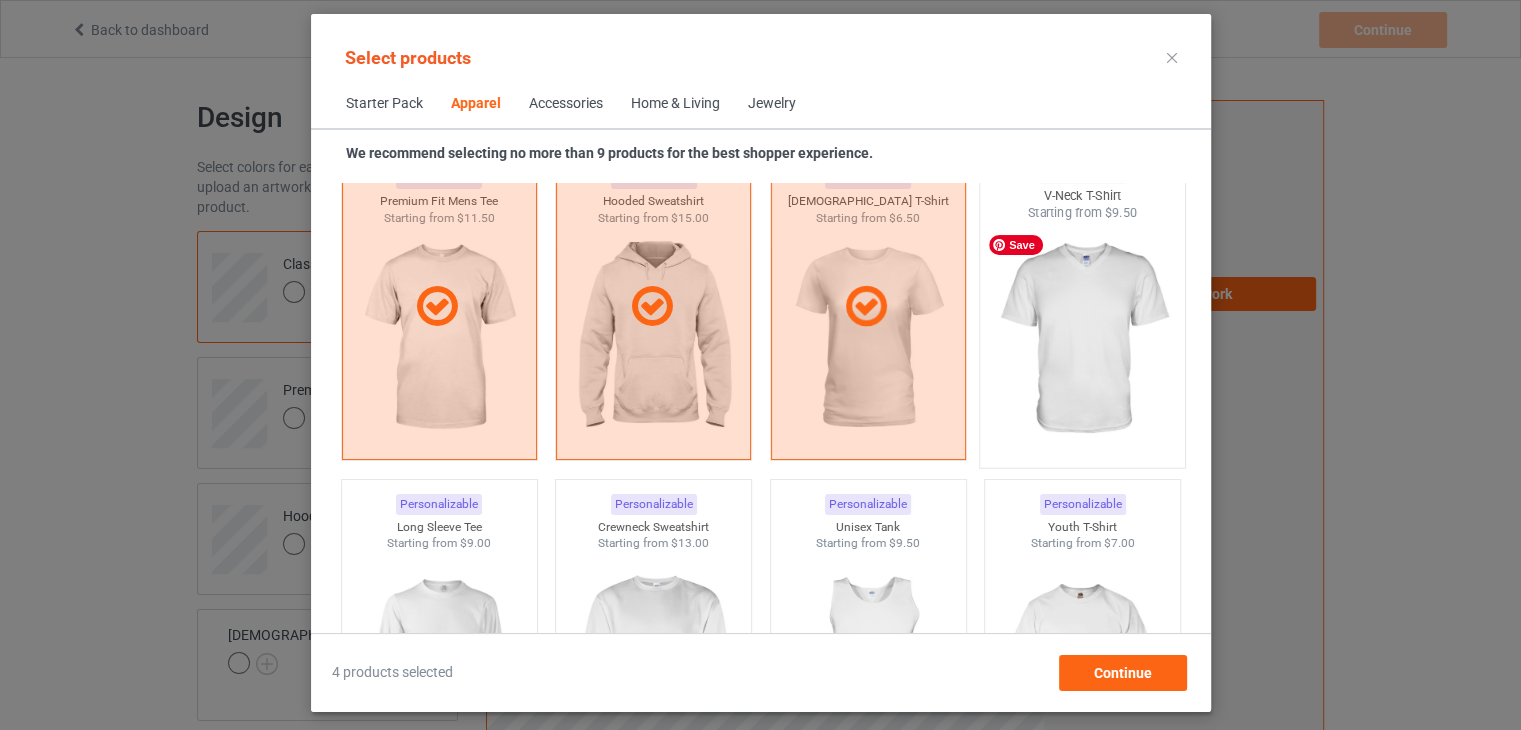 click at bounding box center [1082, 339] 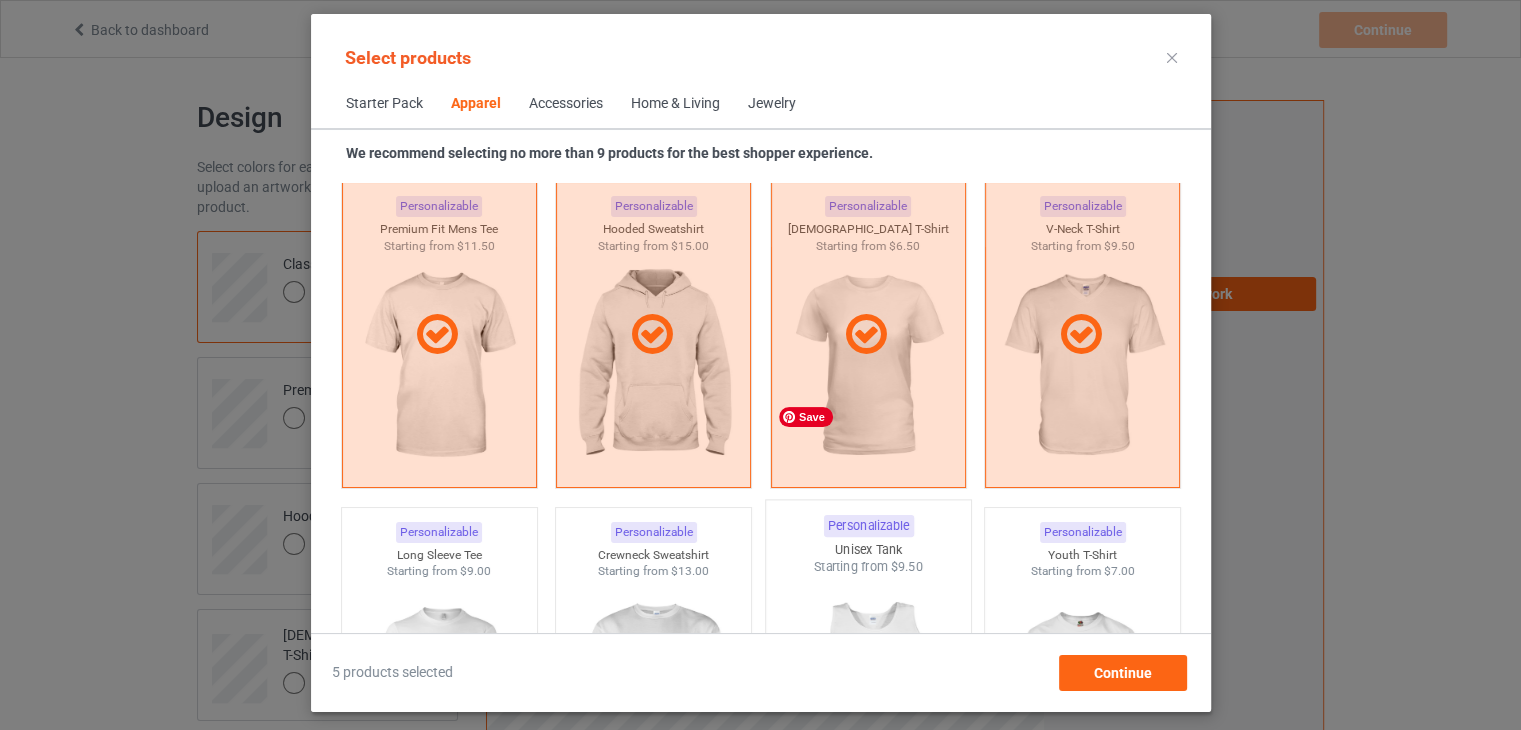 scroll, scrollTop: 1344, scrollLeft: 0, axis: vertical 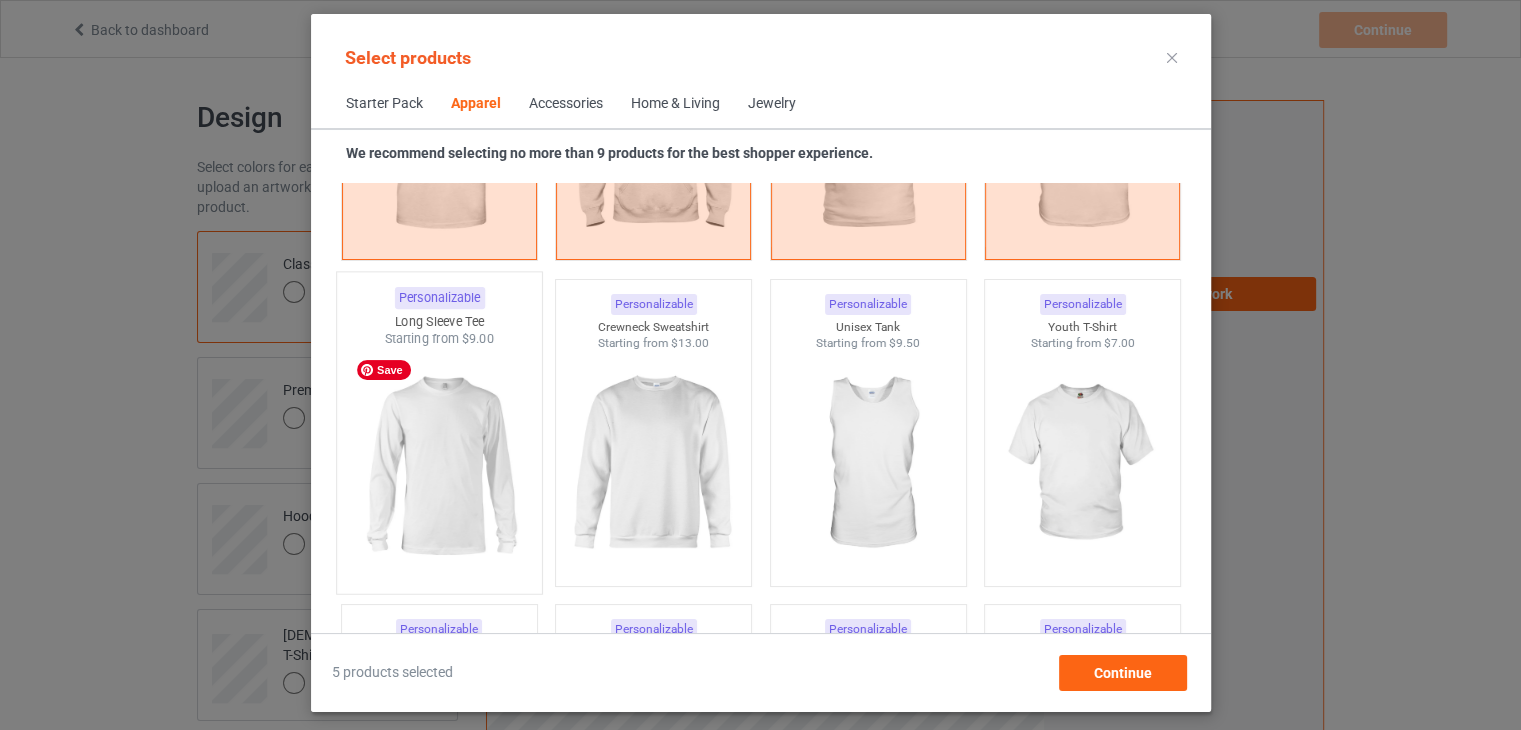 click at bounding box center [439, 465] 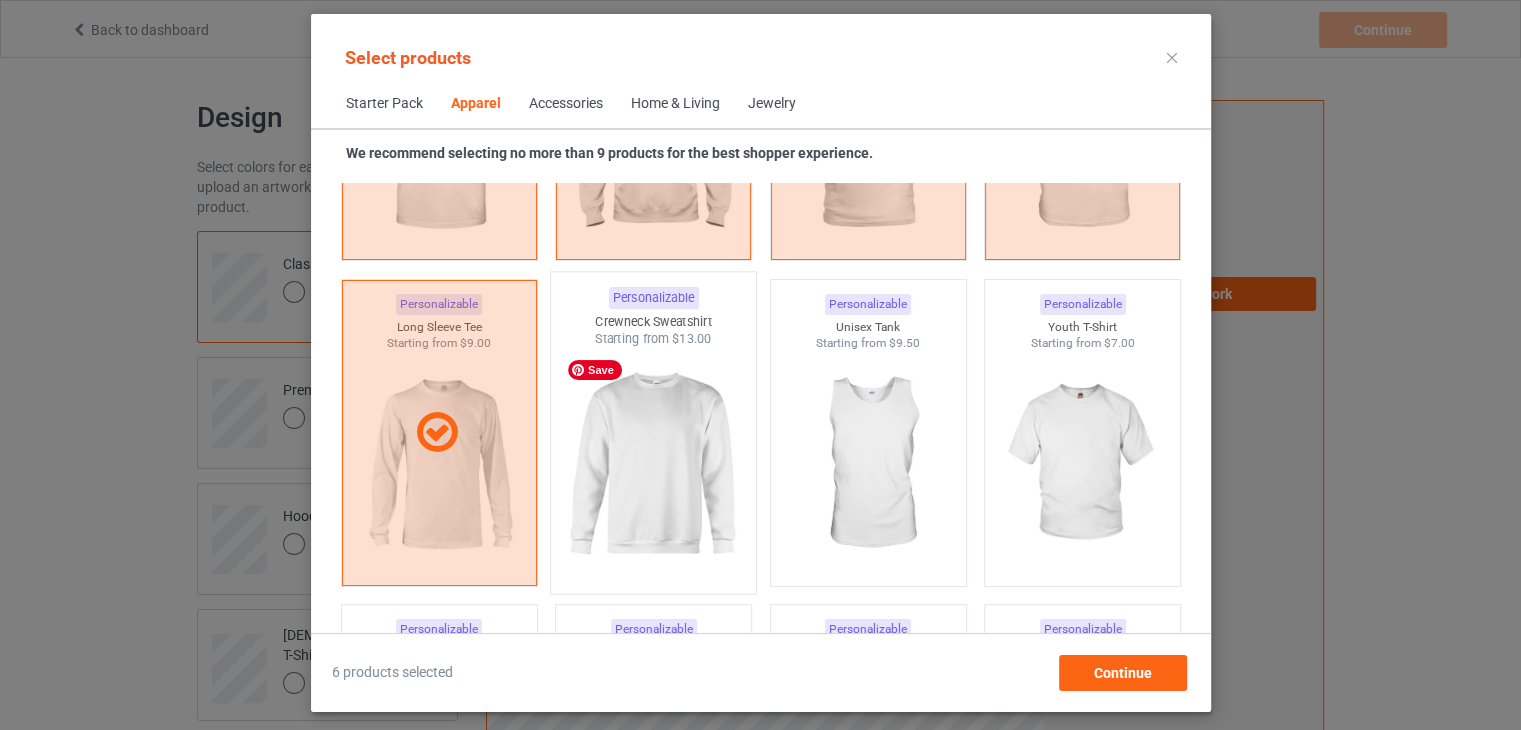 click at bounding box center (653, 465) 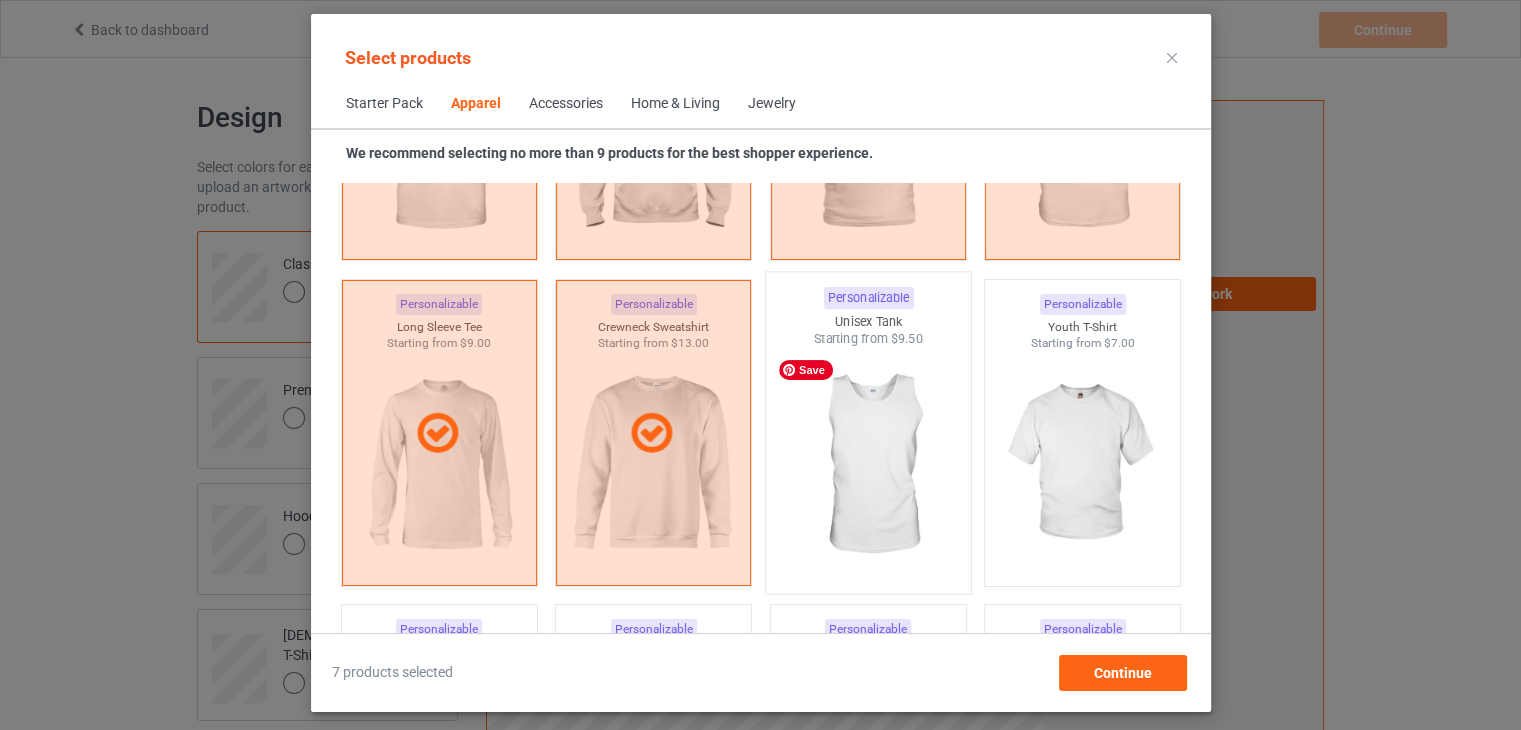 click at bounding box center [868, 465] 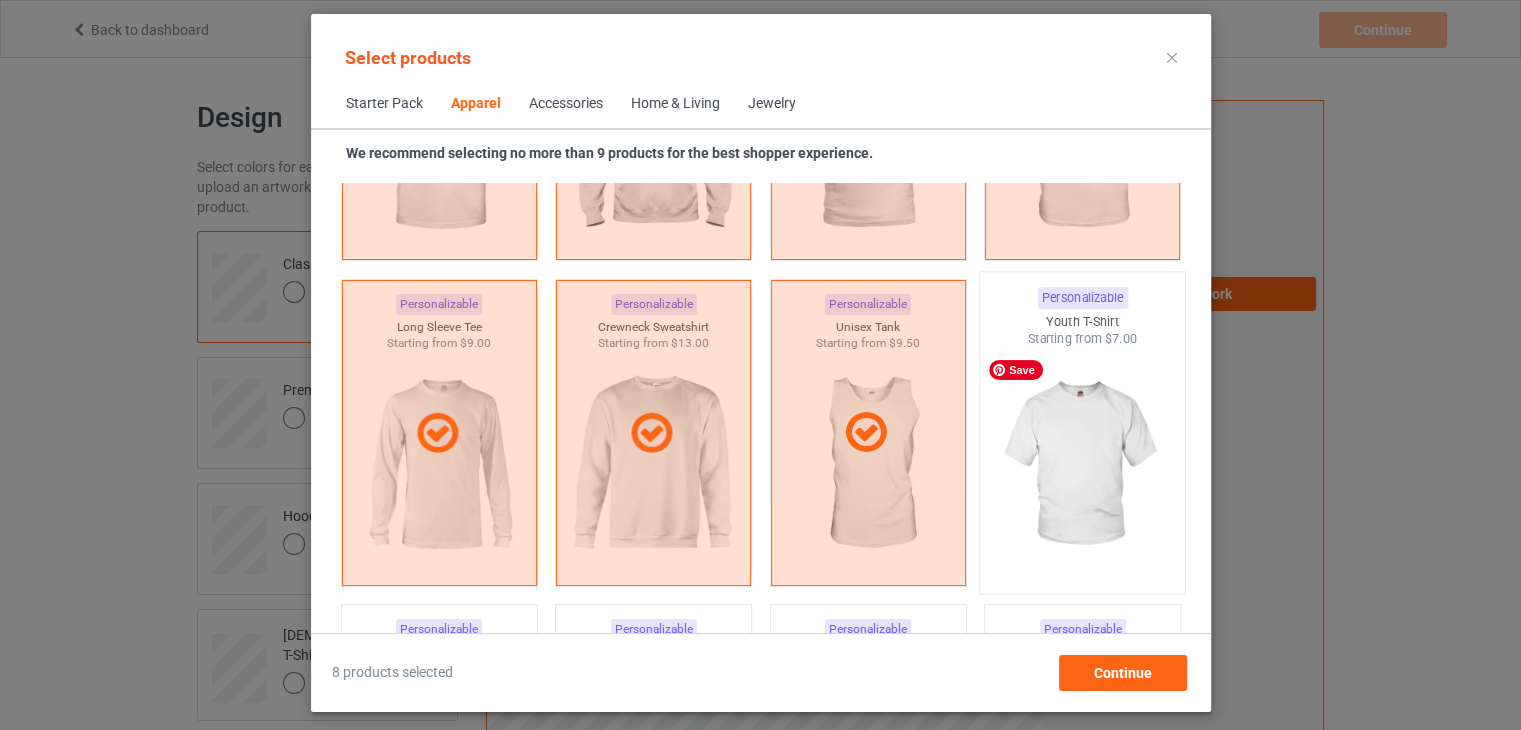 click at bounding box center (1082, 465) 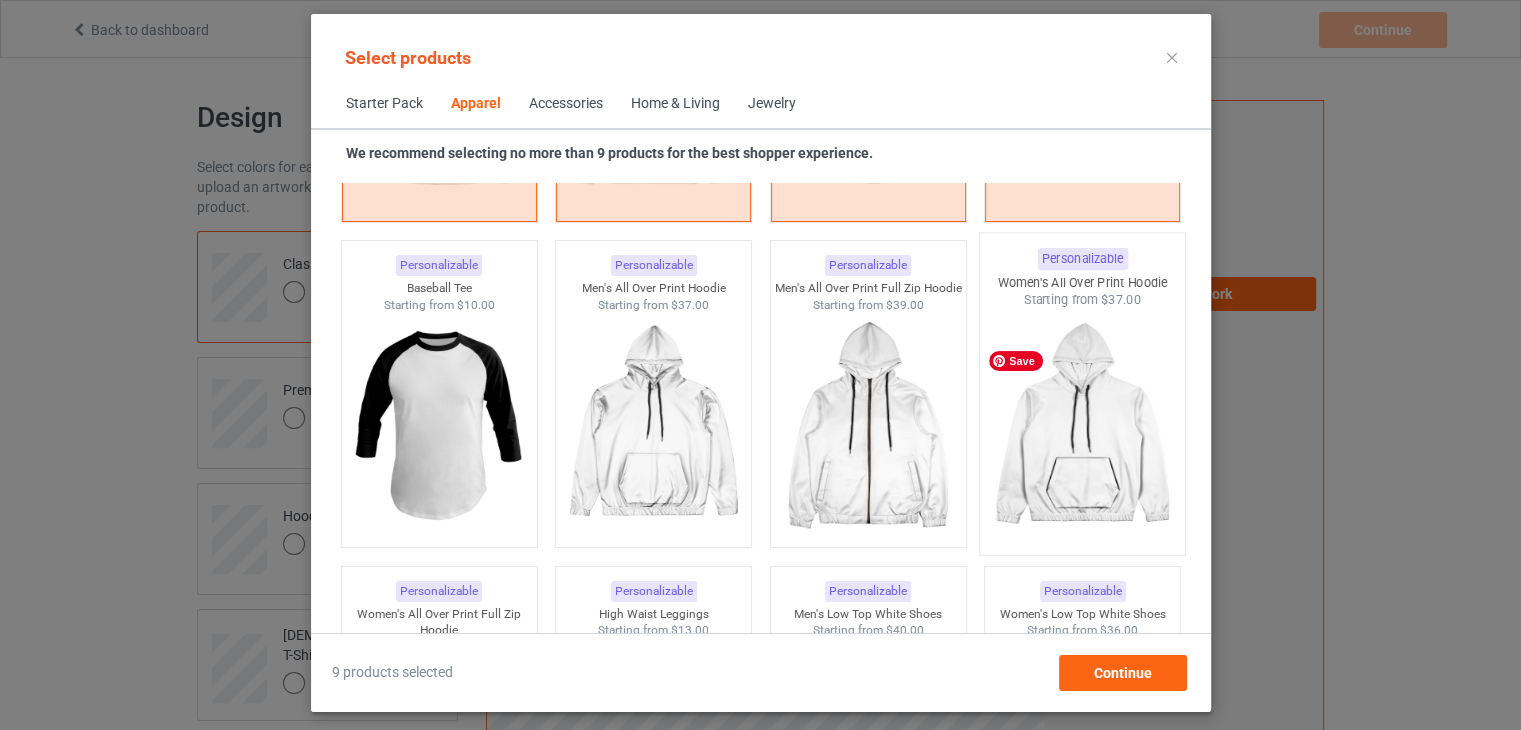 scroll, scrollTop: 1744, scrollLeft: 0, axis: vertical 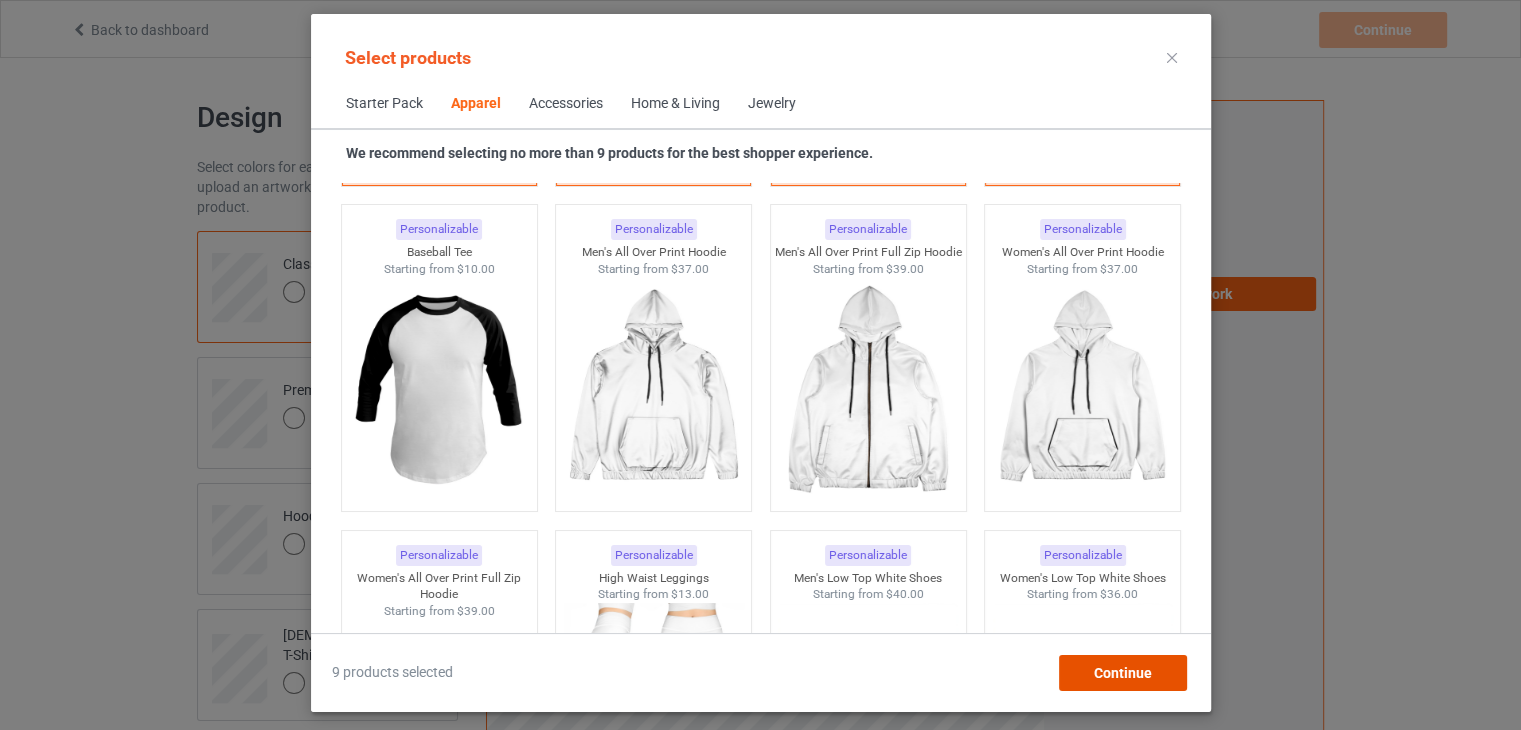 click on "Continue" at bounding box center [1122, 673] 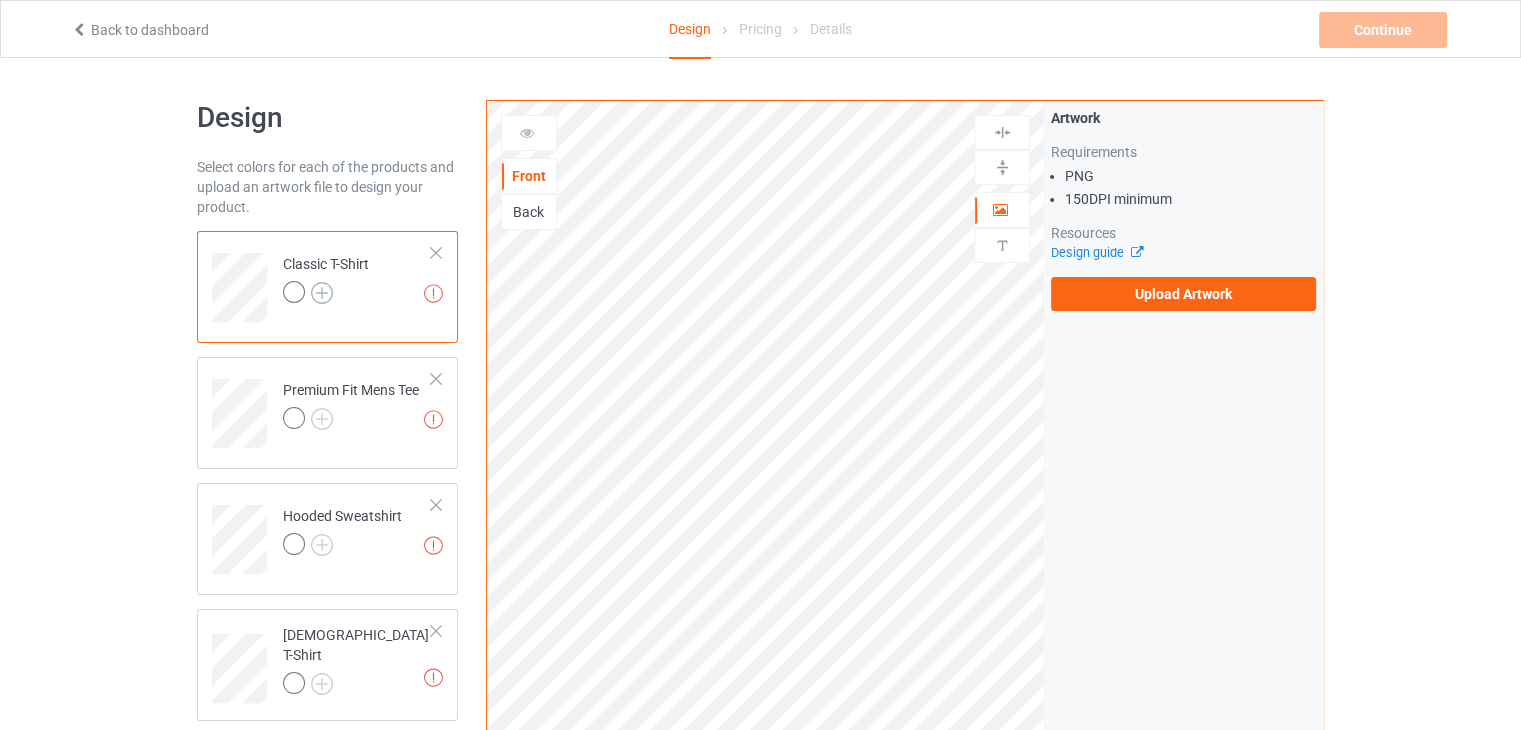 click at bounding box center (322, 293) 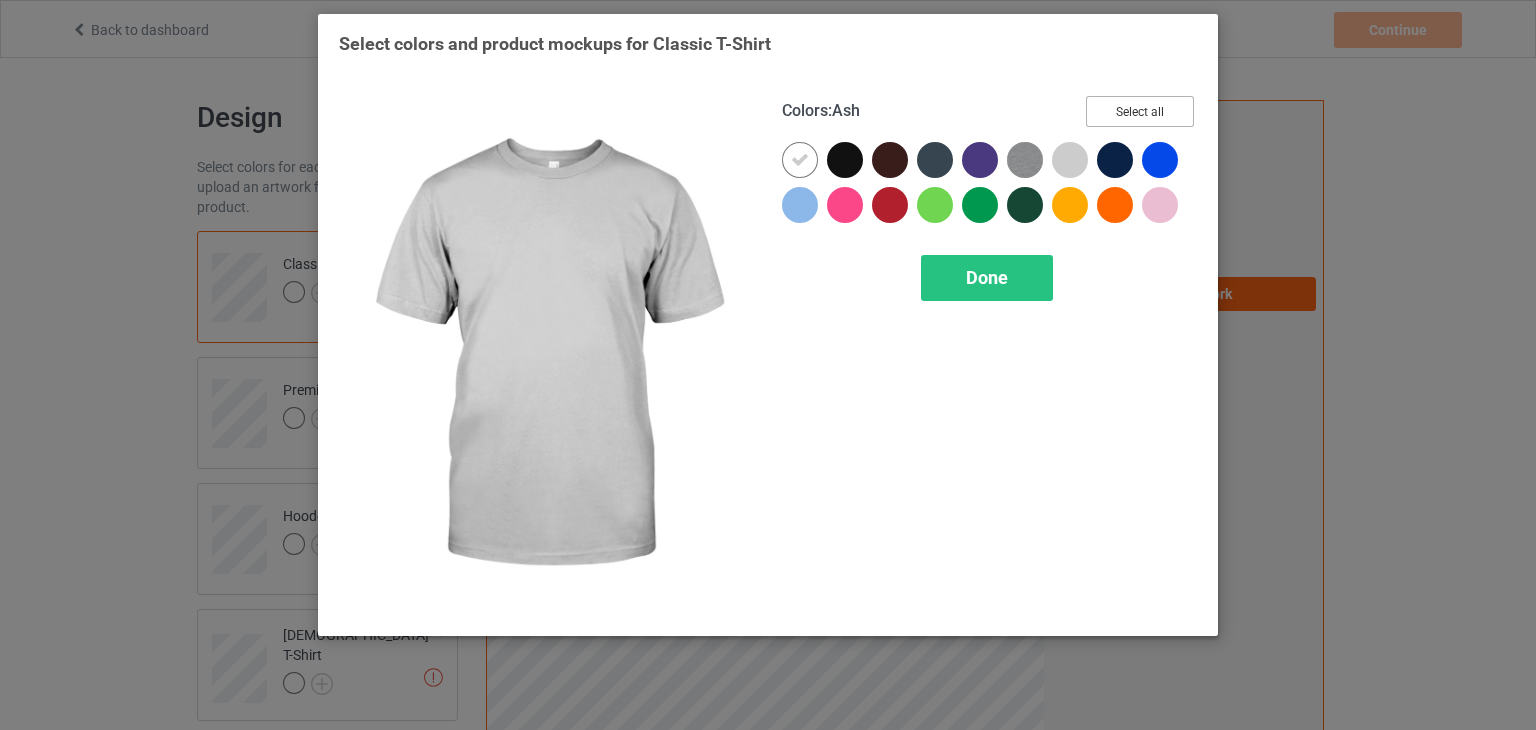 click on "Select all" at bounding box center (1140, 111) 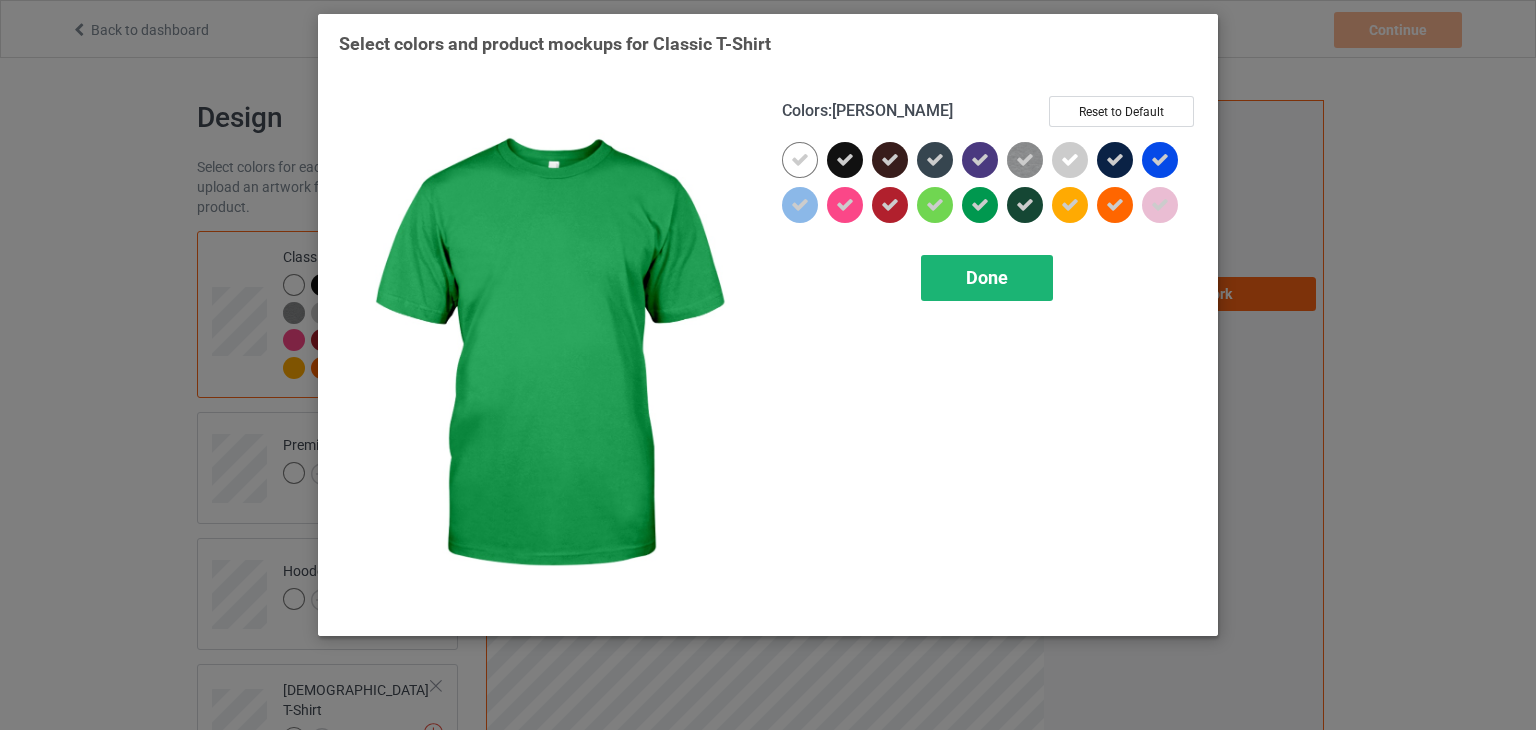 click on "Done" at bounding box center (987, 277) 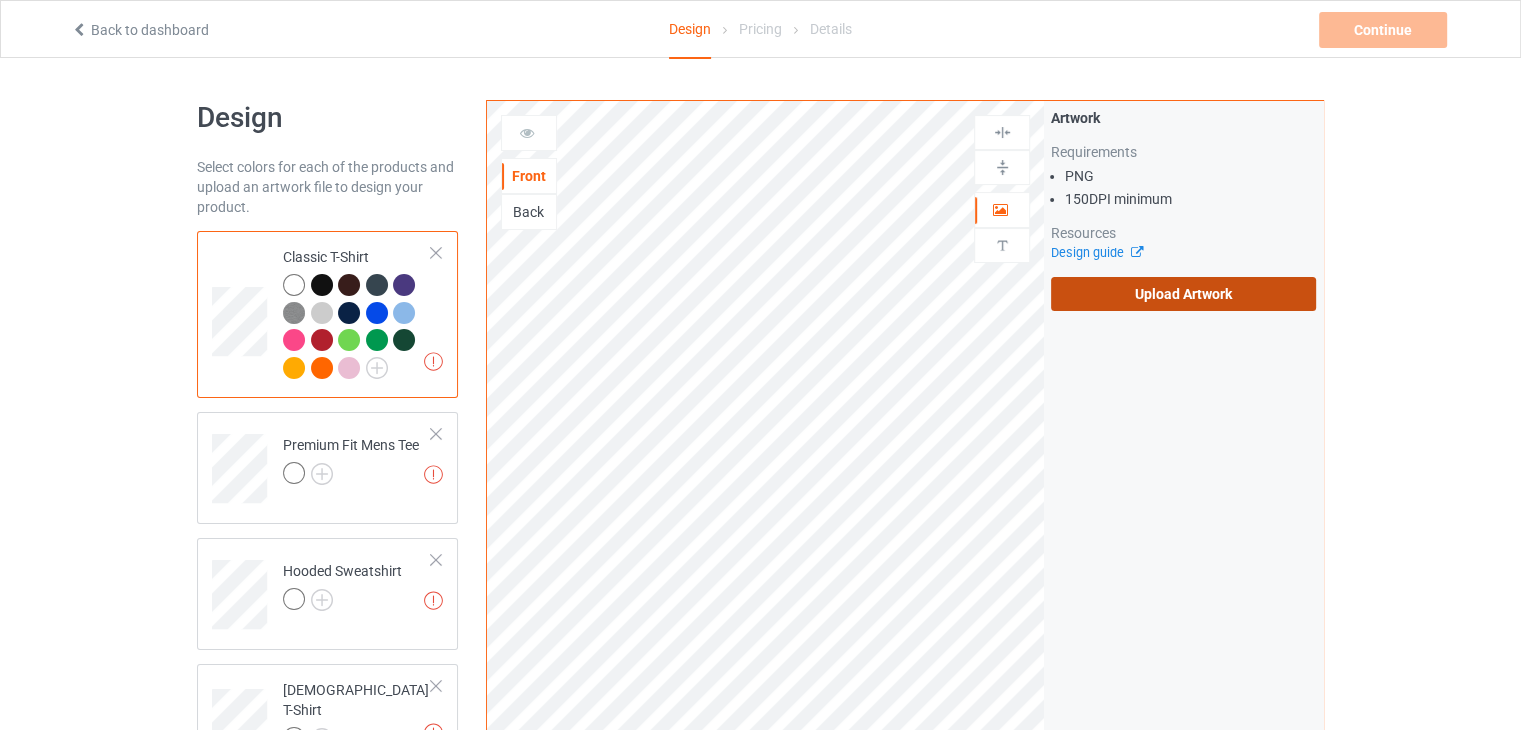 click on "Upload Artwork" at bounding box center (1183, 294) 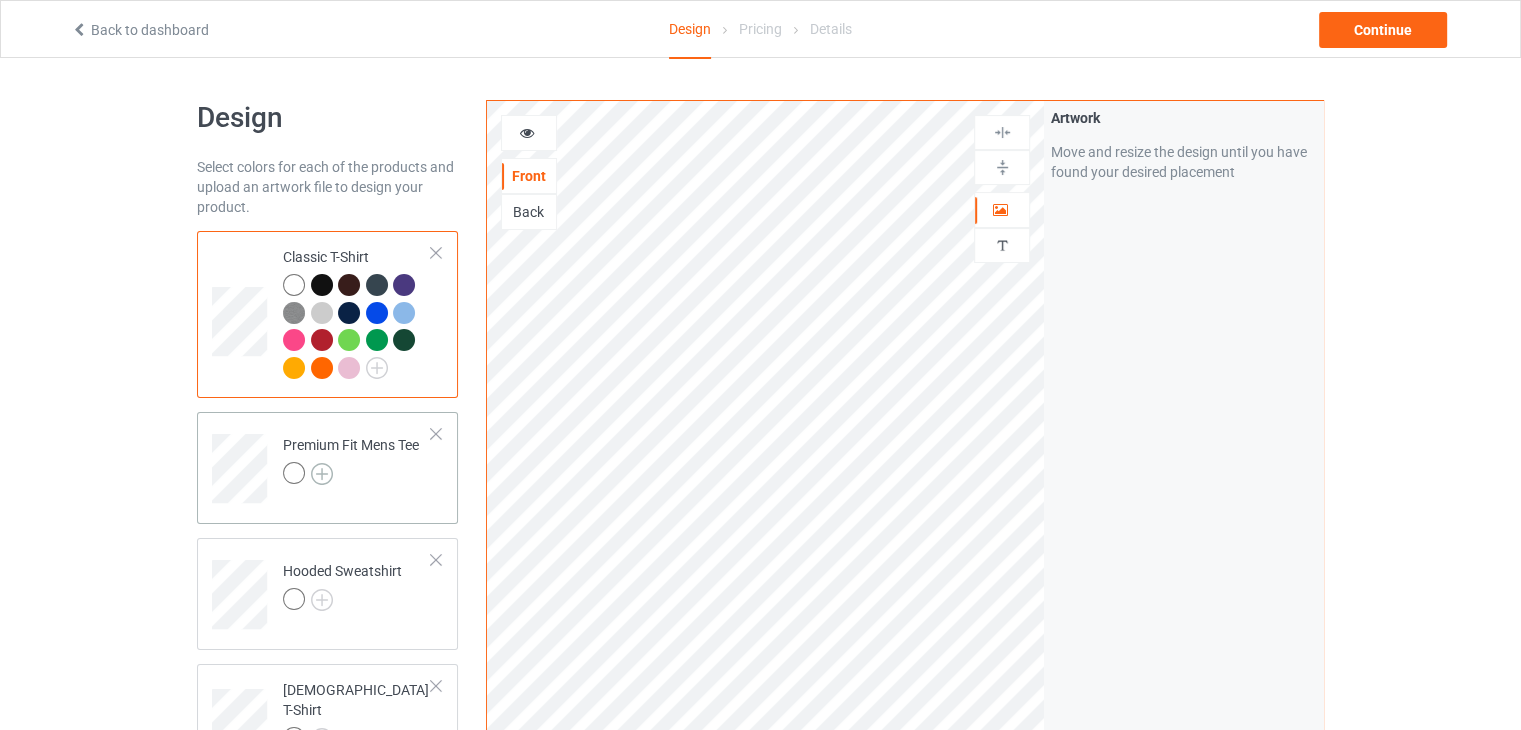 click at bounding box center (322, 474) 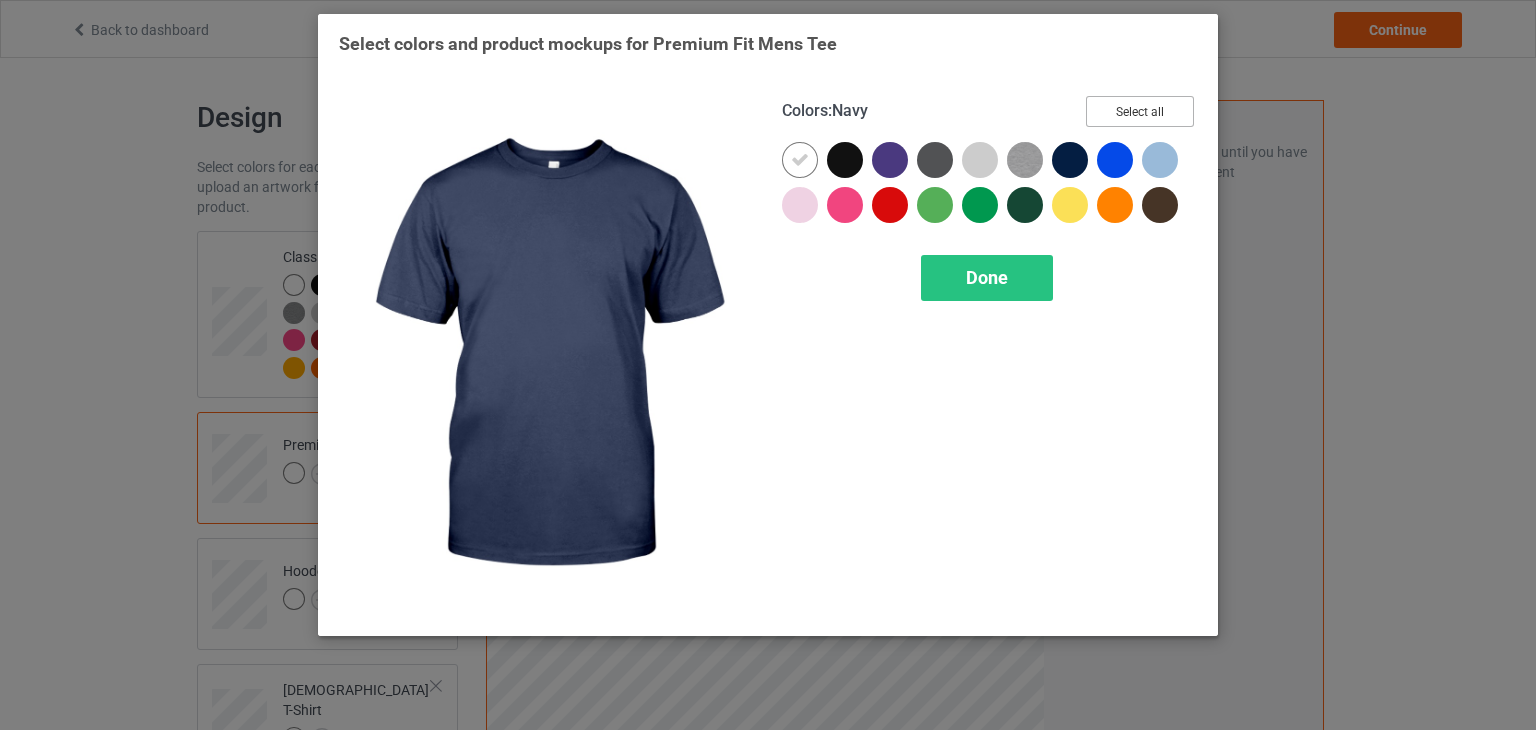 click on "Select all" at bounding box center [1140, 111] 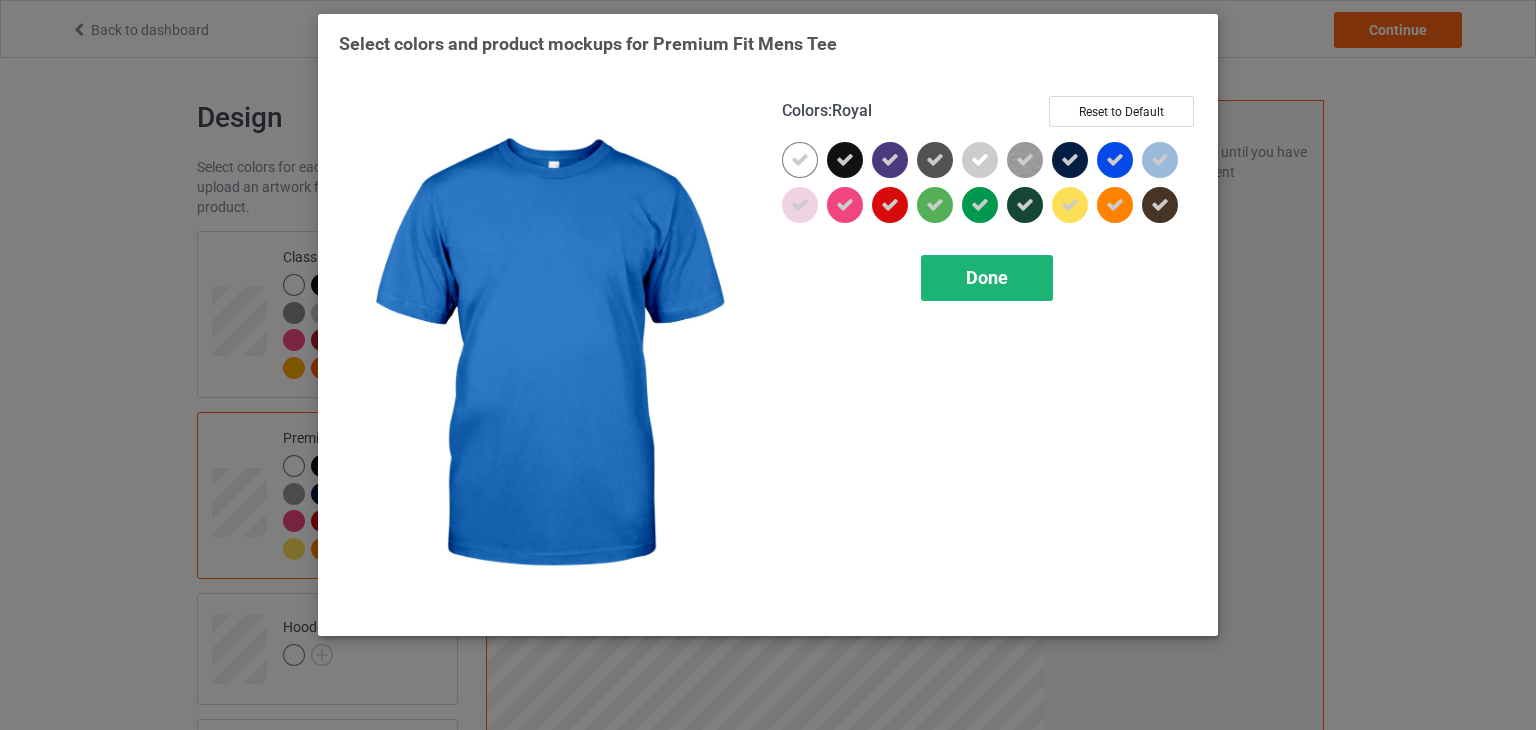 click on "Done" at bounding box center [987, 278] 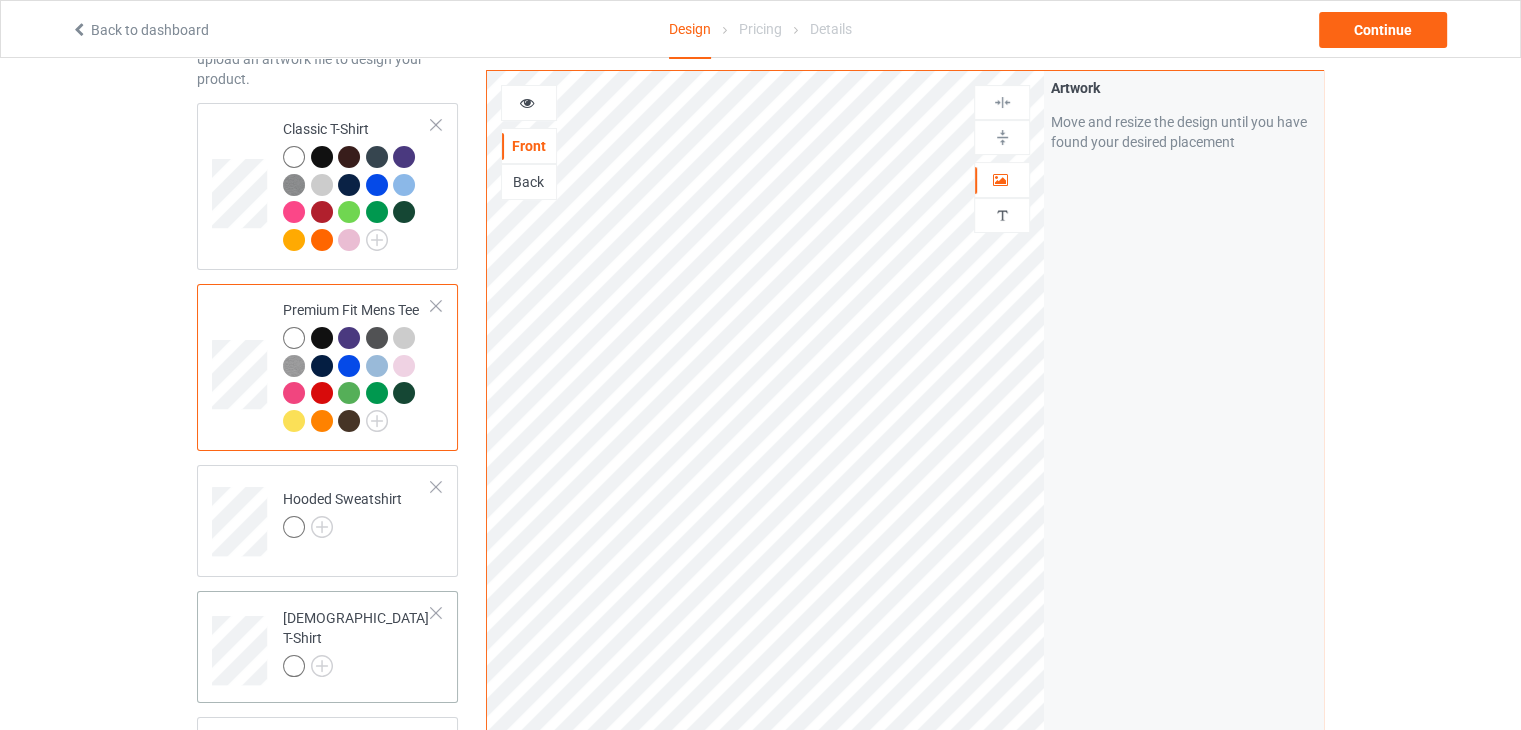 scroll, scrollTop: 300, scrollLeft: 0, axis: vertical 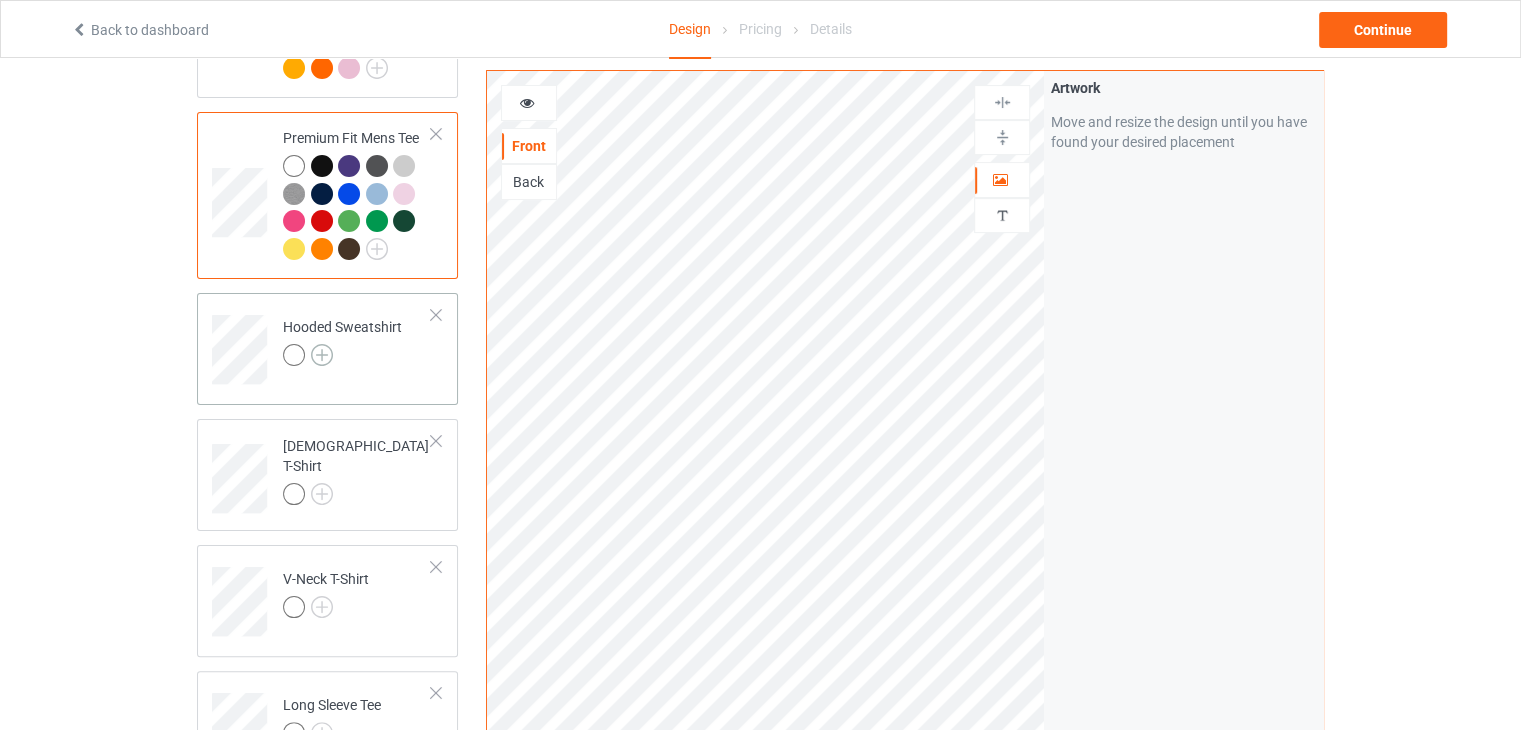click at bounding box center [322, 355] 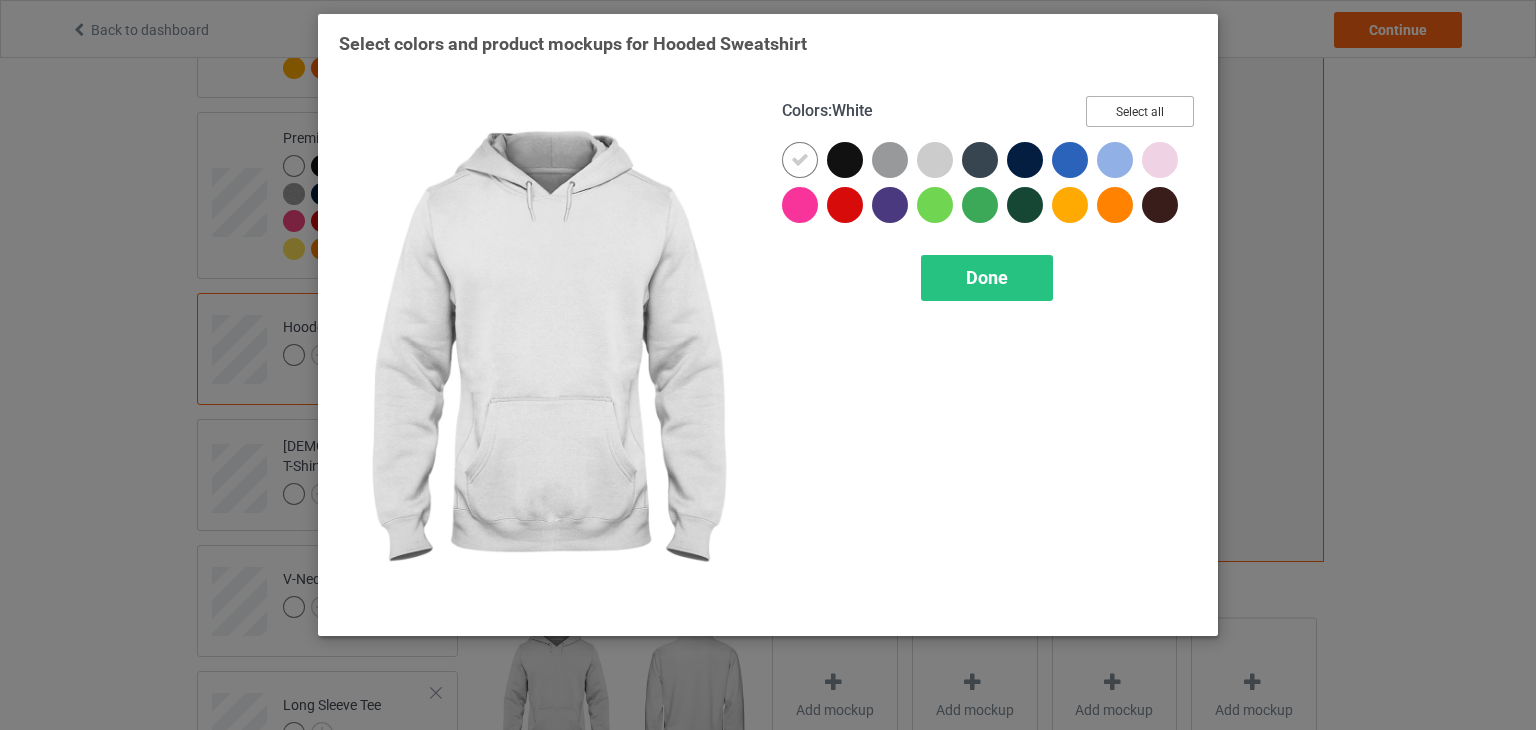 click on "Select all" at bounding box center [1140, 111] 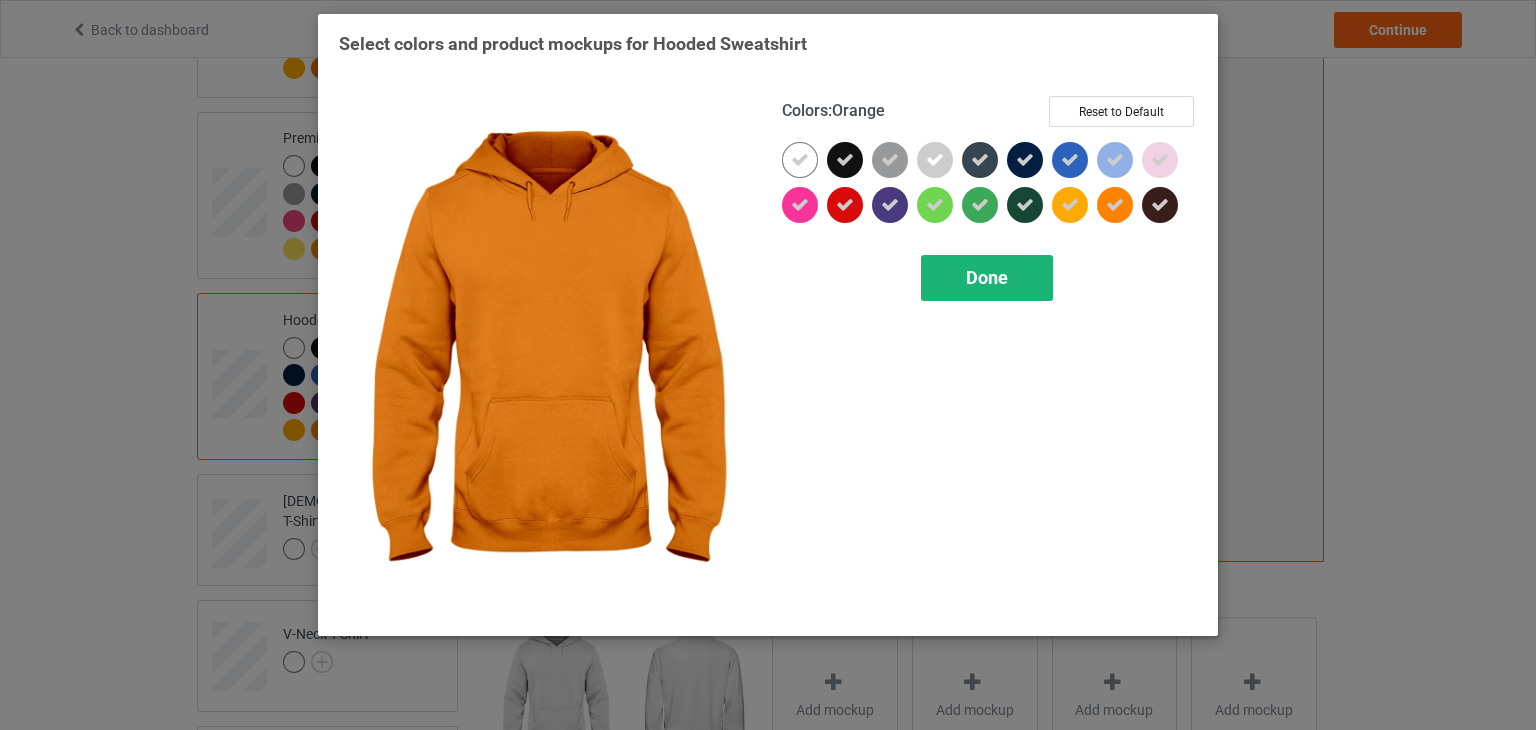 click on "Done" at bounding box center [987, 278] 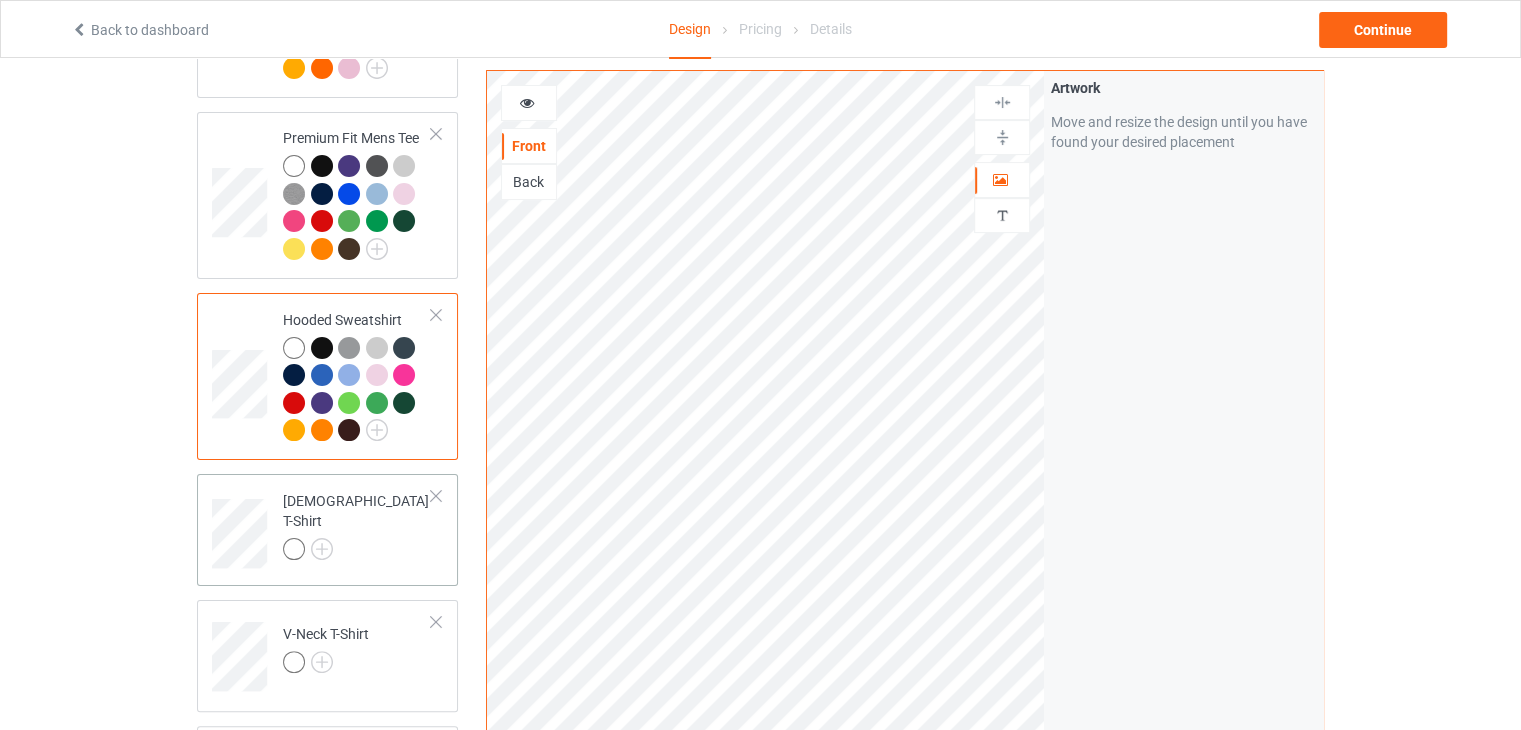 click at bounding box center (357, 552) 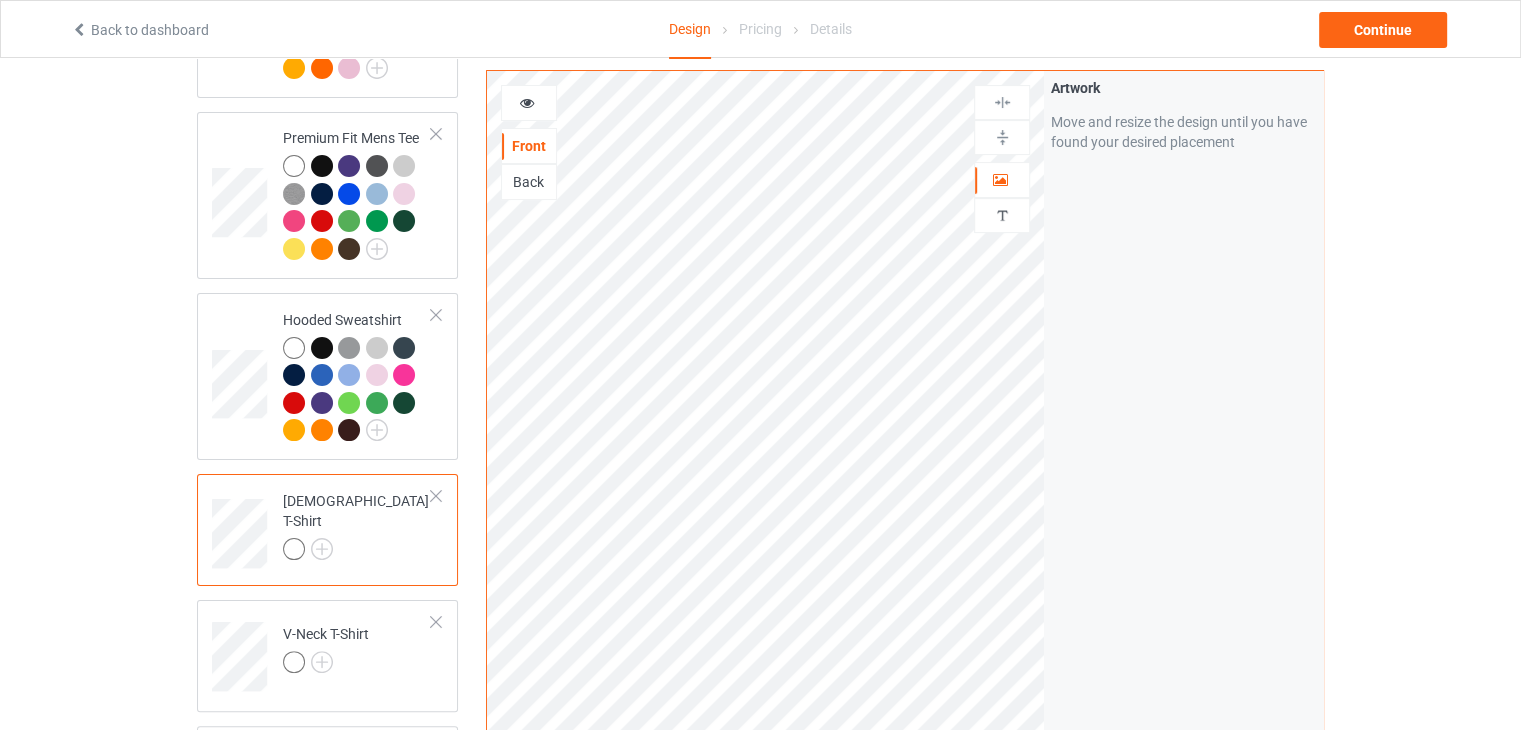click at bounding box center [322, 550] 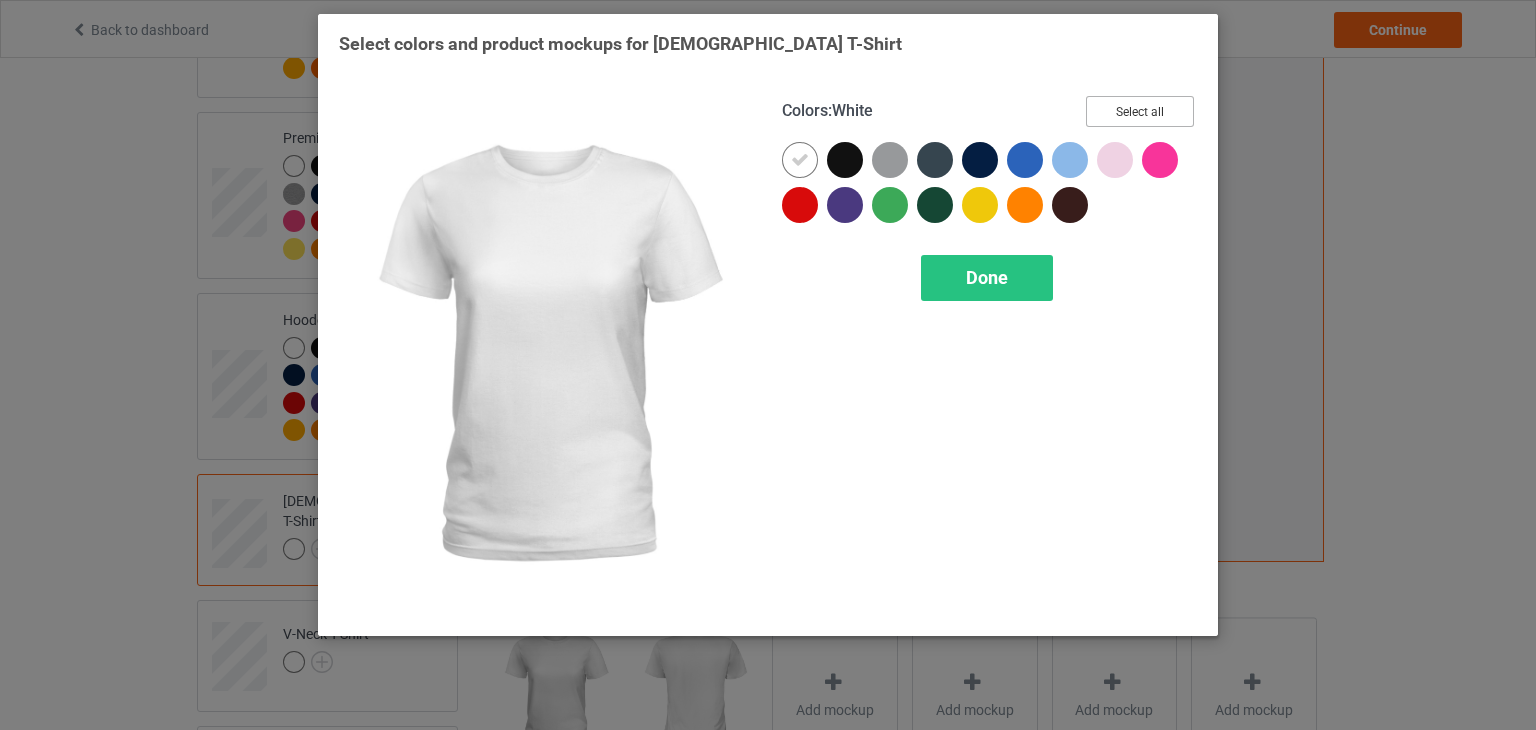 click on "Select all" at bounding box center [1140, 111] 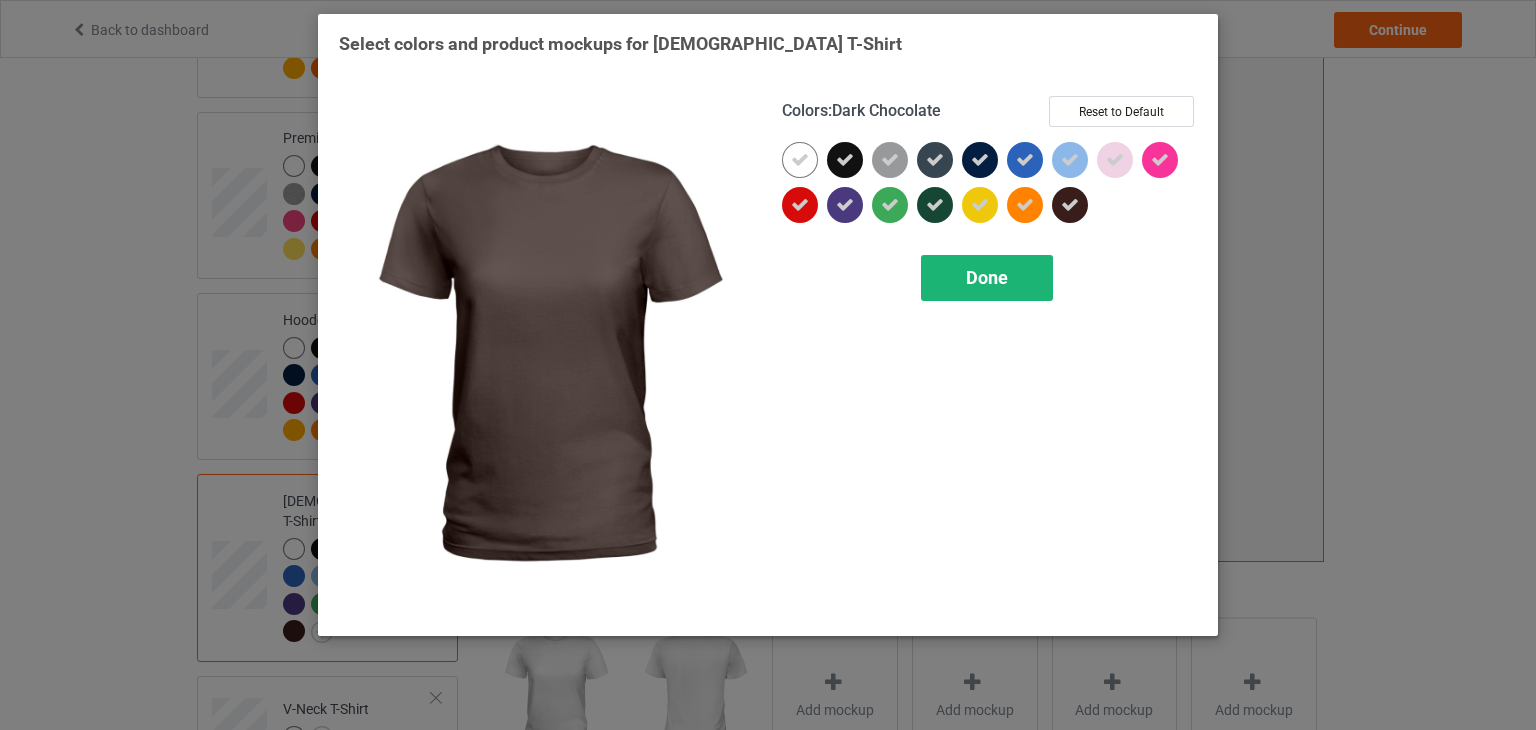 click on "Done" at bounding box center (987, 278) 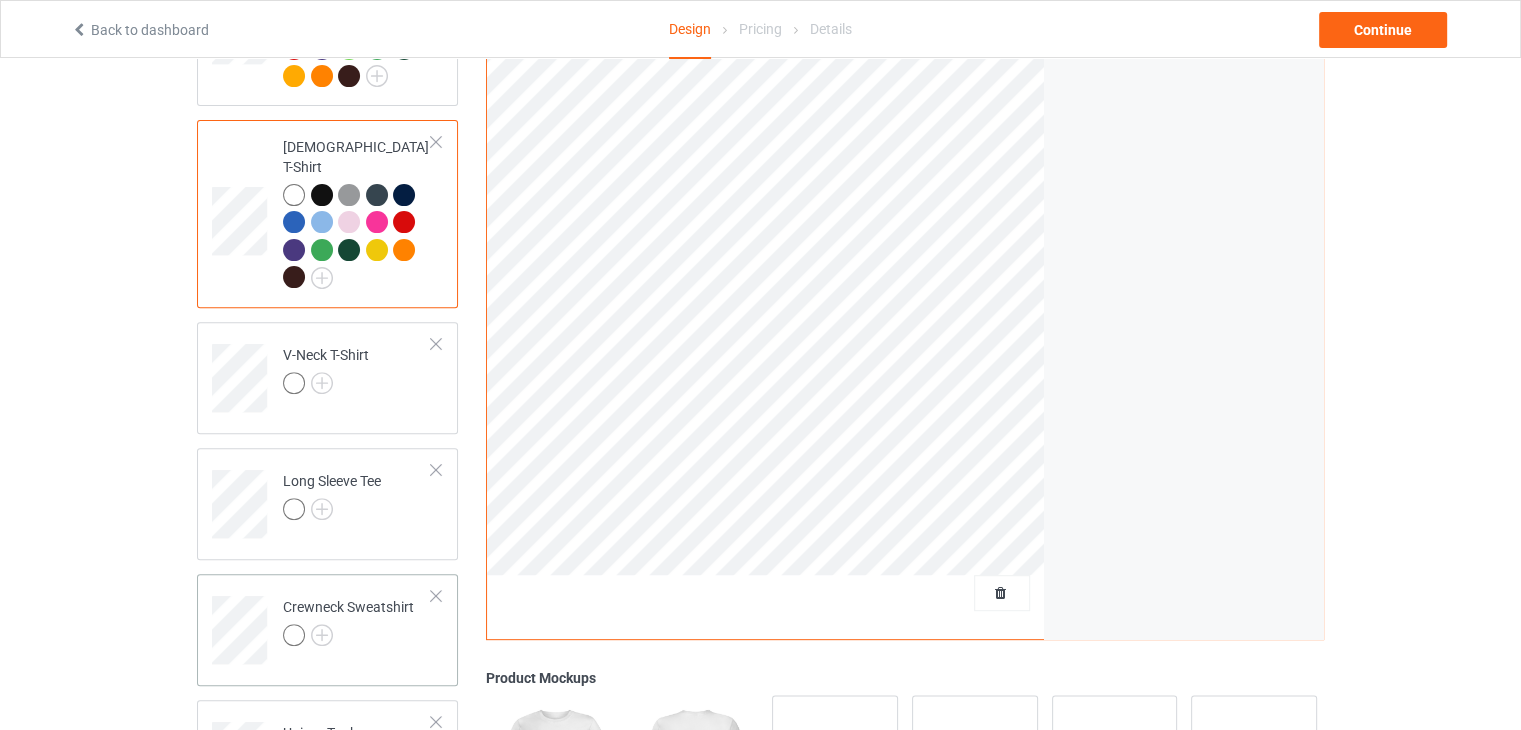 scroll, scrollTop: 700, scrollLeft: 0, axis: vertical 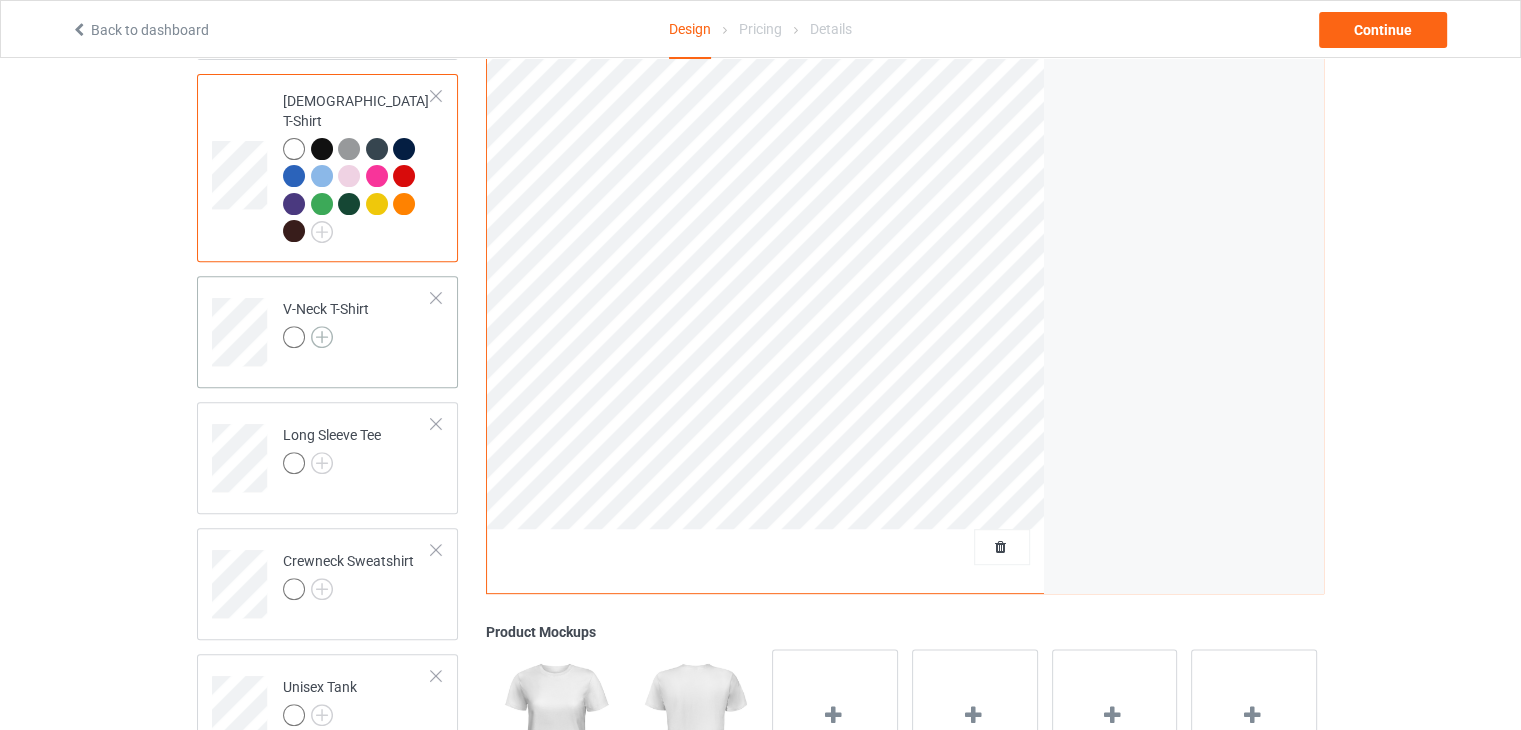 click at bounding box center (322, 337) 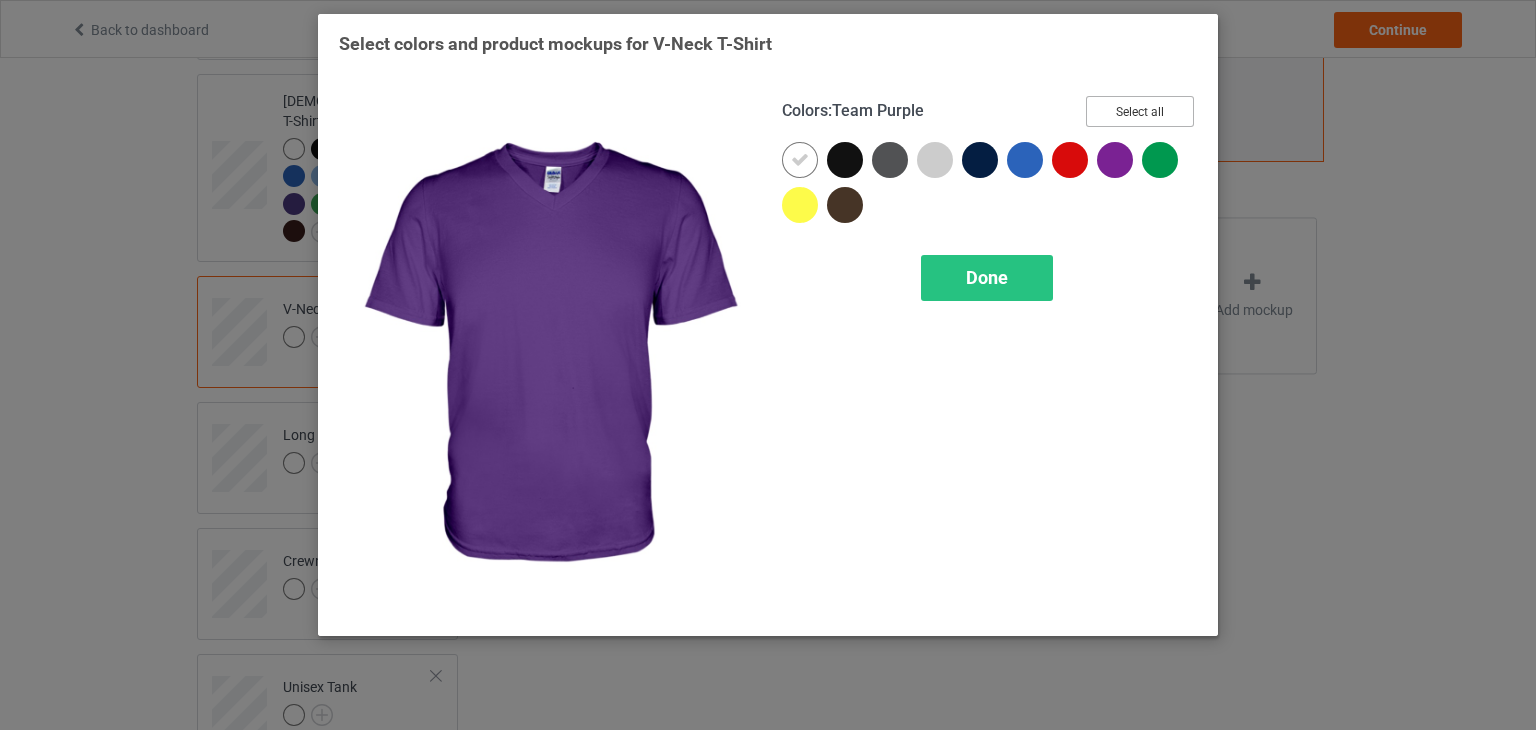 click on "Select all" at bounding box center [1140, 111] 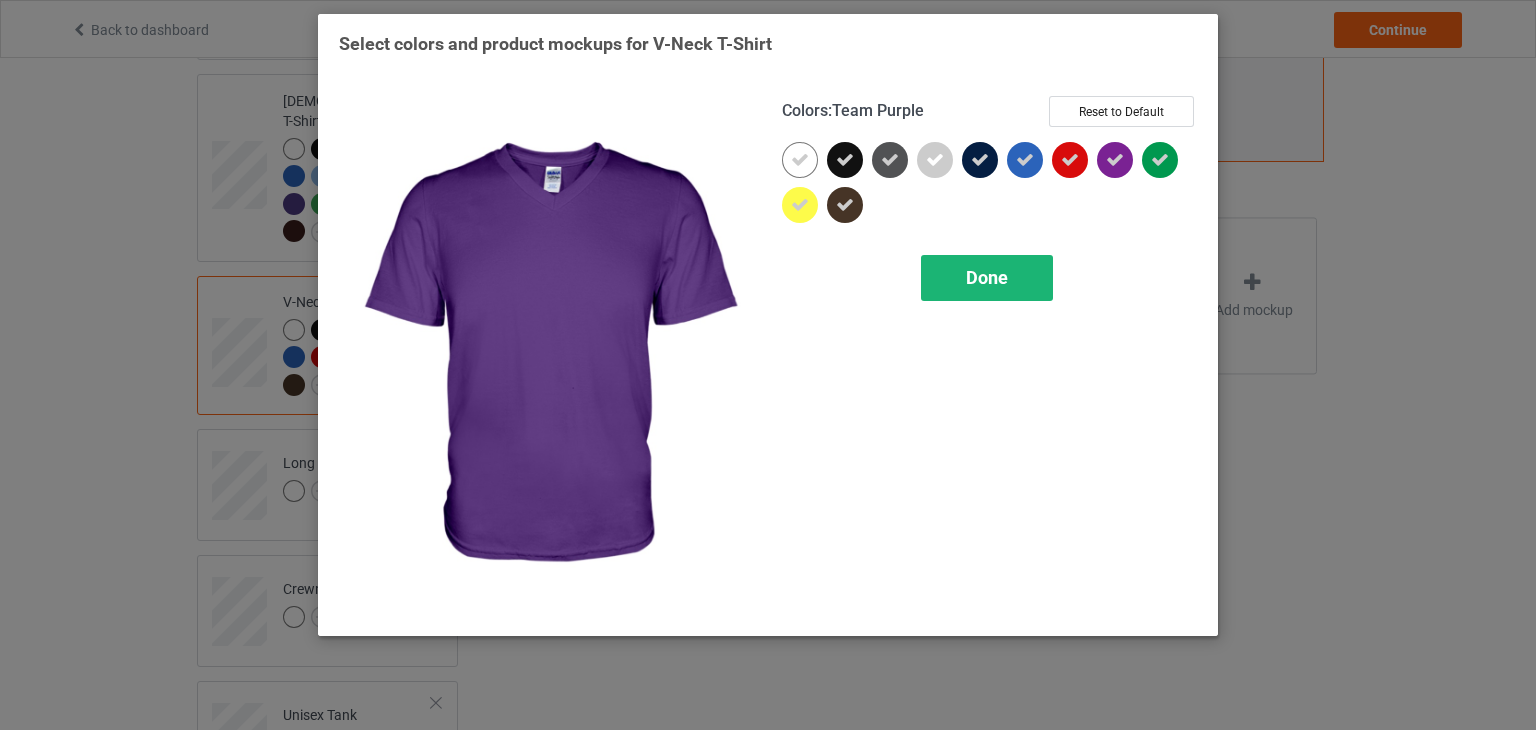 click on "Done" at bounding box center [987, 277] 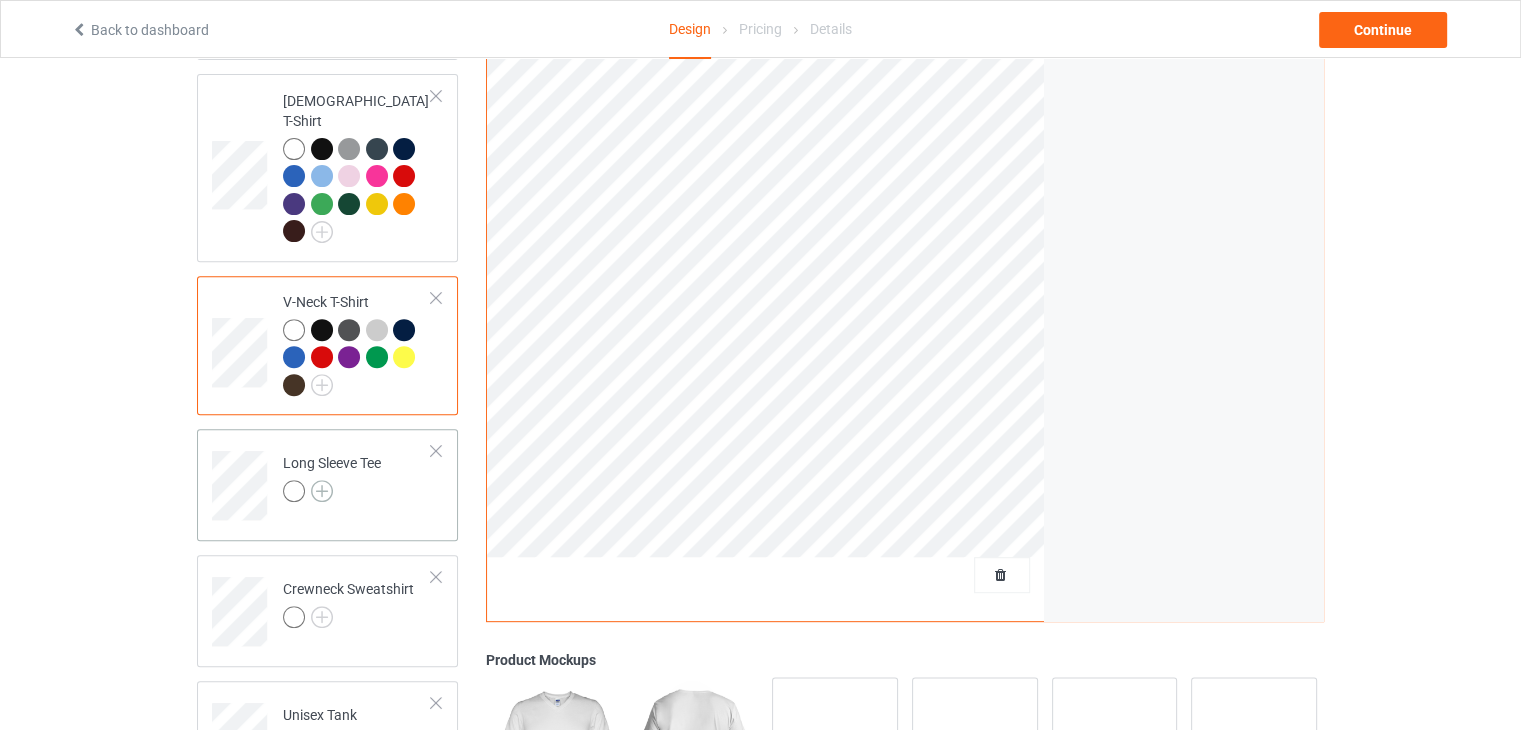 click at bounding box center (322, 491) 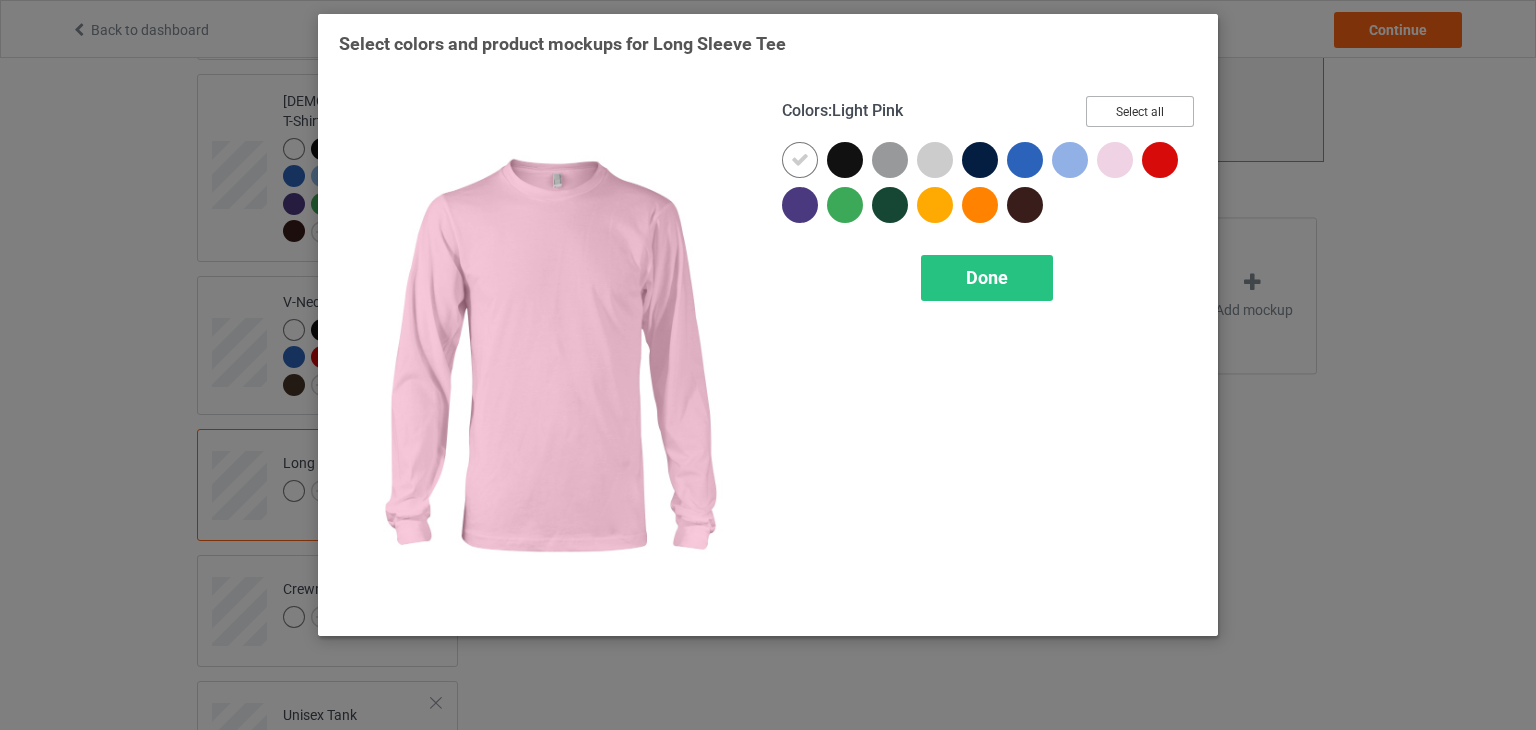 click on "Select all" at bounding box center [1140, 111] 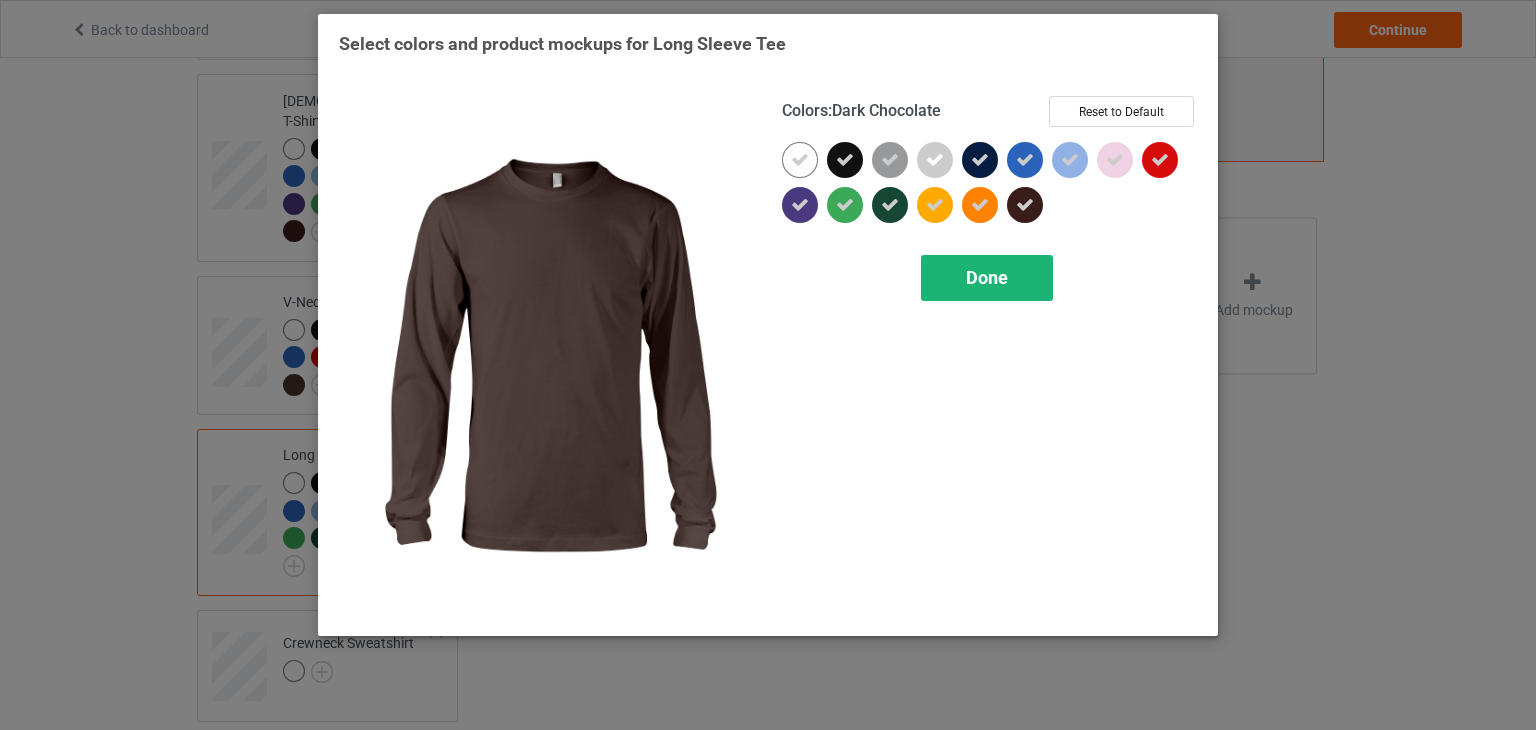 click on "Done" at bounding box center [987, 278] 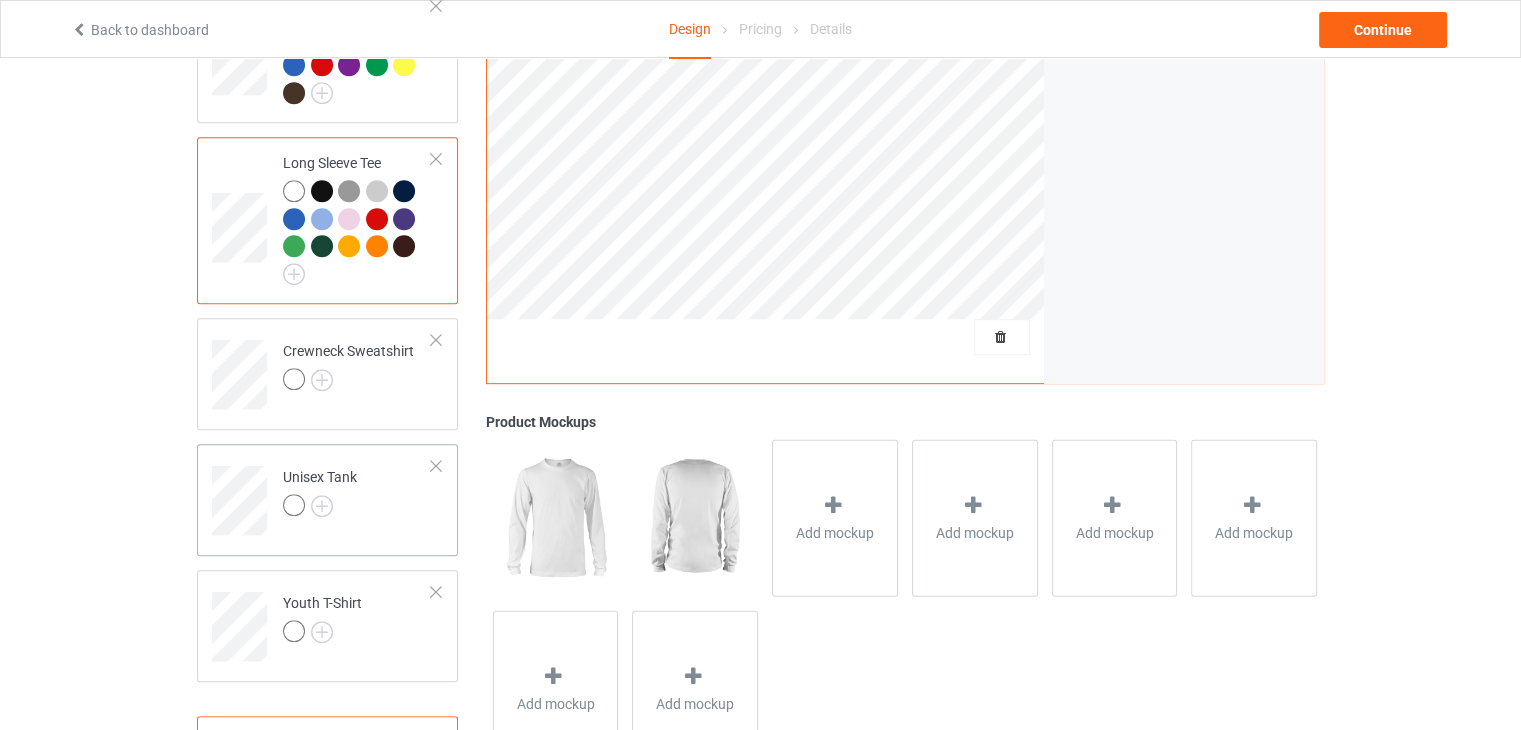 scroll, scrollTop: 1000, scrollLeft: 0, axis: vertical 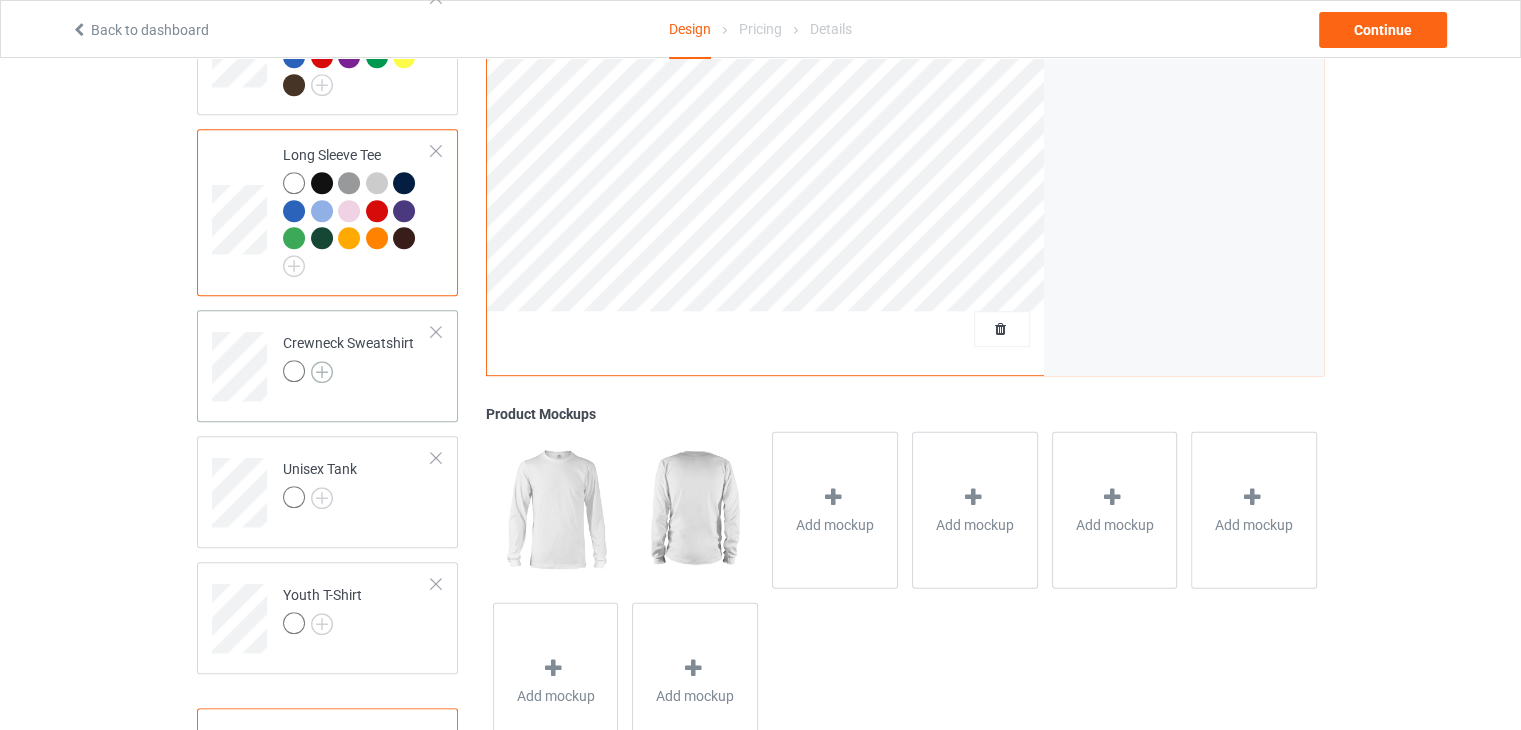 click at bounding box center [322, 372] 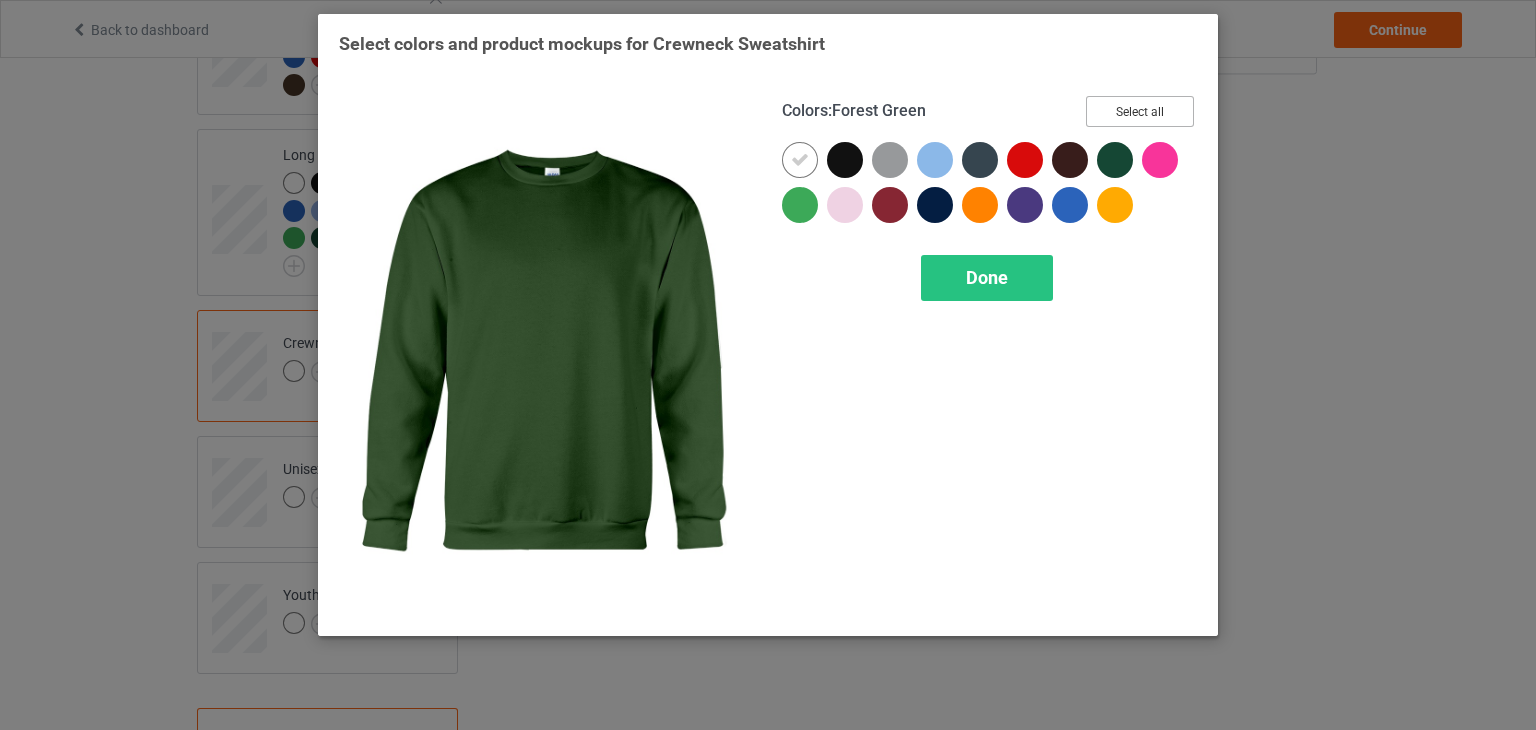 click on "Select all" at bounding box center (1140, 111) 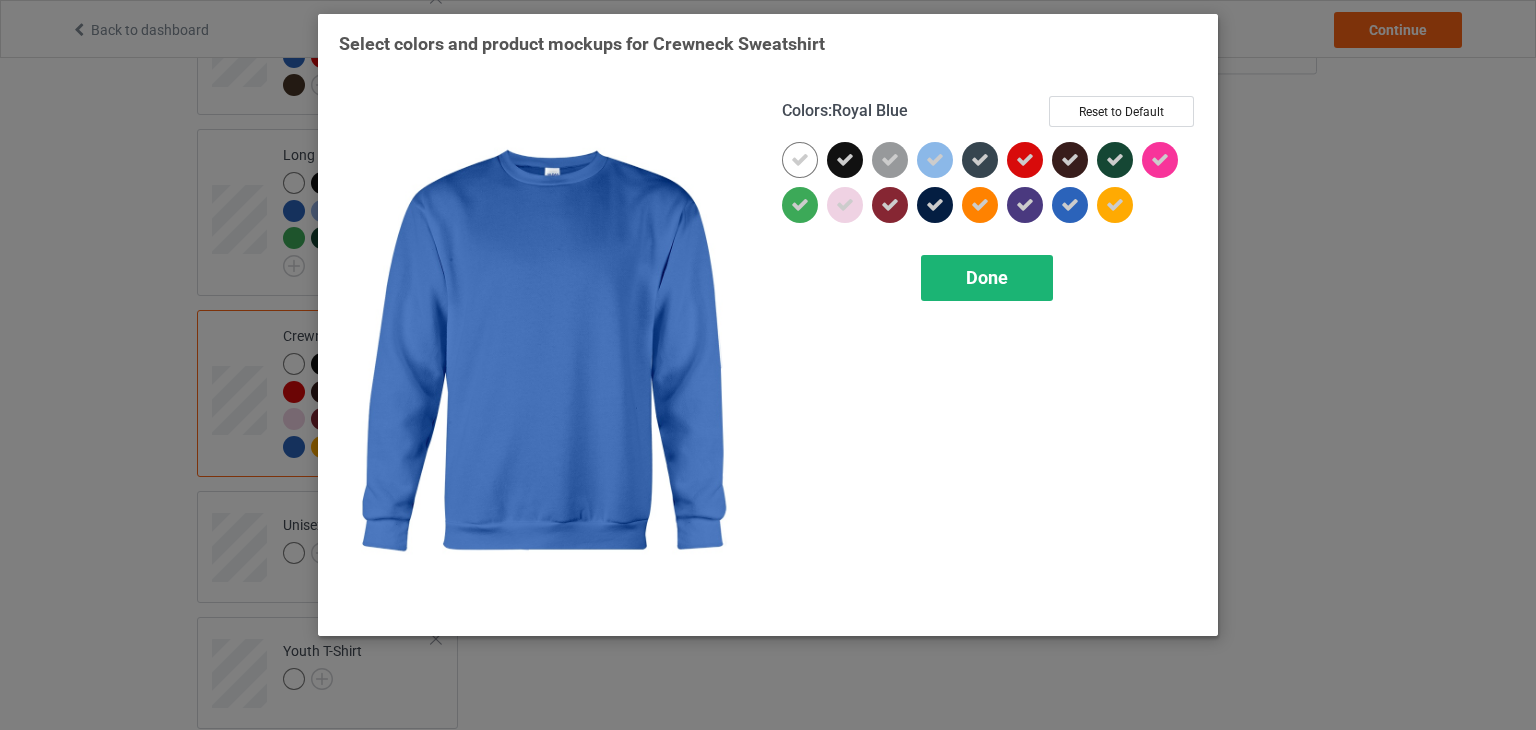 click on "Done" at bounding box center (987, 277) 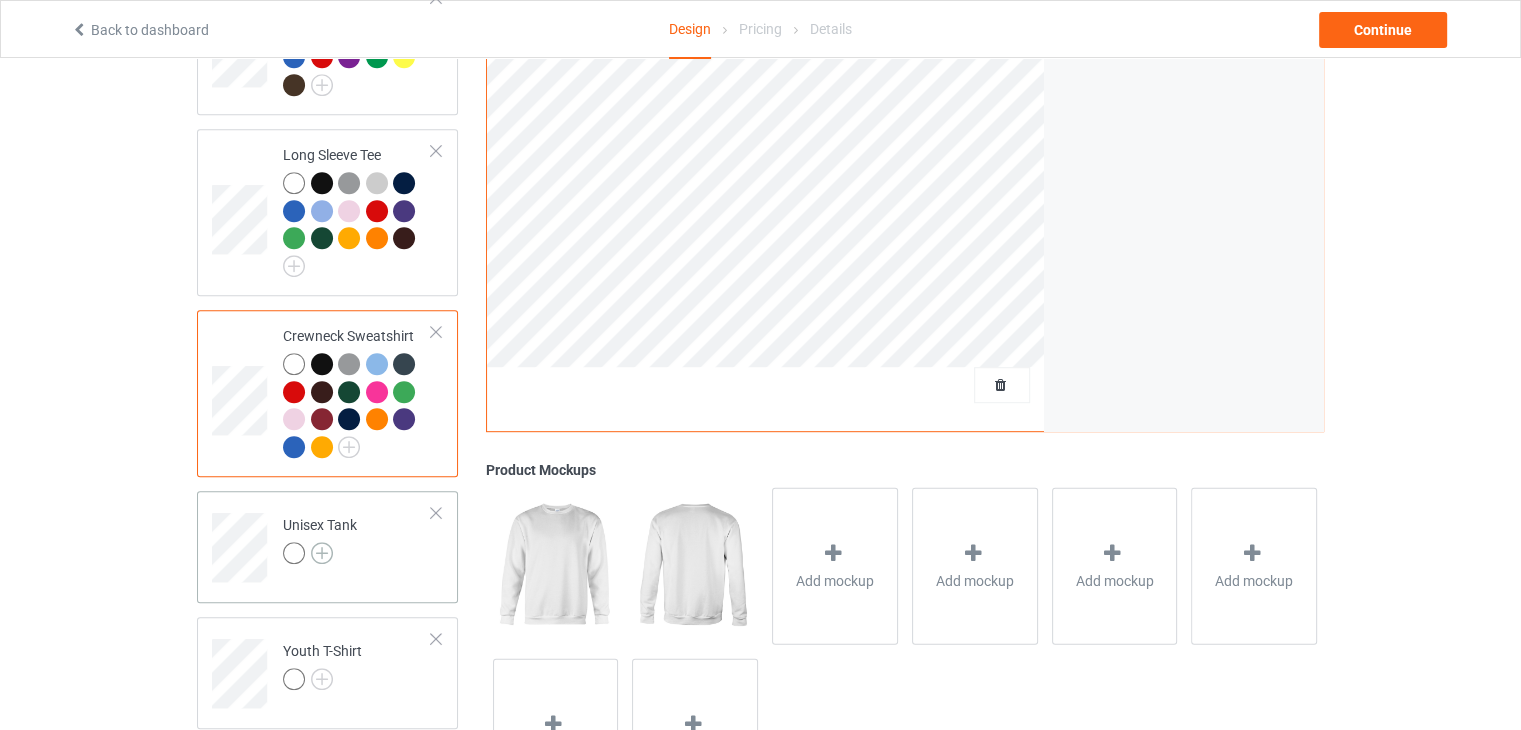 click at bounding box center (322, 553) 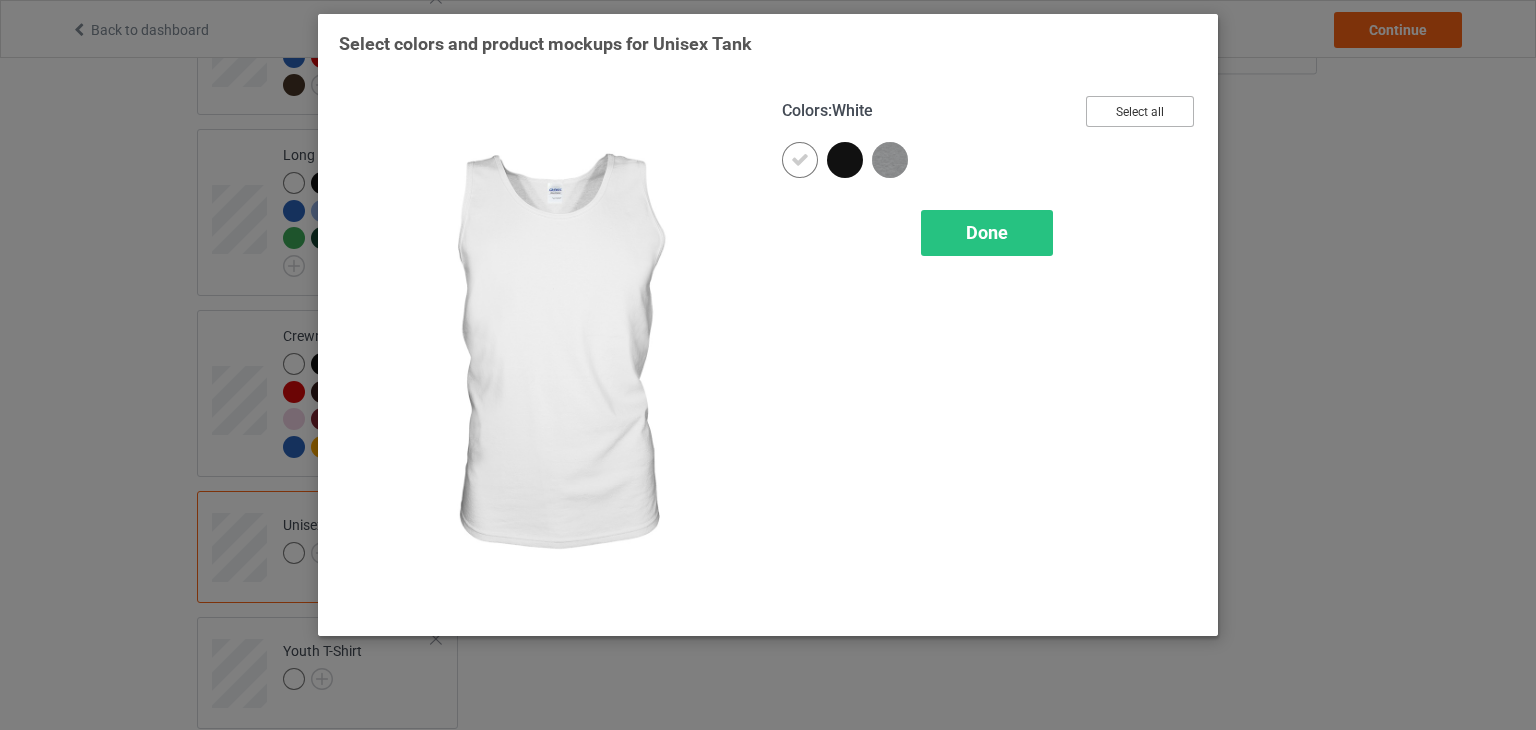 drag, startPoint x: 1136, startPoint y: 96, endPoint x: 1122, endPoint y: 120, distance: 27.784887 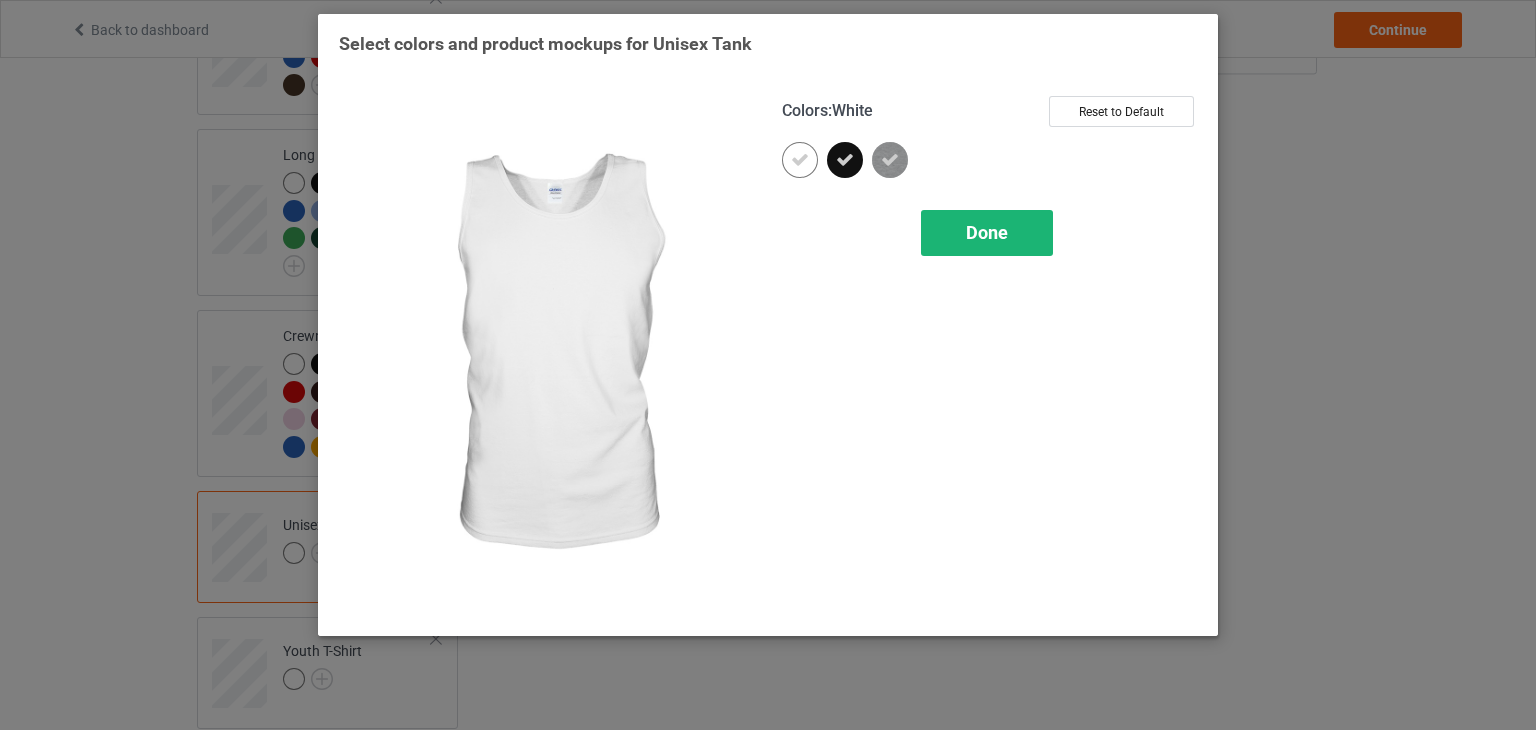 click on "Done" at bounding box center (987, 233) 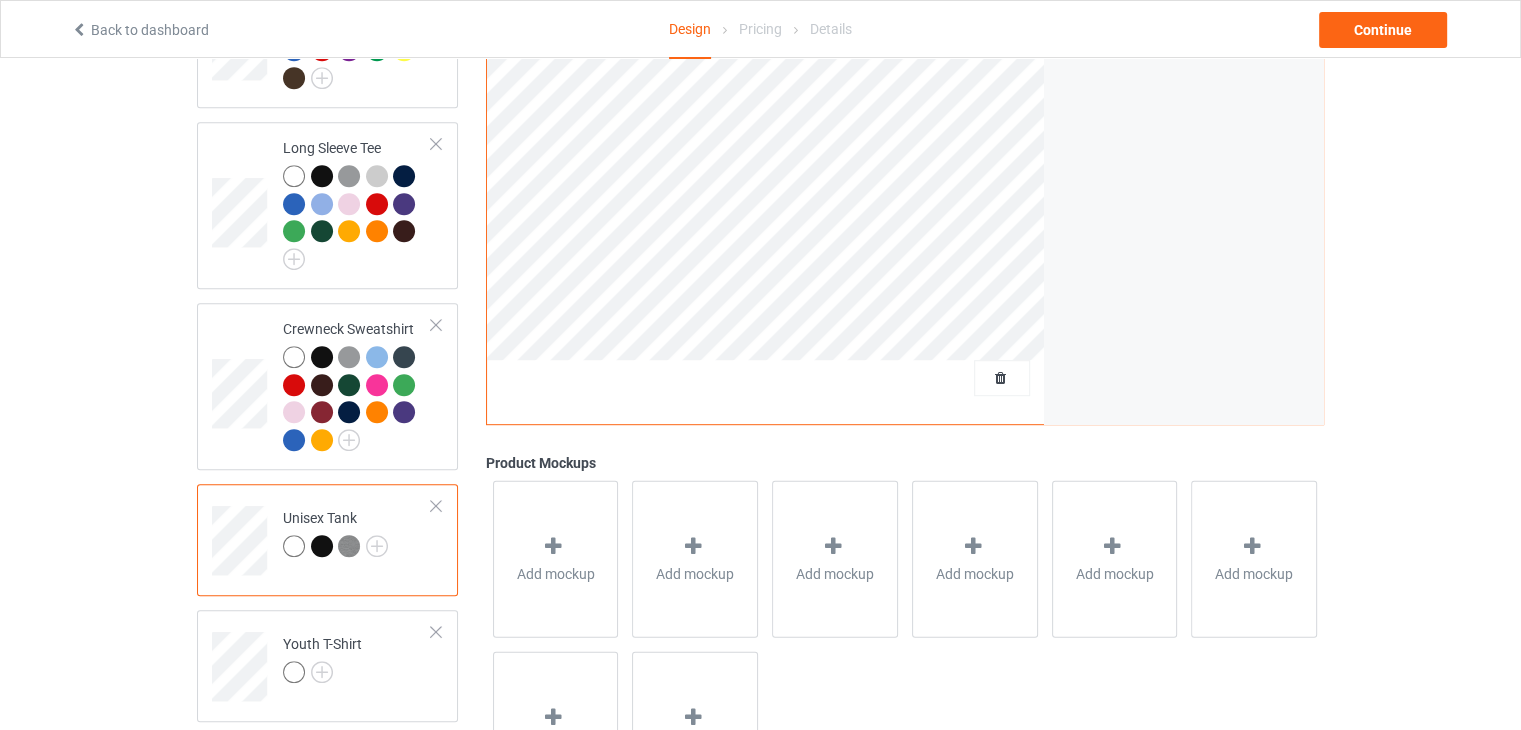 scroll, scrollTop: 1110, scrollLeft: 0, axis: vertical 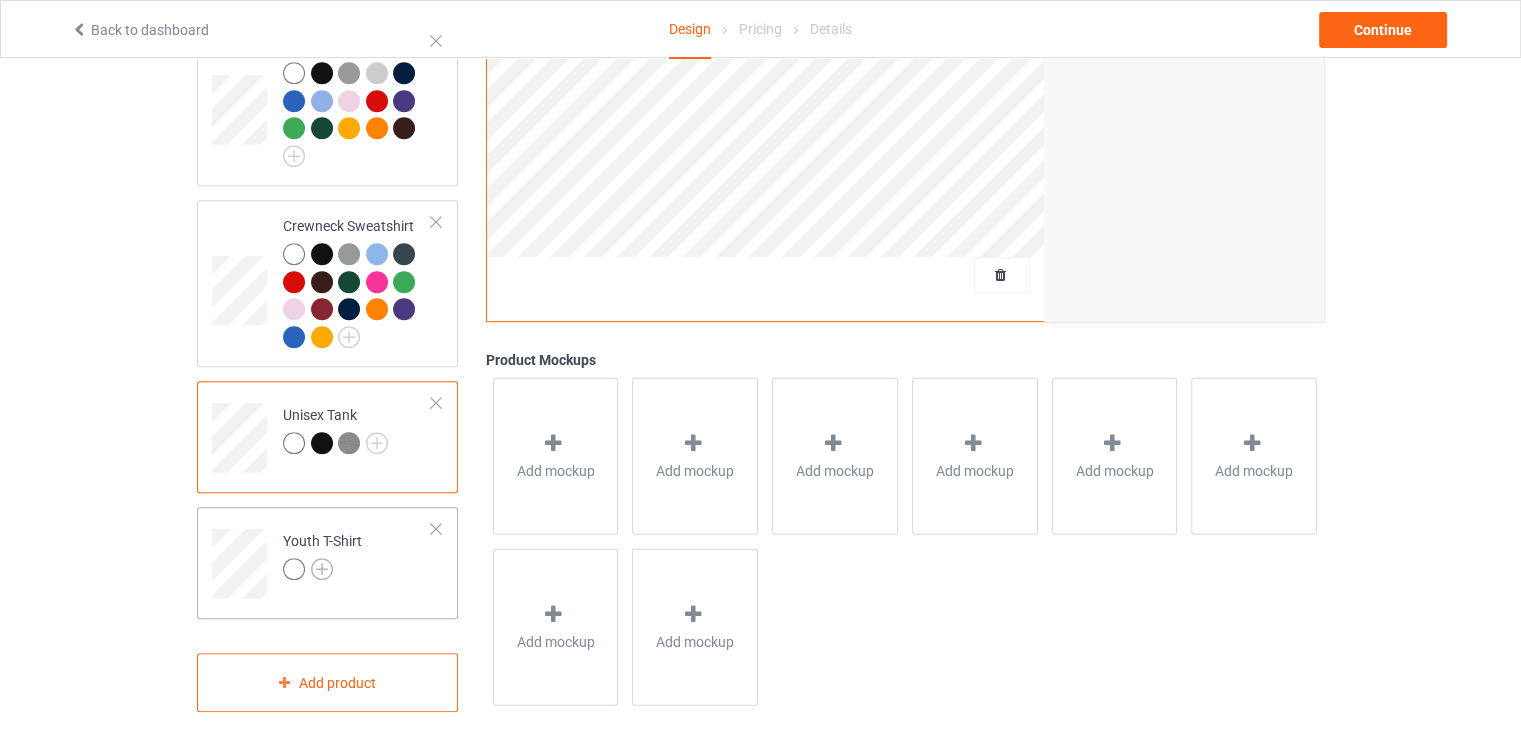 click at bounding box center (322, 569) 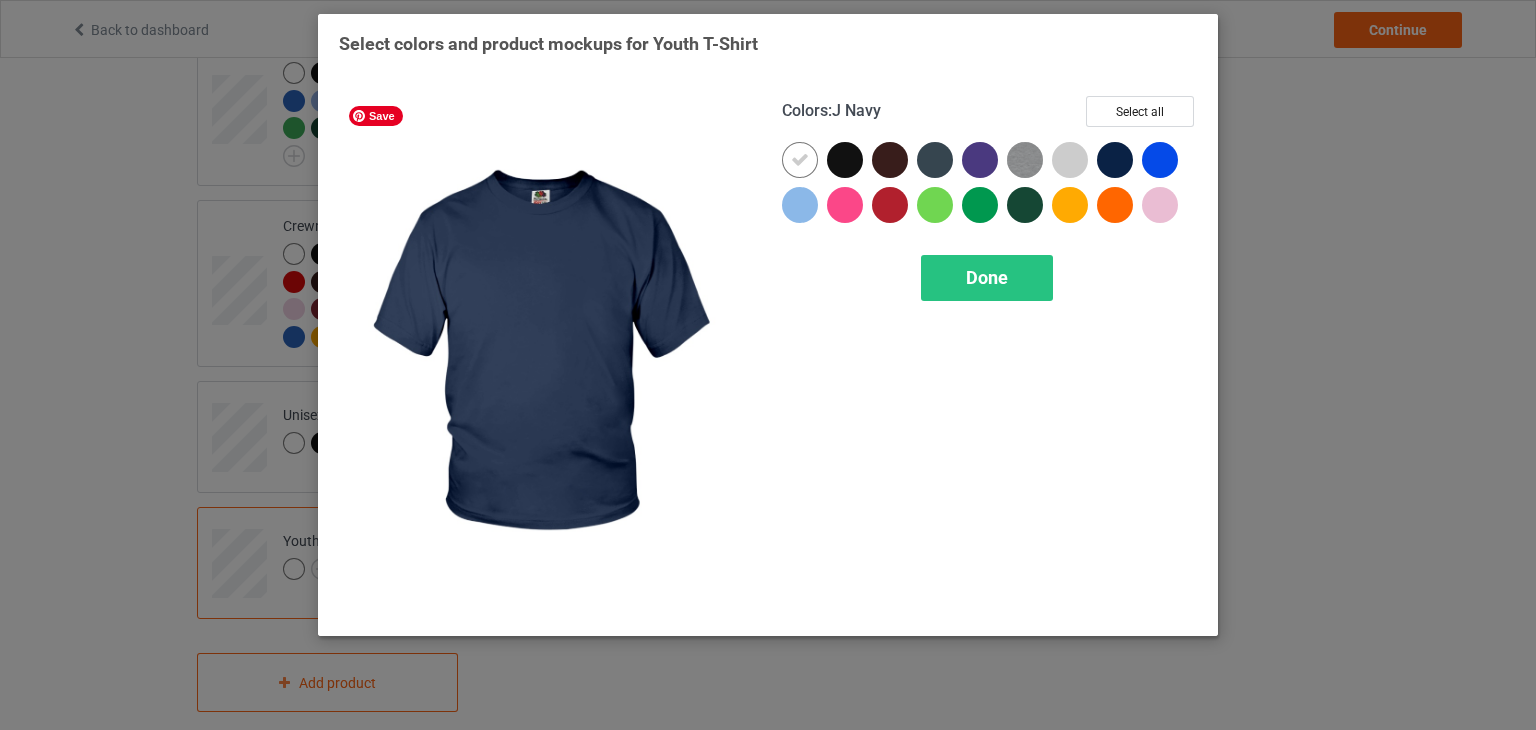 click on "Colors :  J Navy Select all Done" at bounding box center (989, 355) 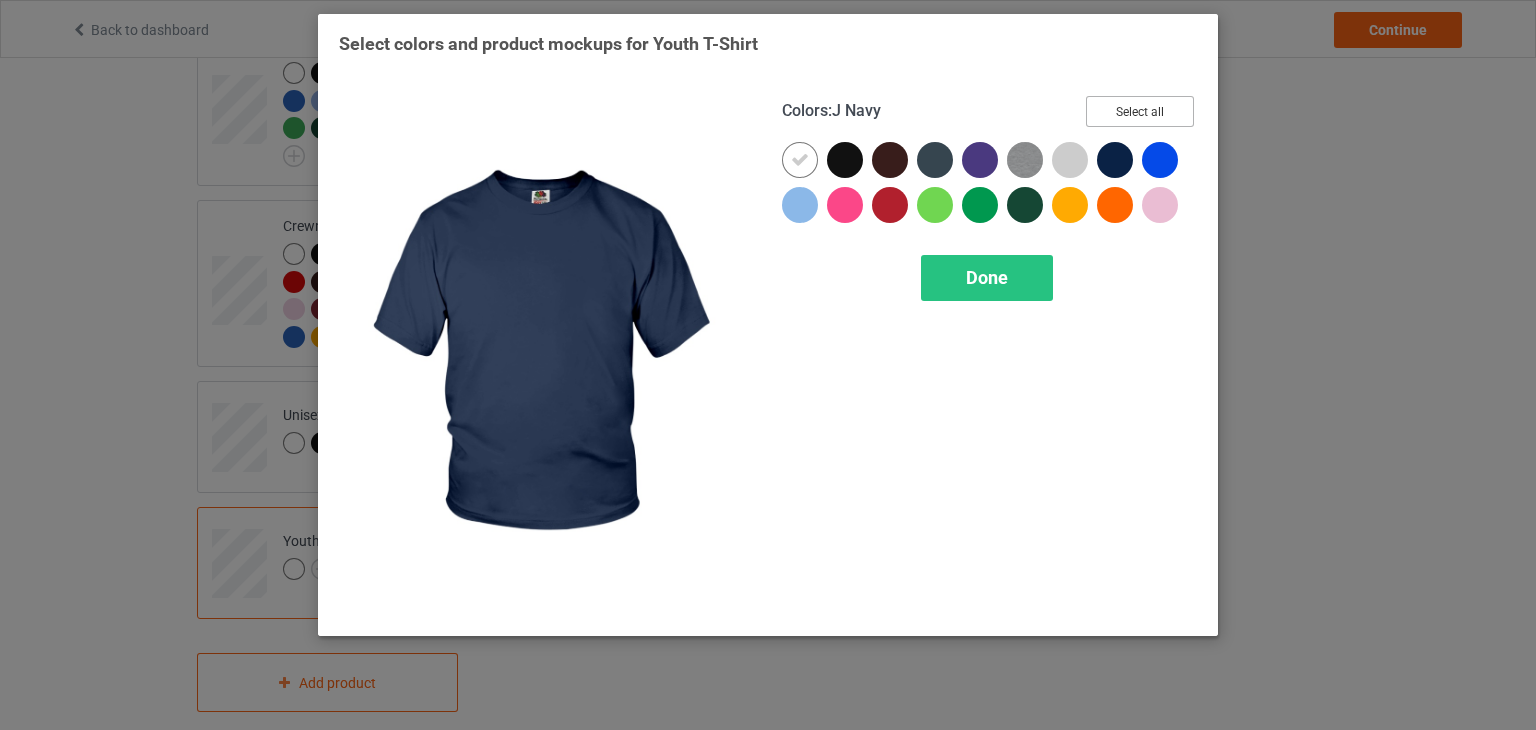click on "Select all" at bounding box center [1140, 111] 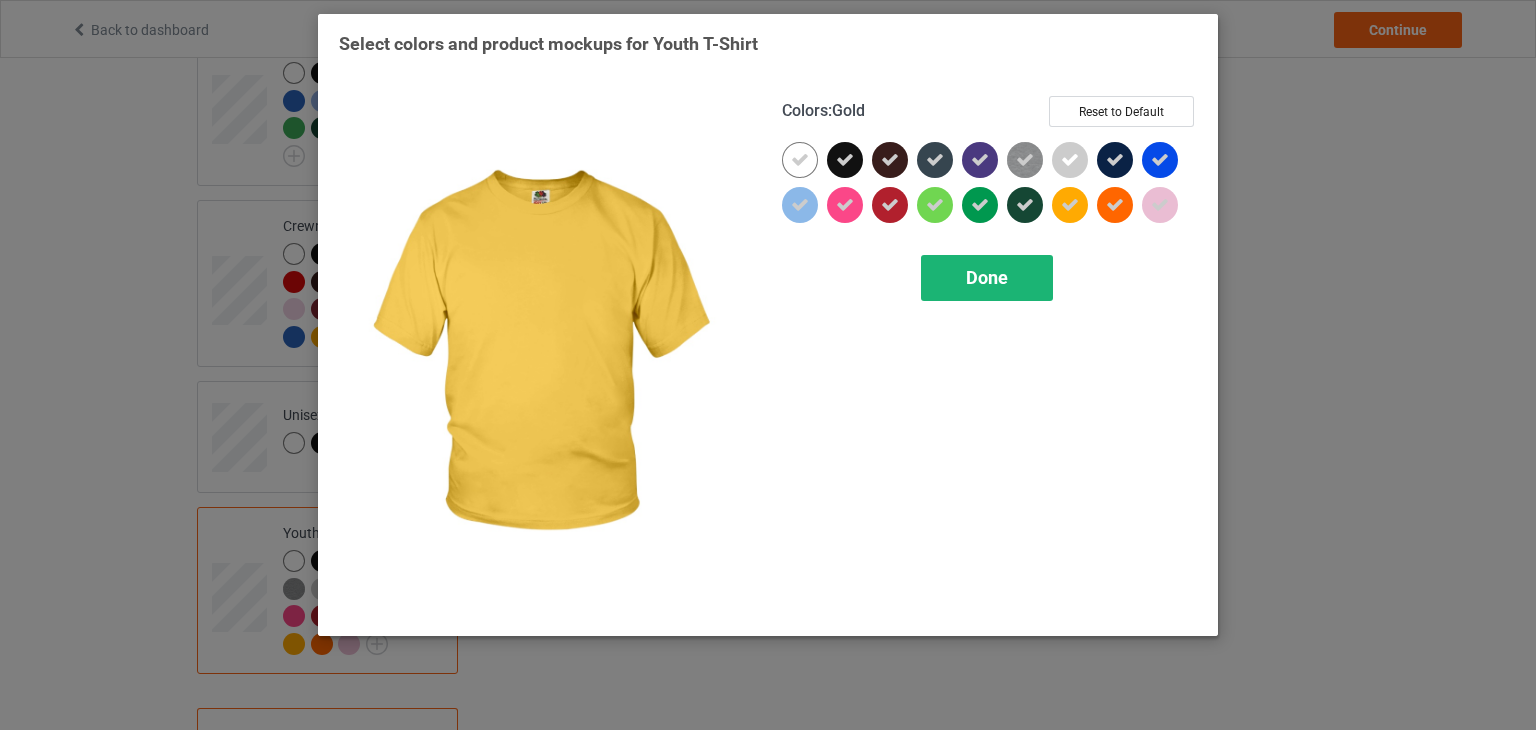 click on "Done" at bounding box center (987, 277) 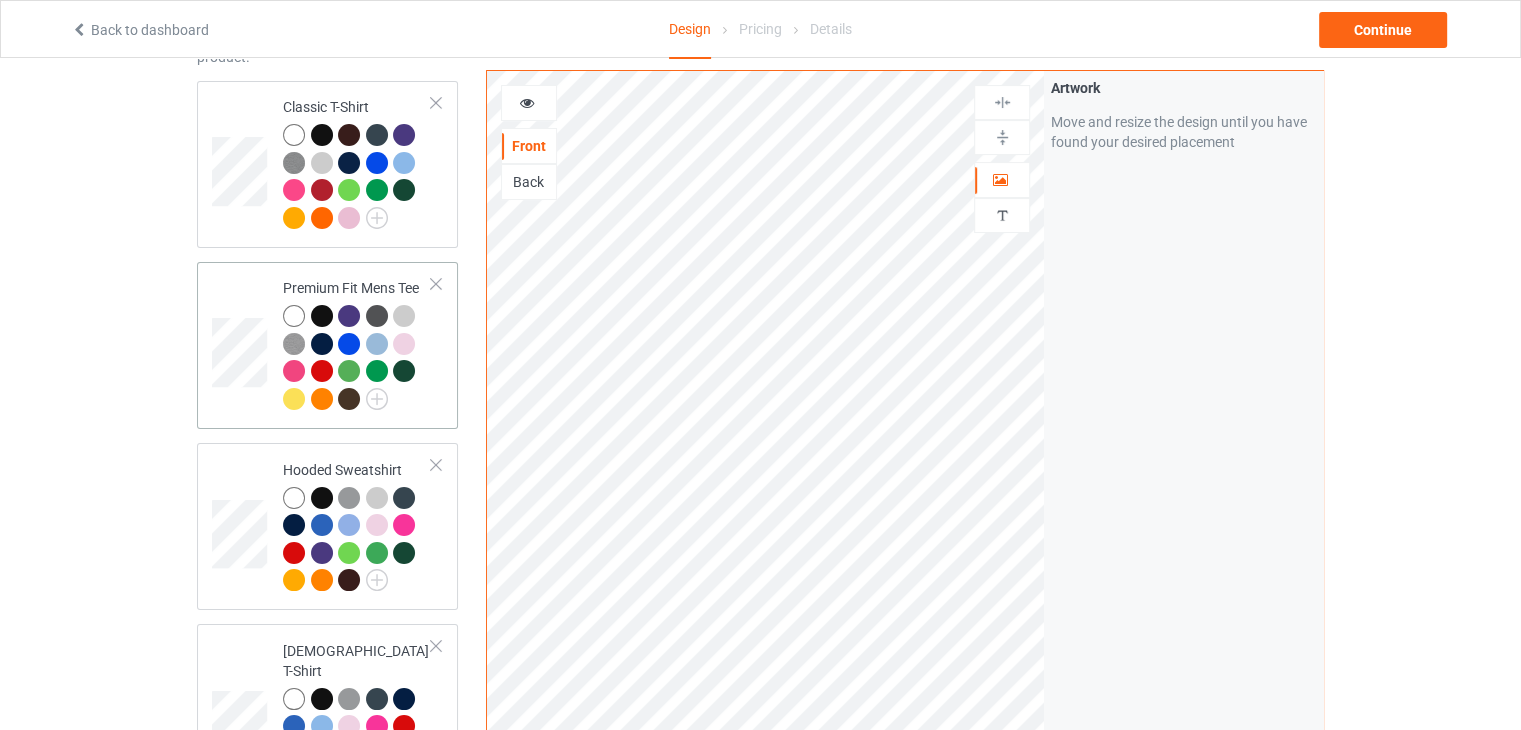 scroll, scrollTop: 10, scrollLeft: 0, axis: vertical 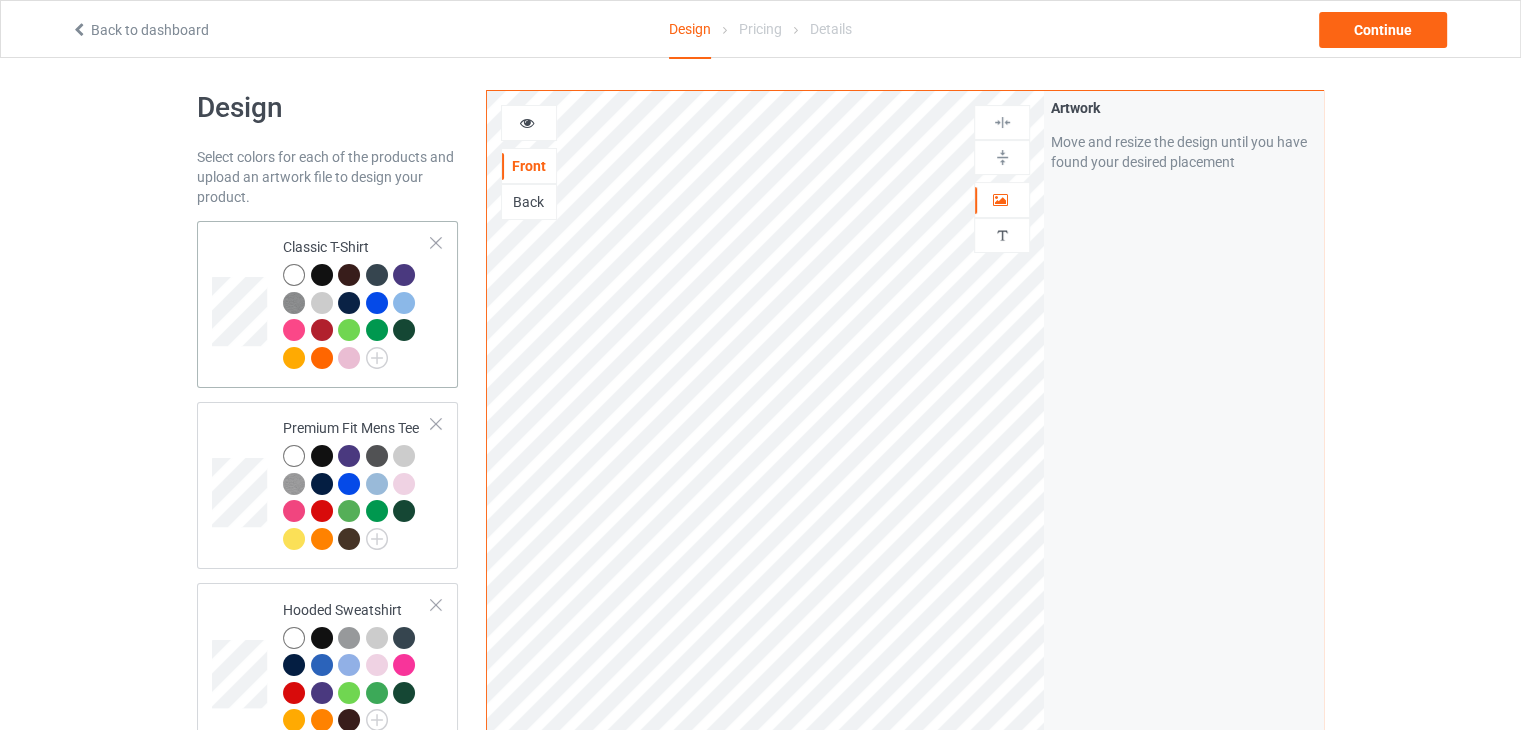 click on "Classic T-Shirt" at bounding box center [357, 304] 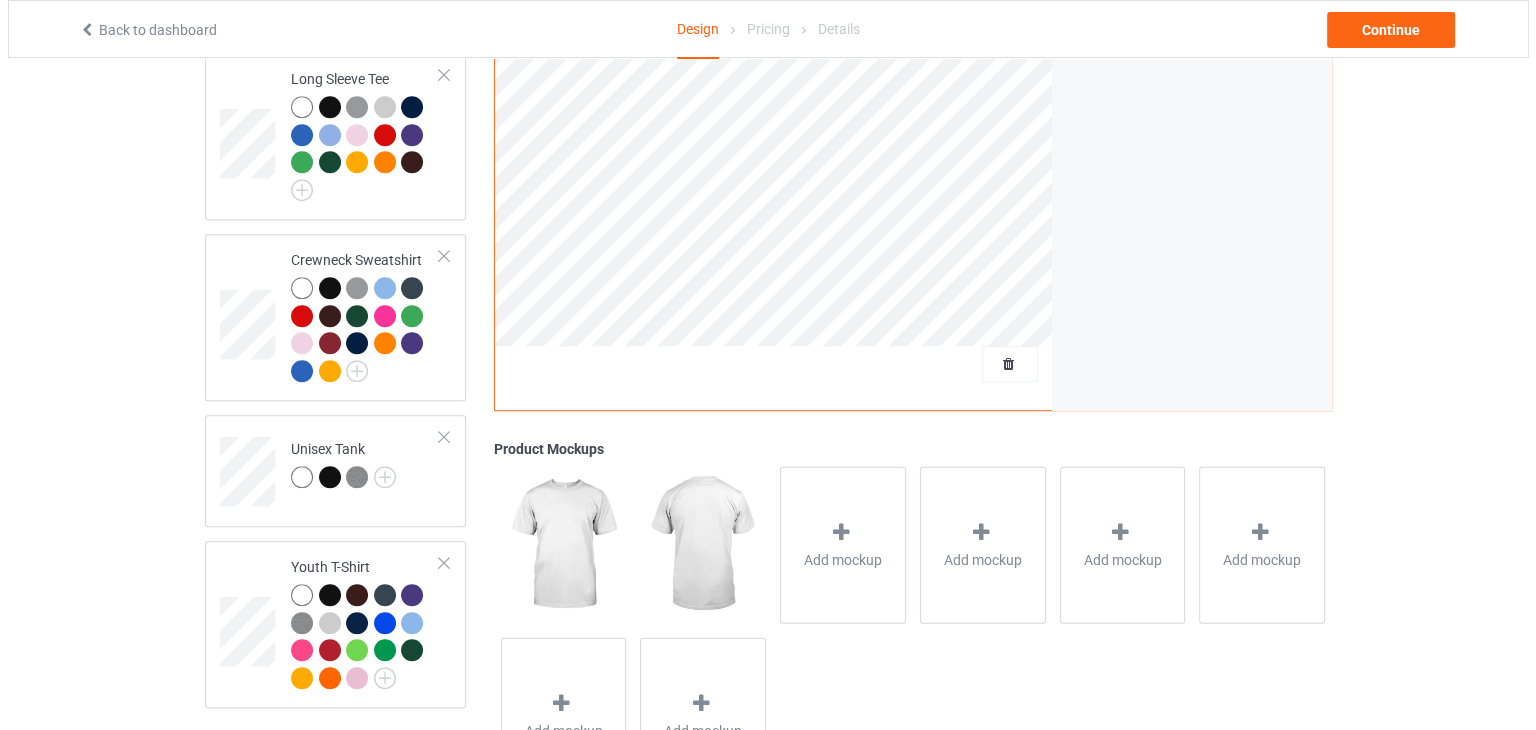 scroll, scrollTop: 1110, scrollLeft: 0, axis: vertical 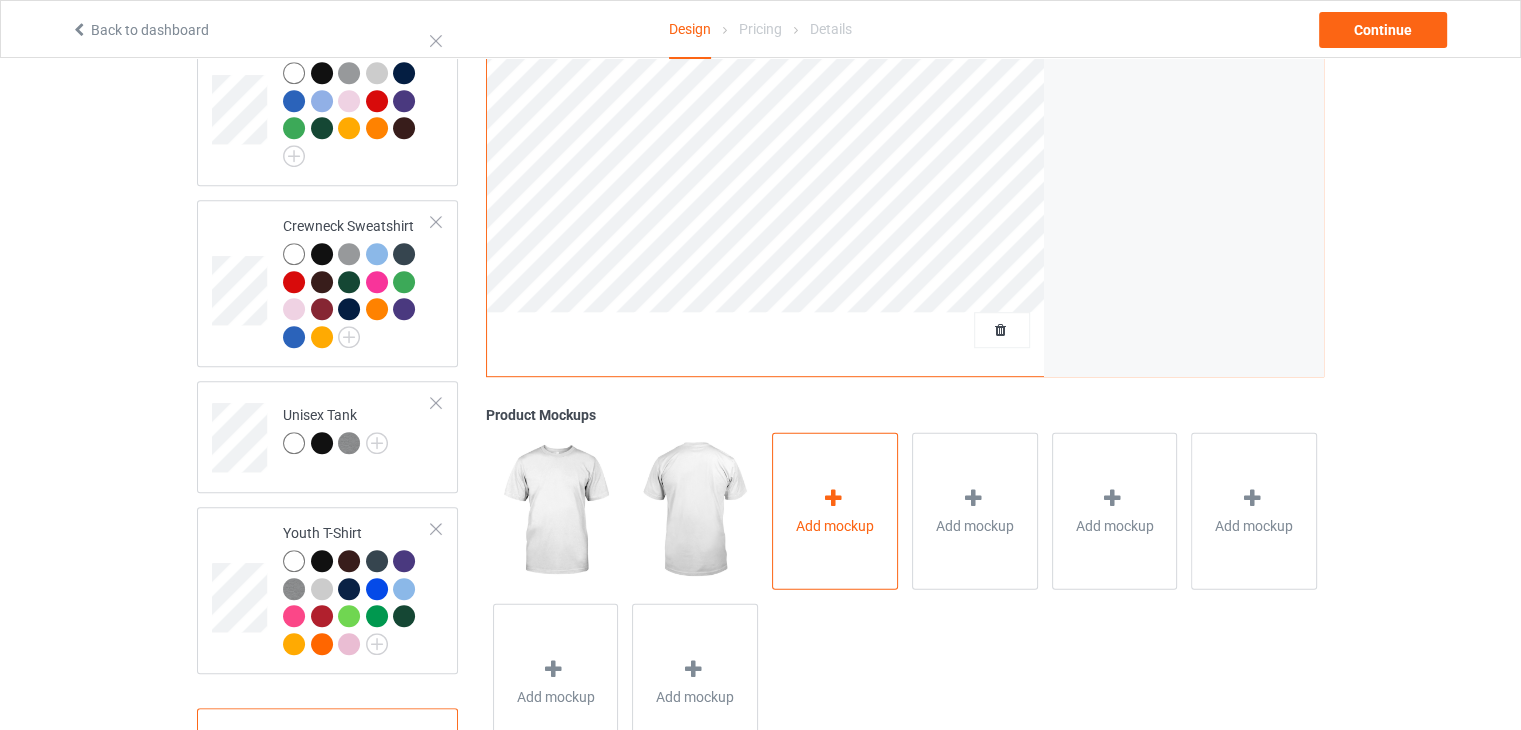 click at bounding box center [833, 497] 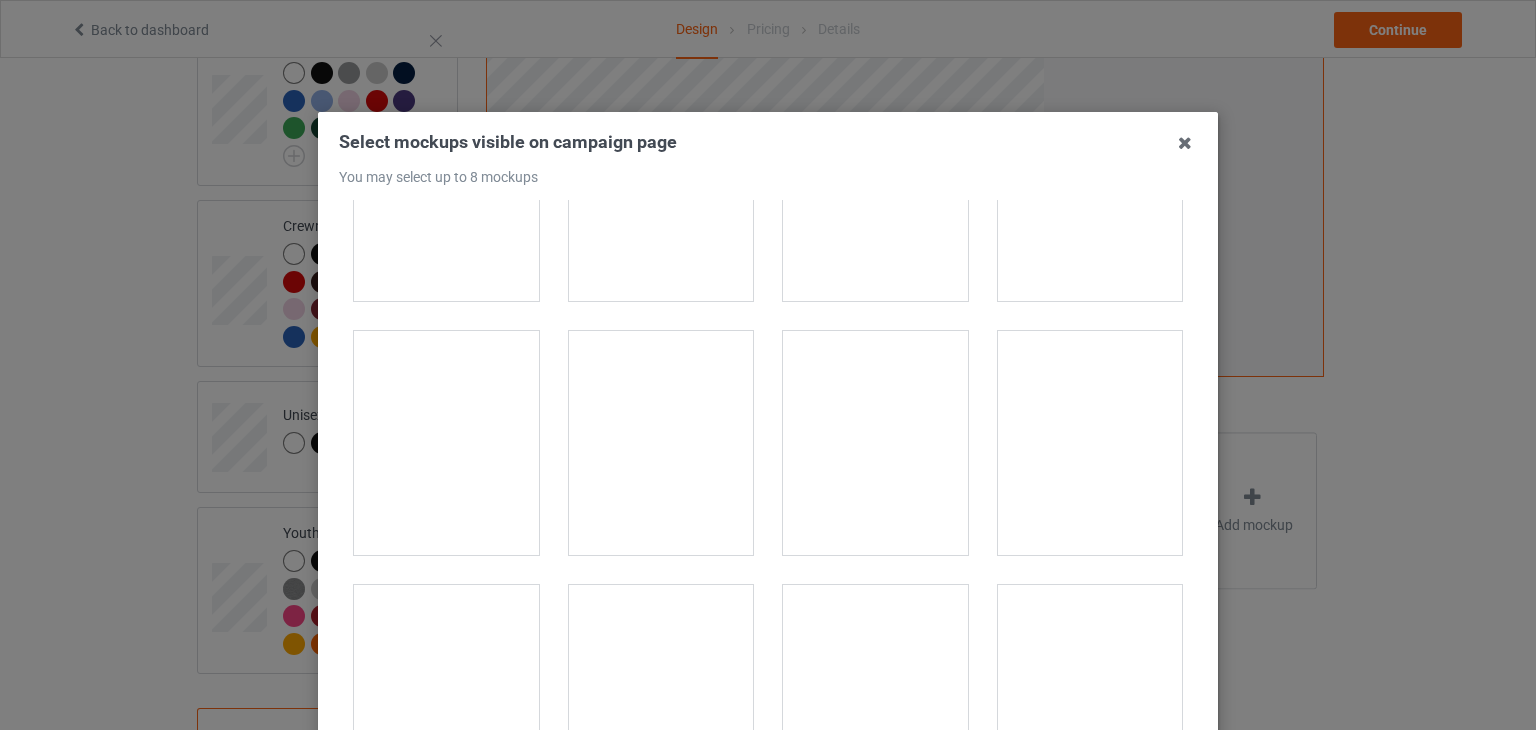 scroll, scrollTop: 26689, scrollLeft: 0, axis: vertical 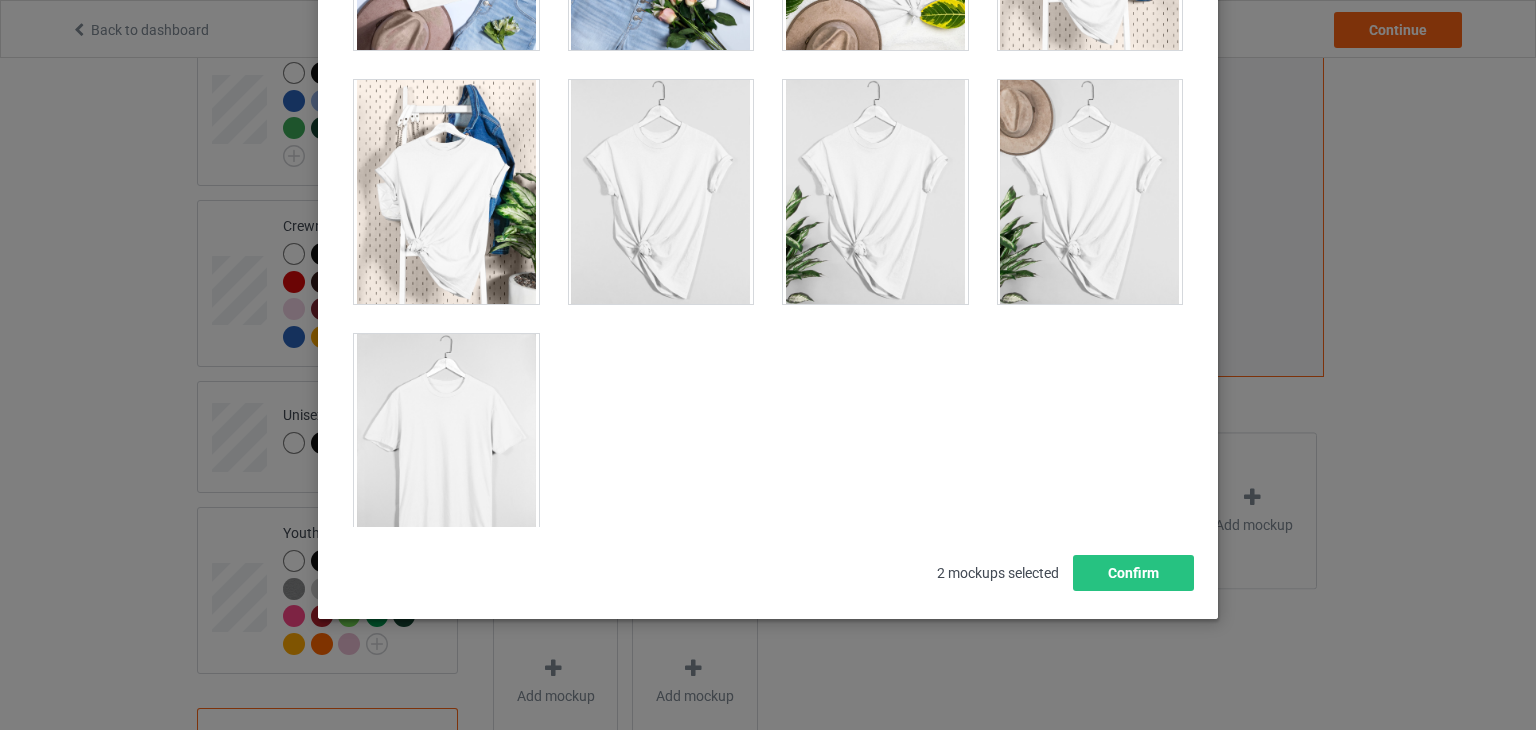 click at bounding box center (446, 446) 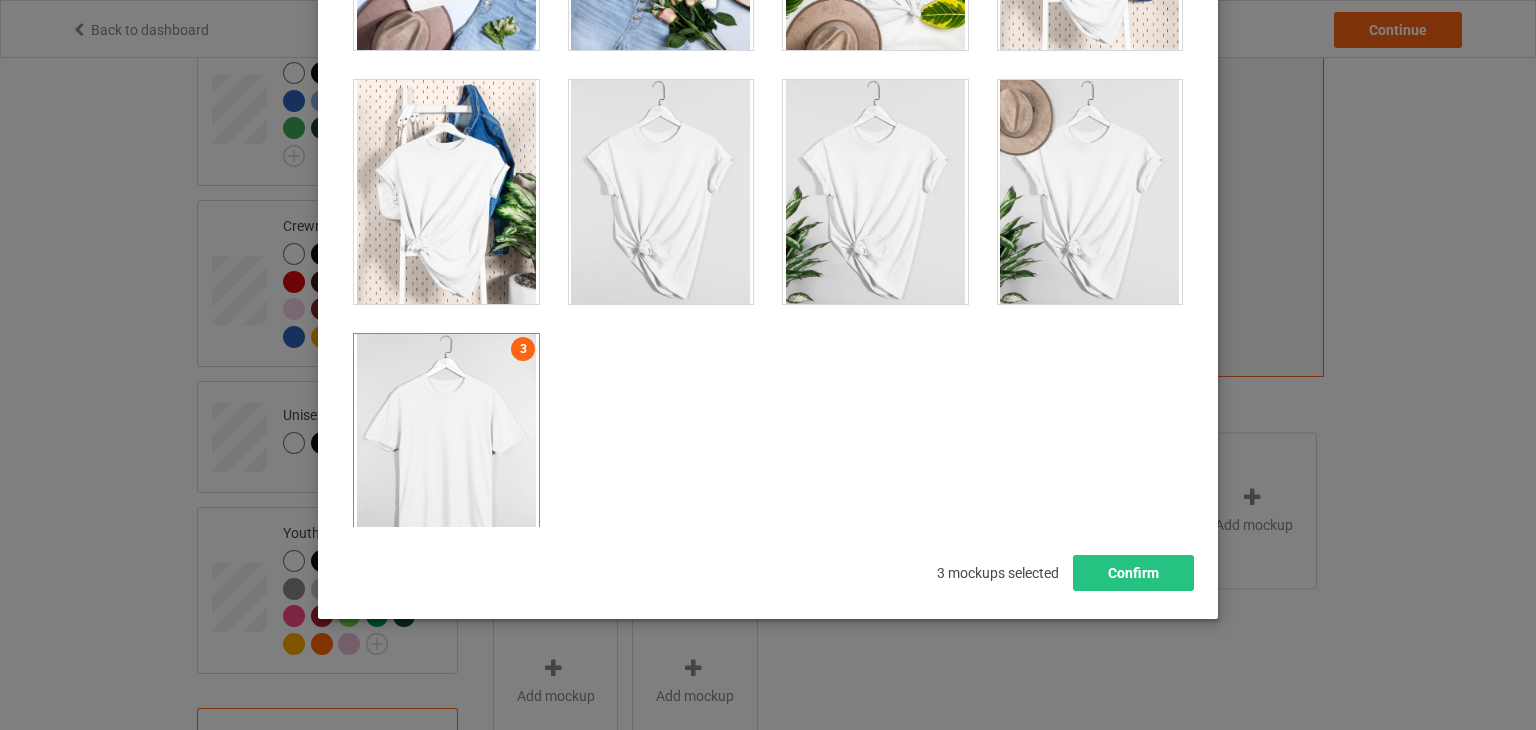 click at bounding box center [661, 192] 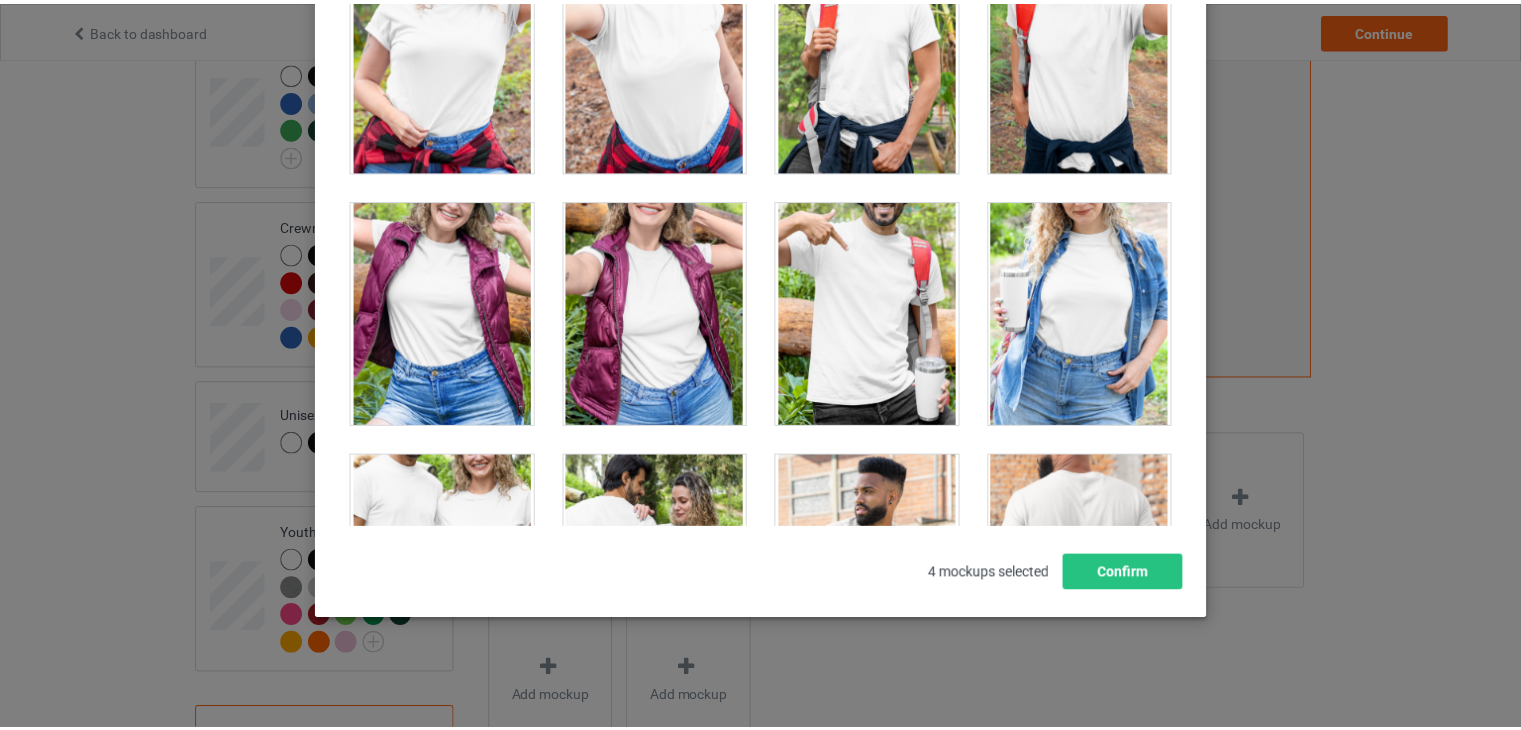 scroll, scrollTop: 22580, scrollLeft: 0, axis: vertical 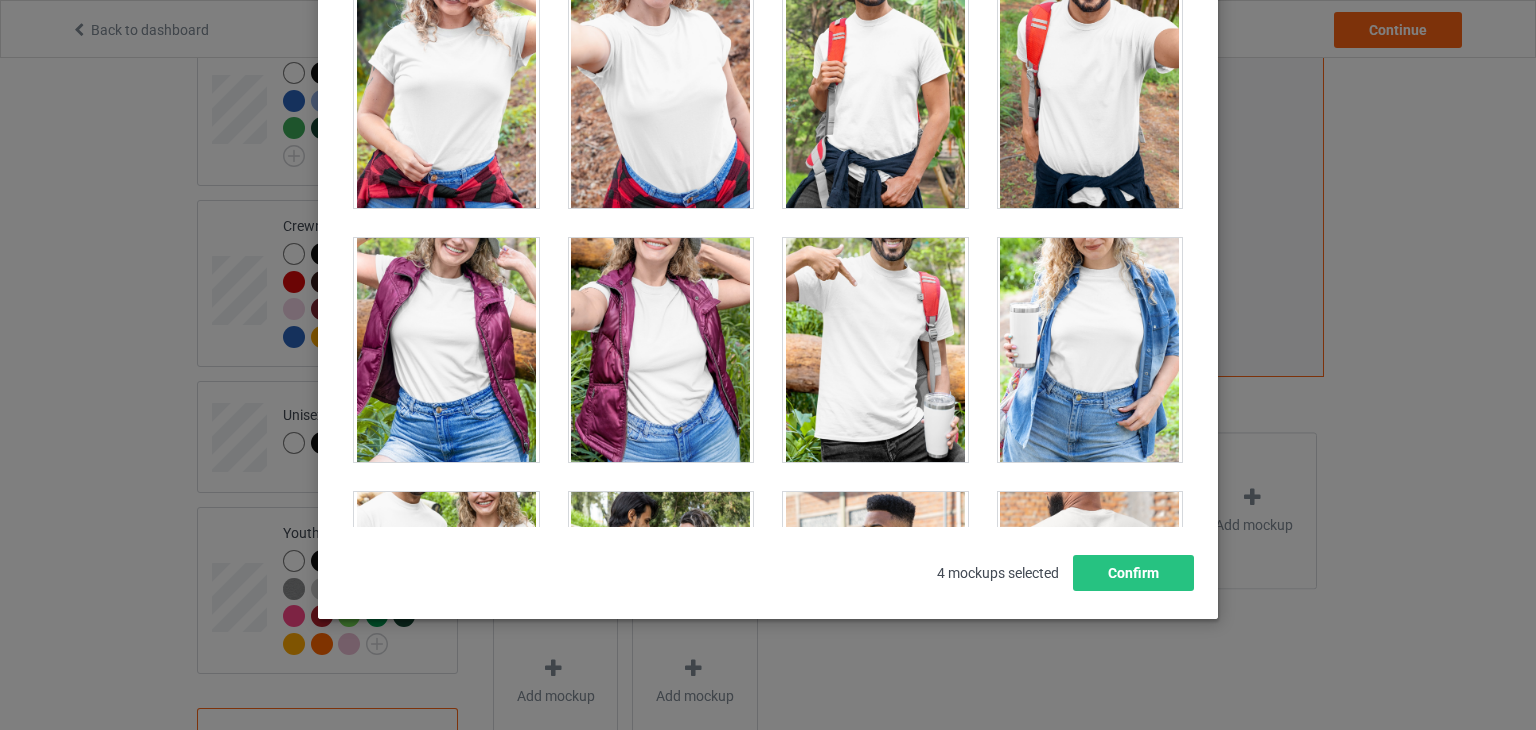 click at bounding box center (875, 350) 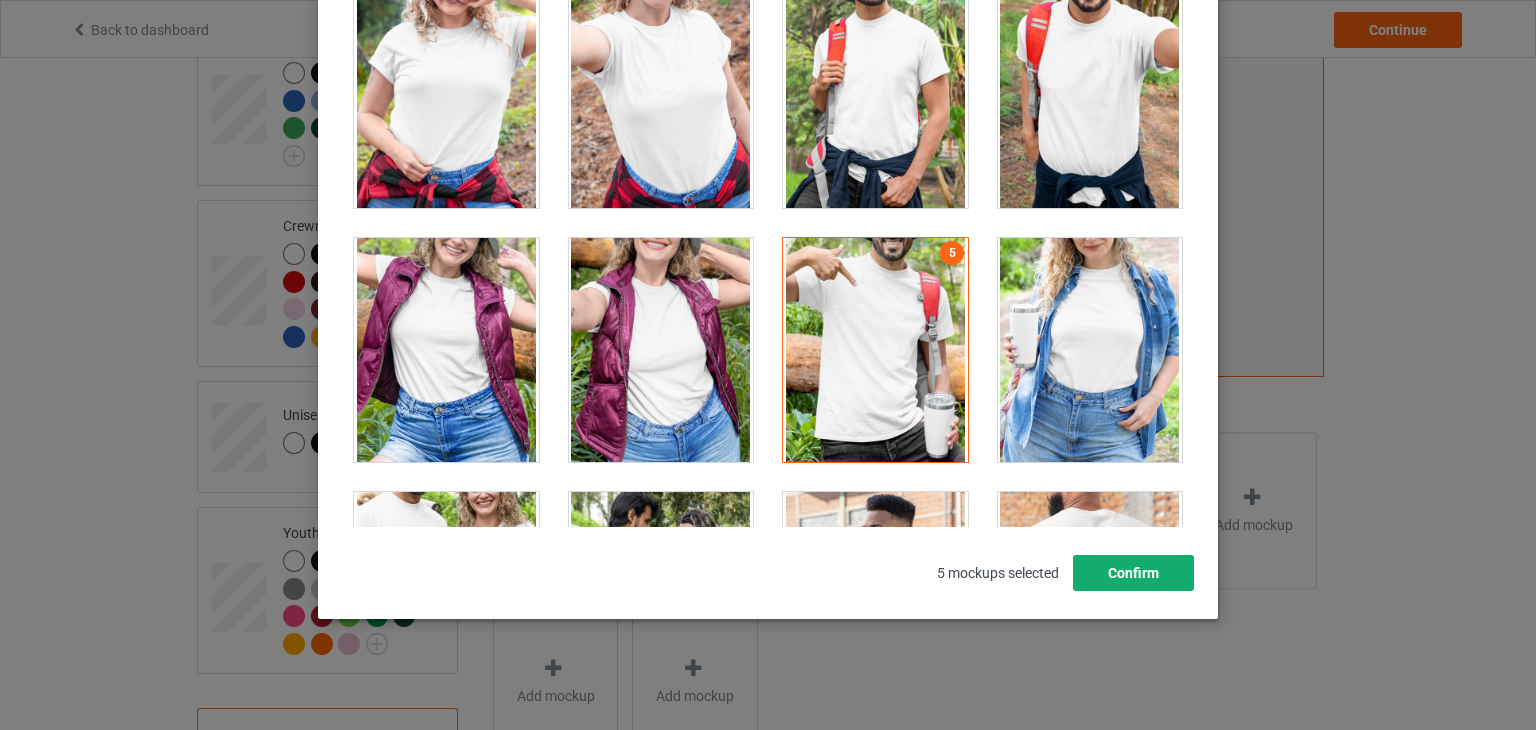 click on "Confirm" at bounding box center [1133, 573] 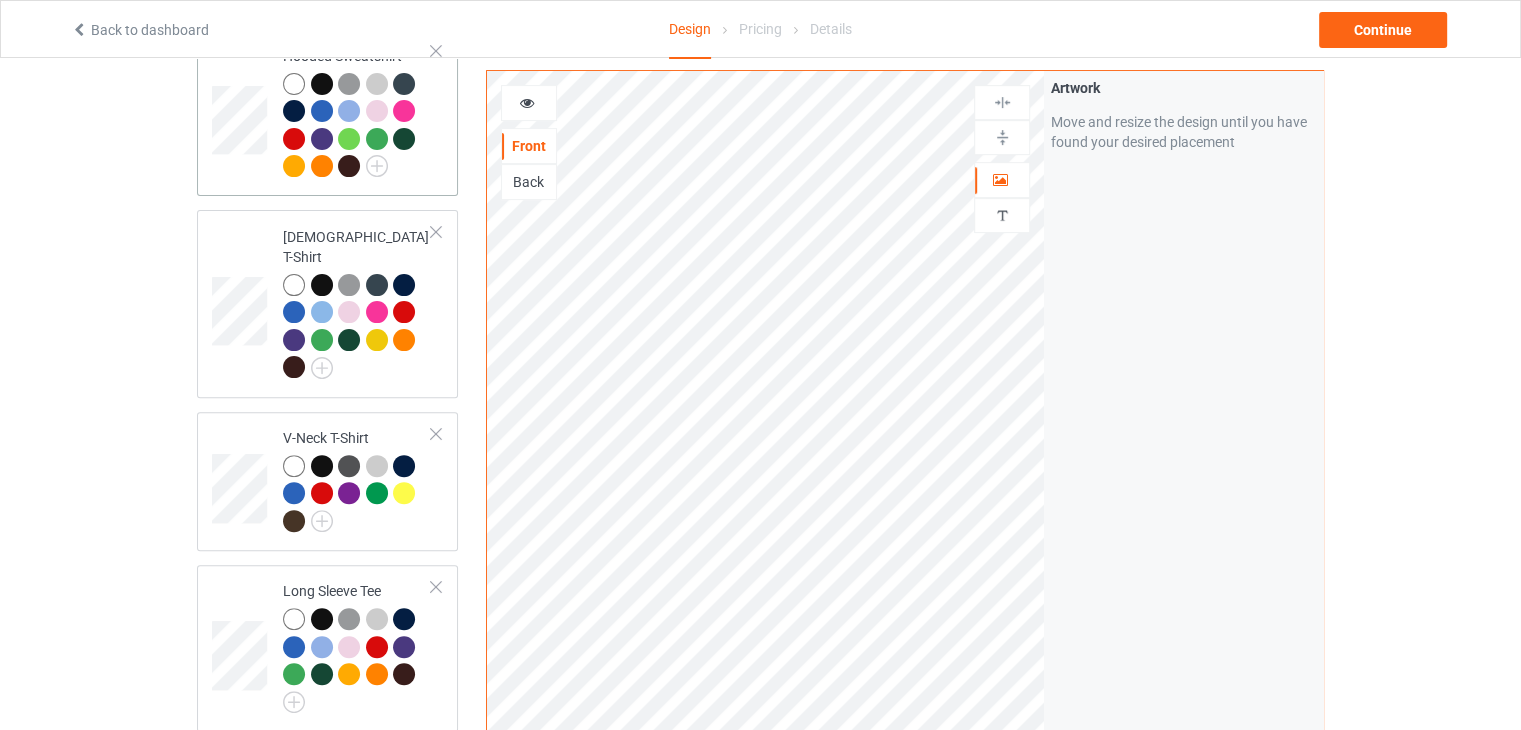 scroll, scrollTop: 410, scrollLeft: 0, axis: vertical 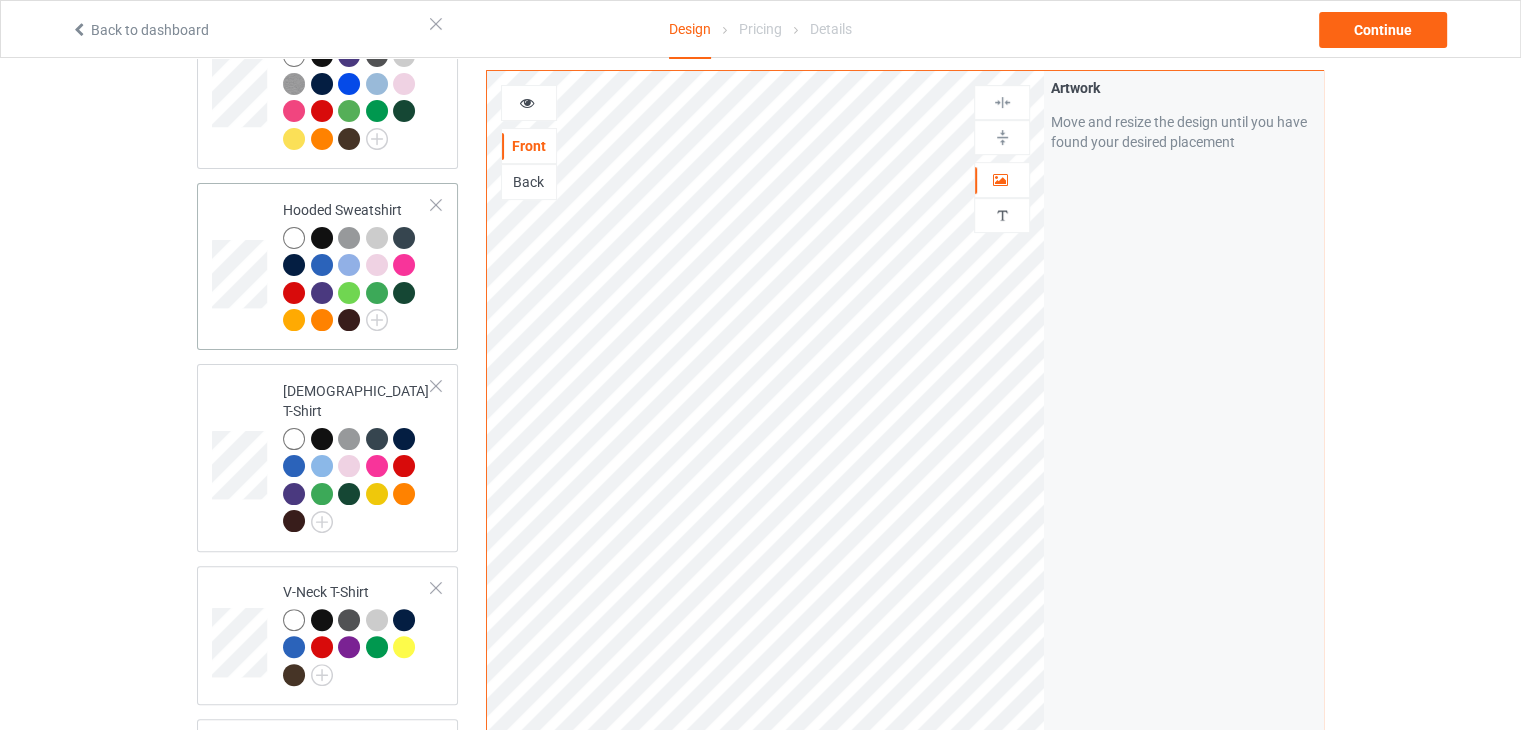 click on "Hooded Sweatshirt" at bounding box center (327, 266) 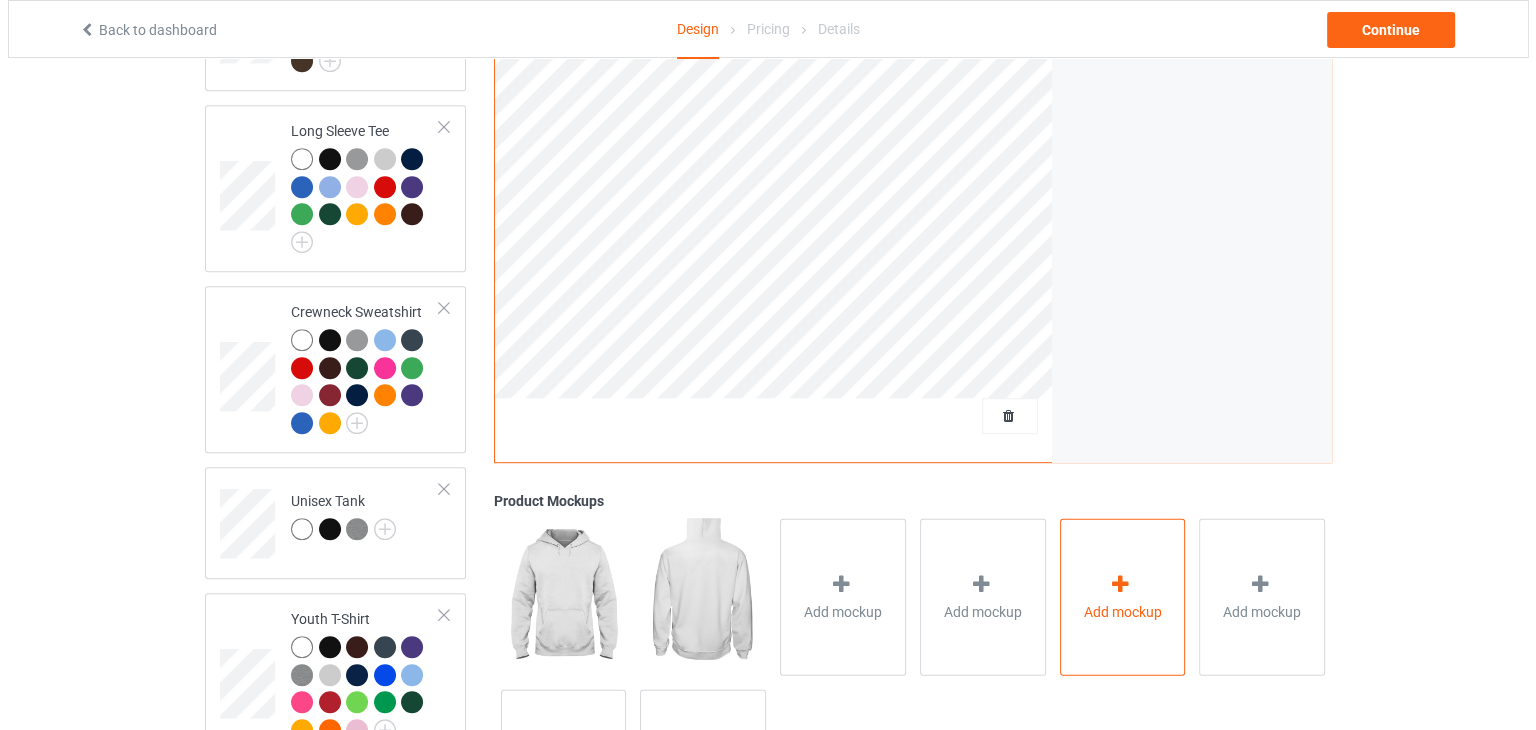 scroll, scrollTop: 1164, scrollLeft: 0, axis: vertical 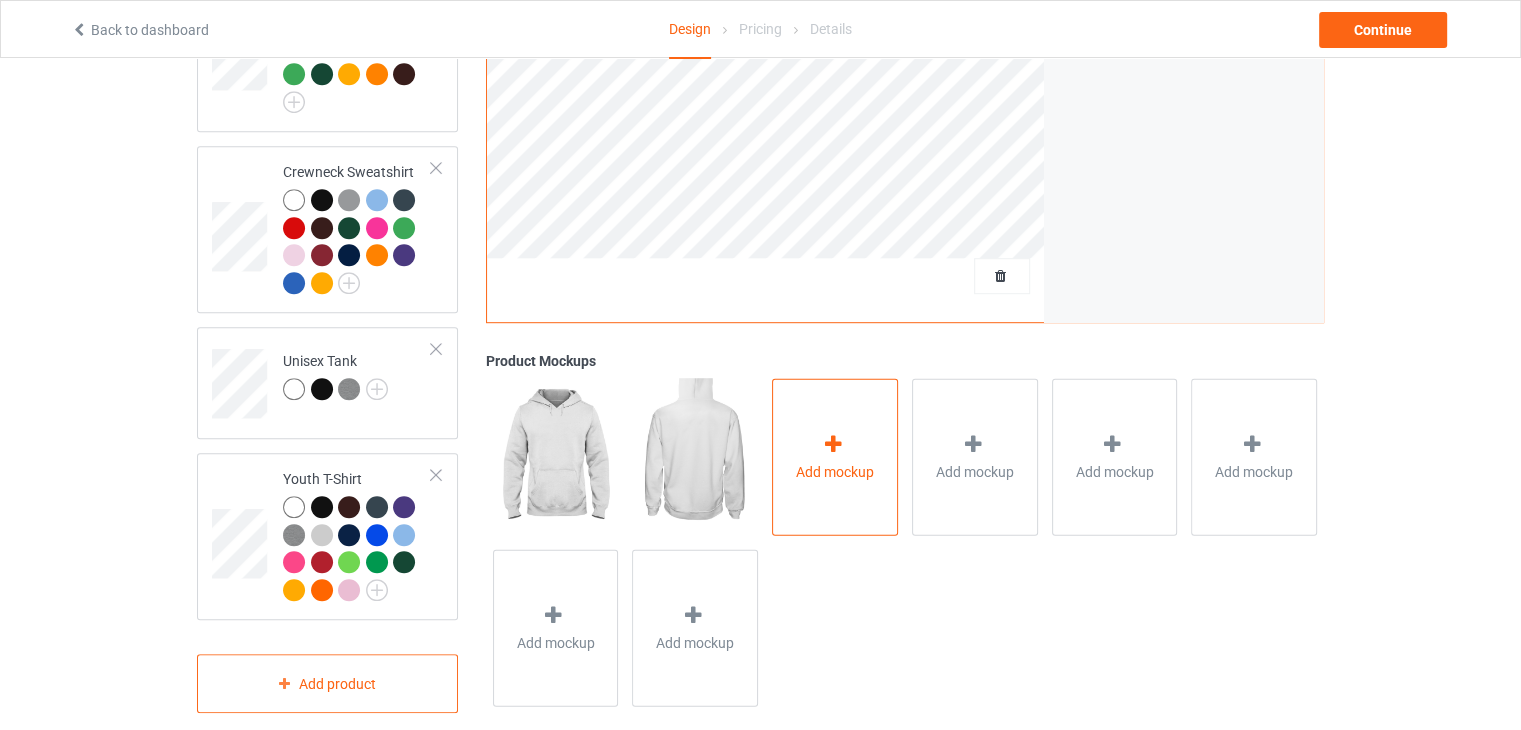 click on "Add mockup" at bounding box center (835, 456) 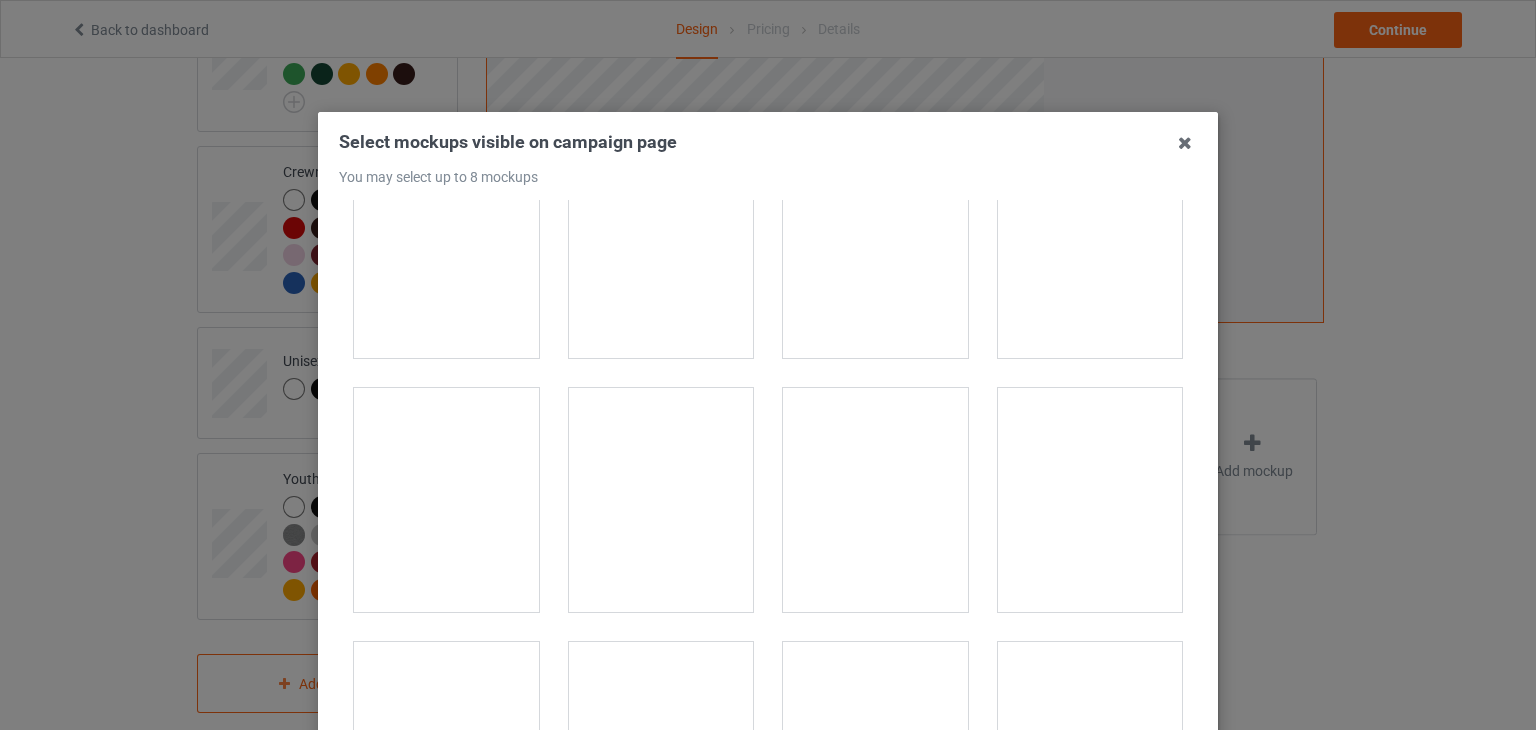 scroll, scrollTop: 600, scrollLeft: 0, axis: vertical 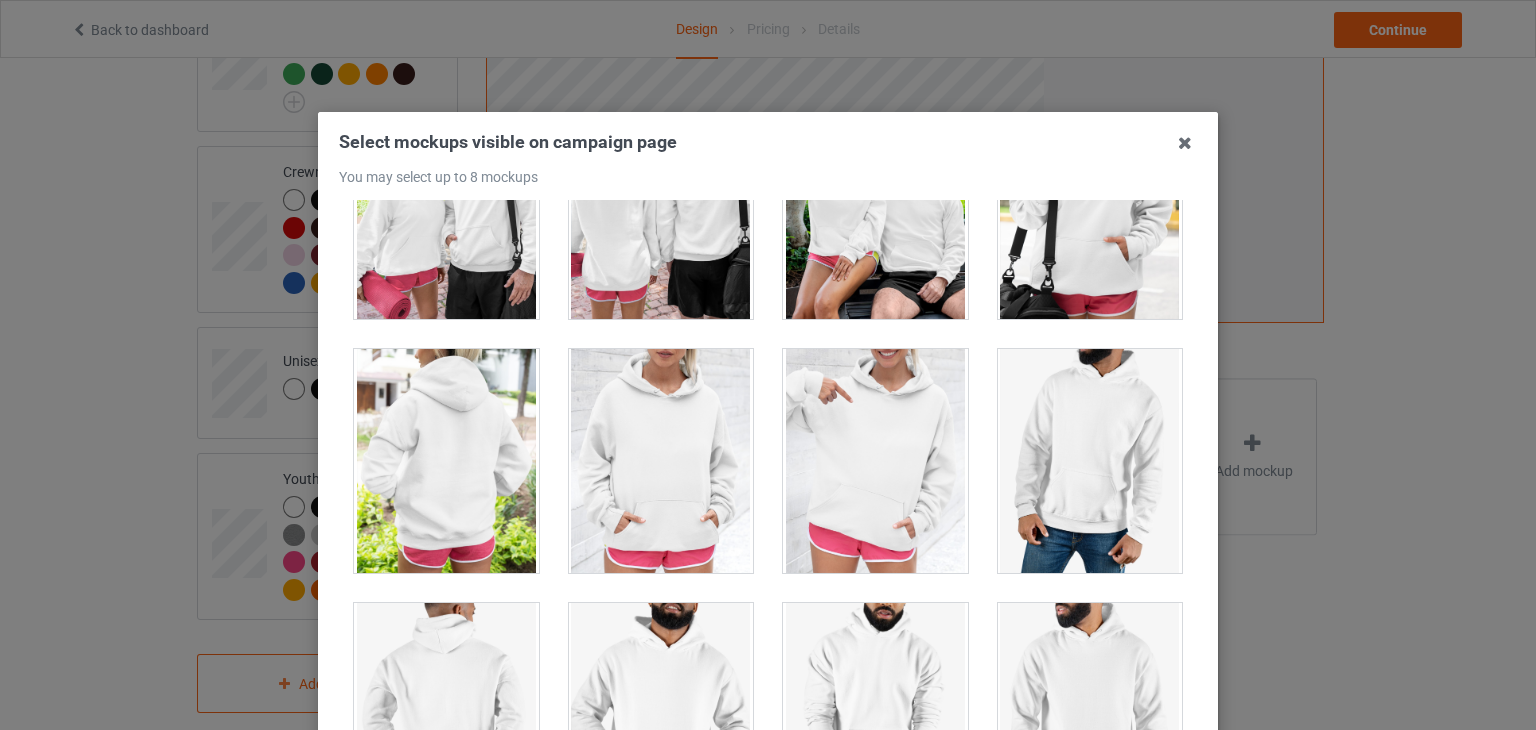 click at bounding box center [1090, 461] 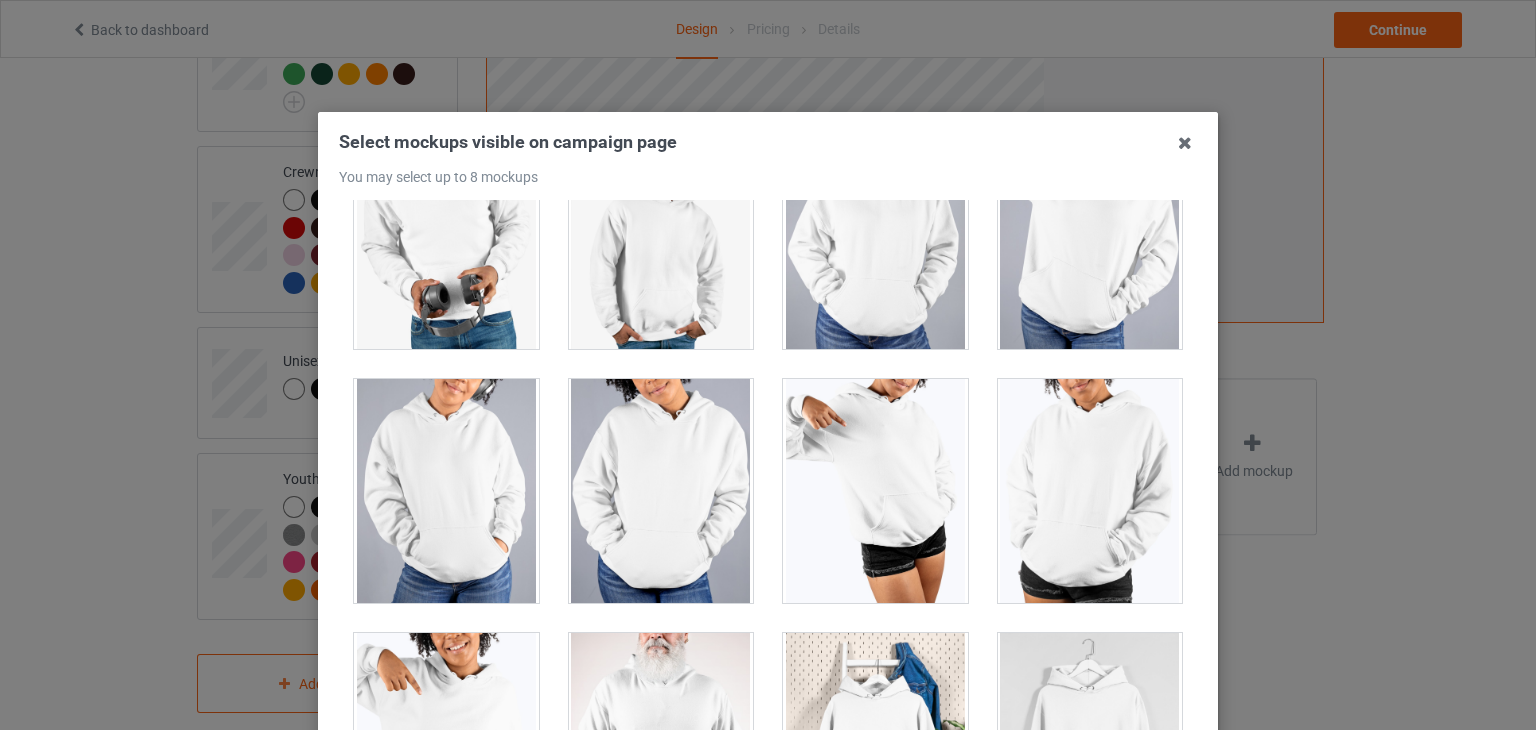 scroll, scrollTop: 17168, scrollLeft: 0, axis: vertical 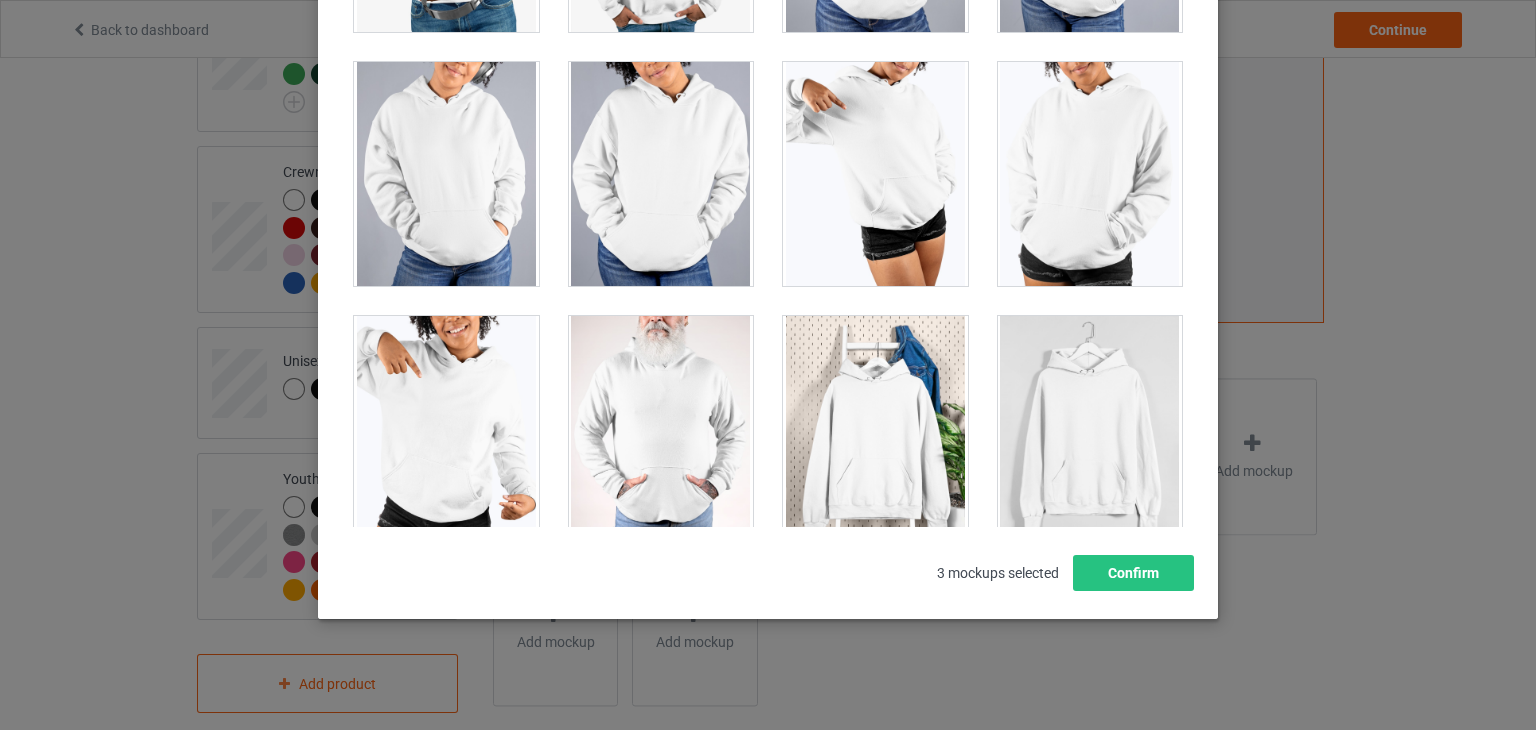 click at bounding box center (1090, 428) 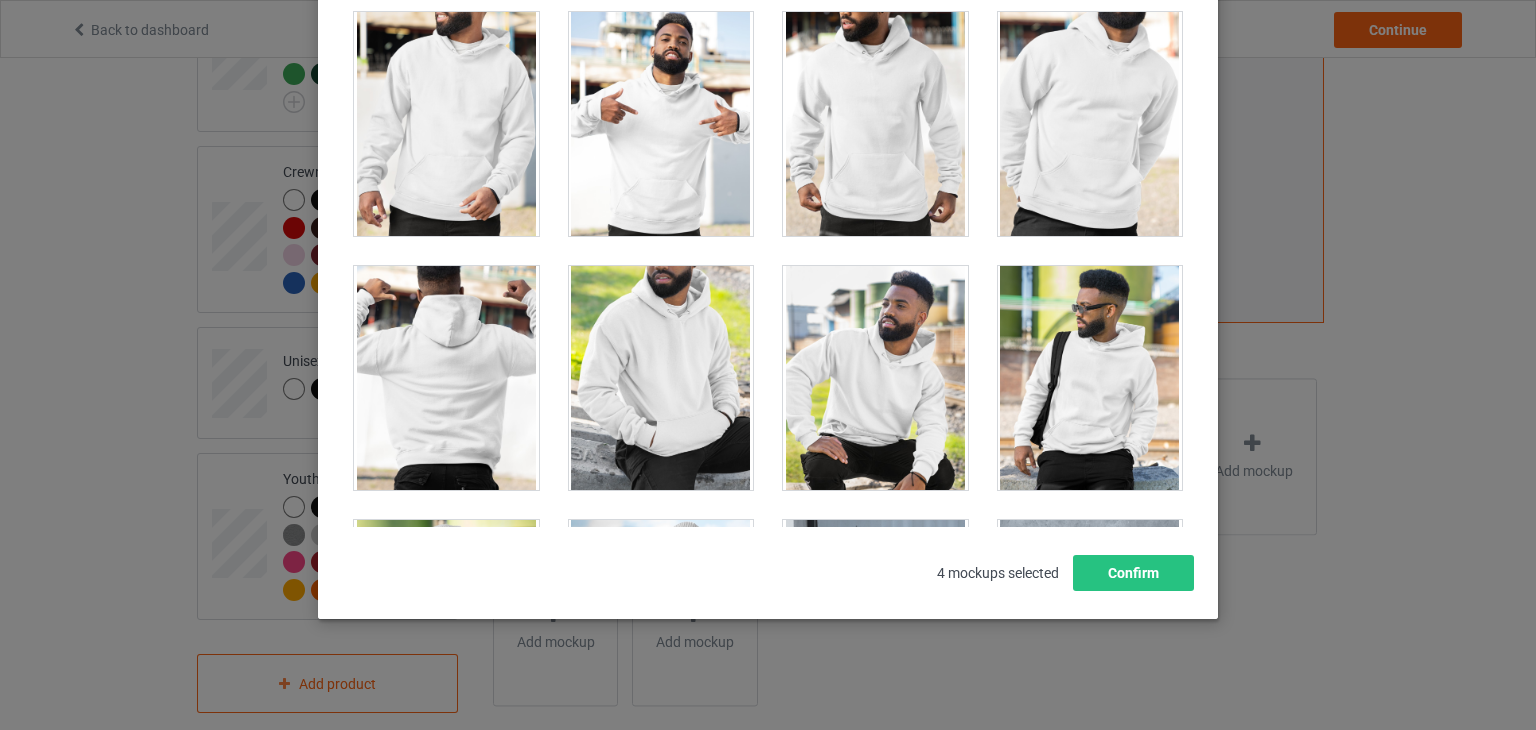 scroll, scrollTop: 14768, scrollLeft: 0, axis: vertical 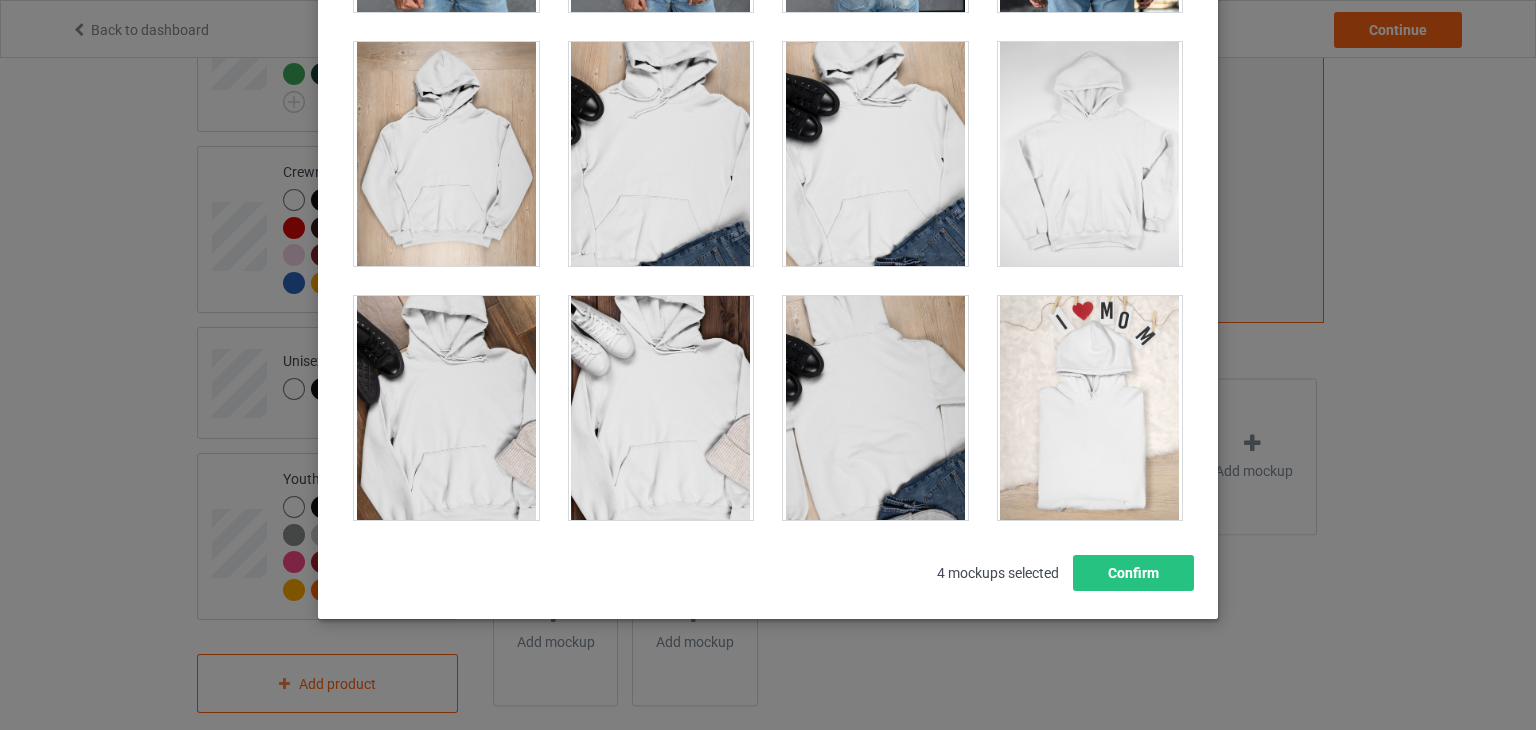 click at bounding box center (875, 154) 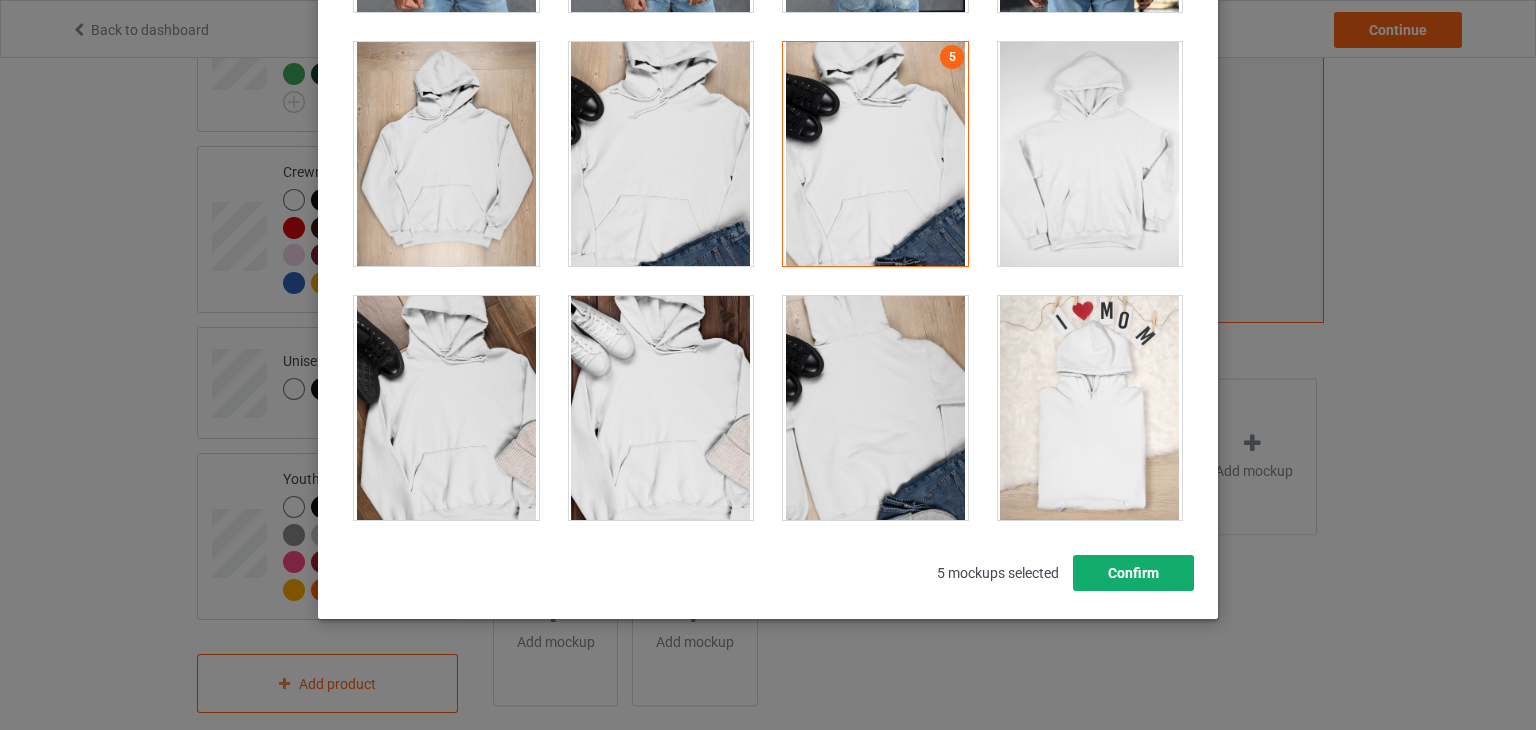 click on "Confirm" at bounding box center (1133, 573) 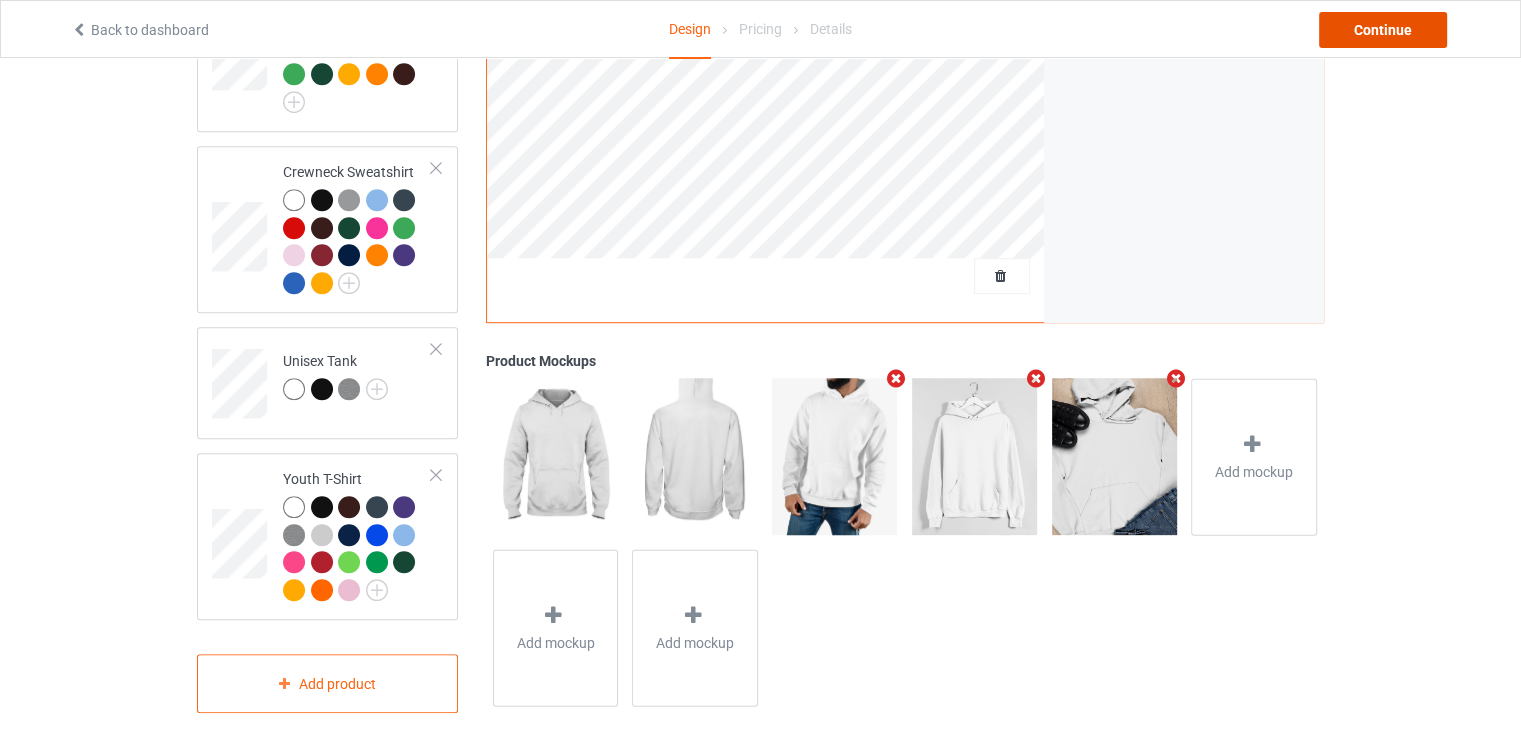 click on "Continue" at bounding box center (1383, 30) 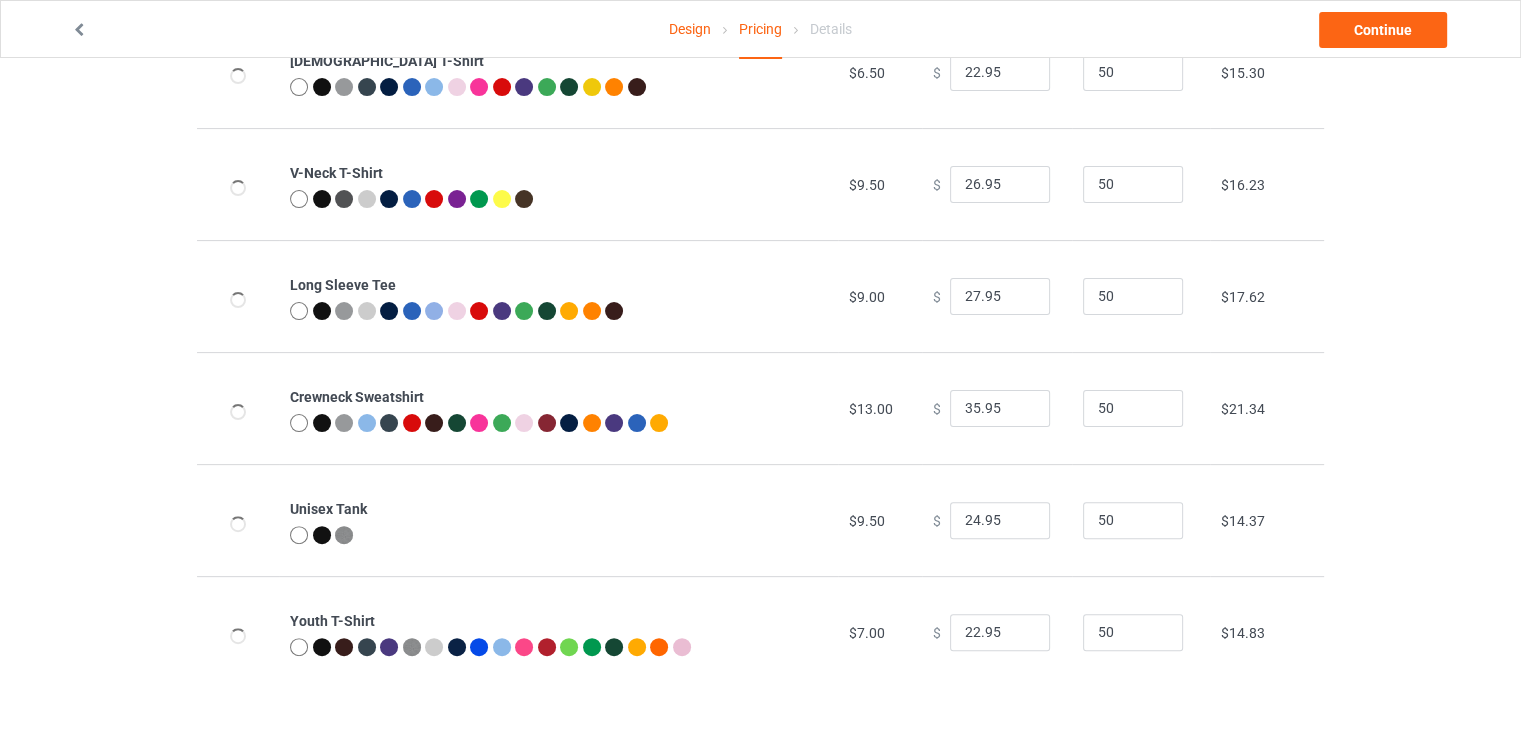 scroll, scrollTop: 0, scrollLeft: 0, axis: both 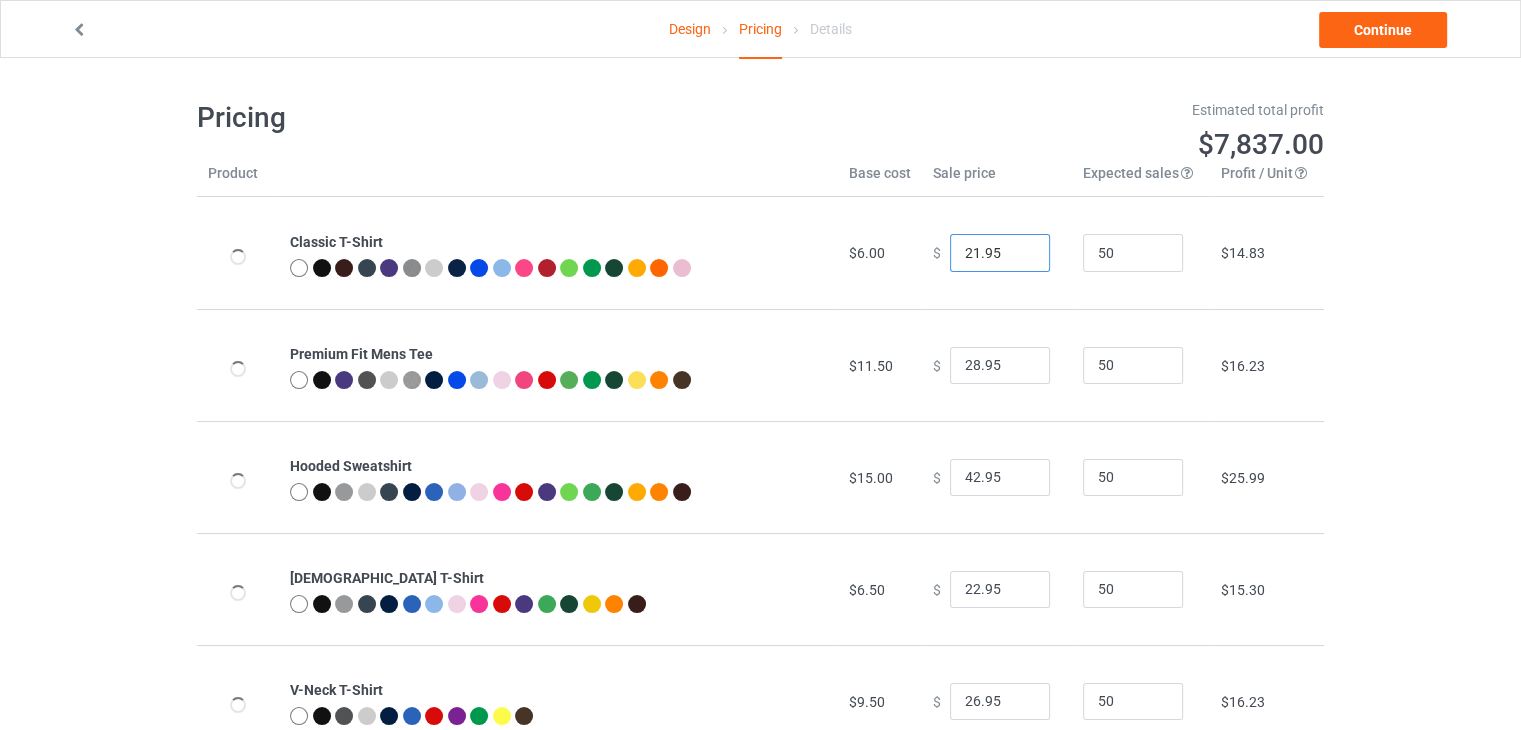 click on "21.95" at bounding box center [1000, 253] 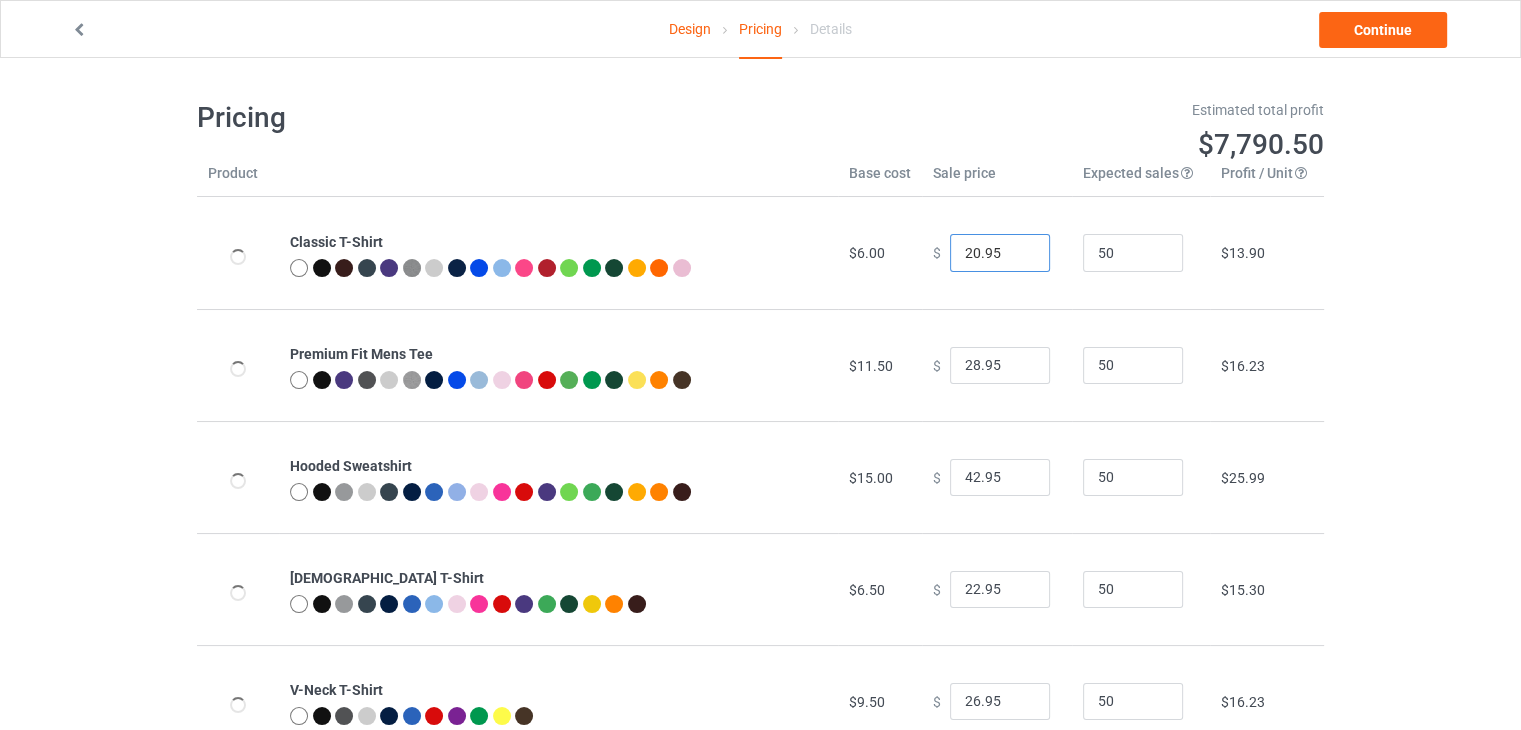click on "20.95" at bounding box center (1000, 253) 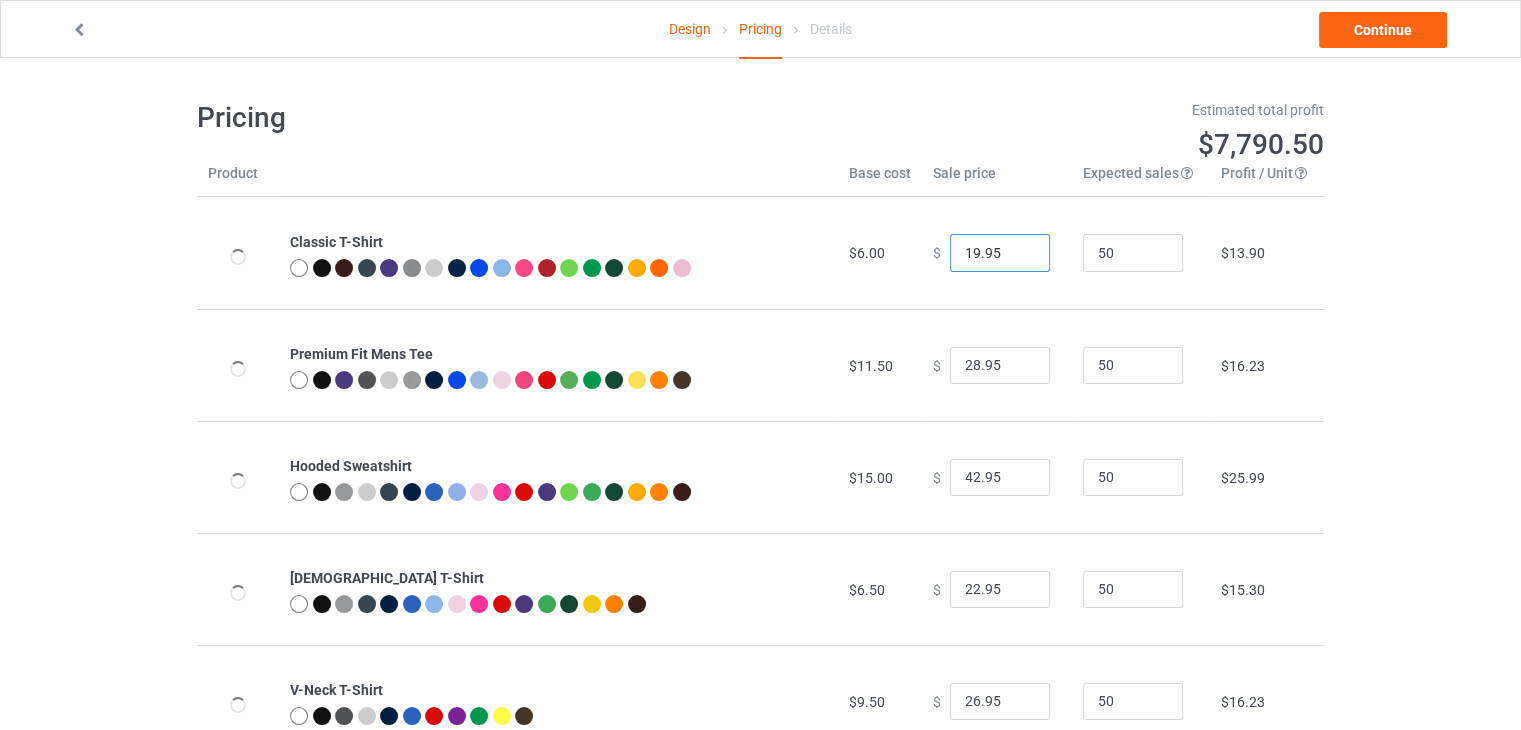 click on "19.95" at bounding box center [1000, 253] 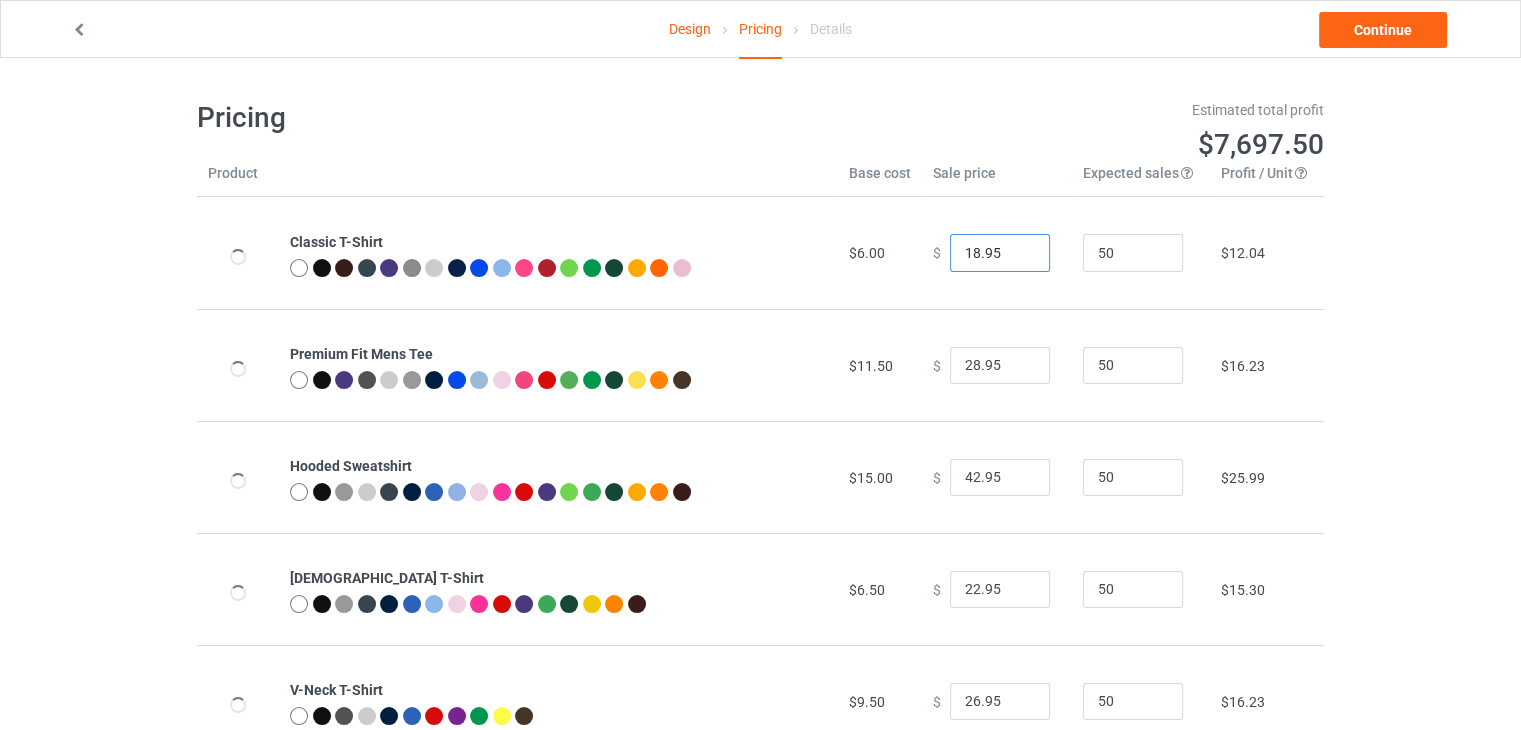 click on "18.95" at bounding box center [1000, 253] 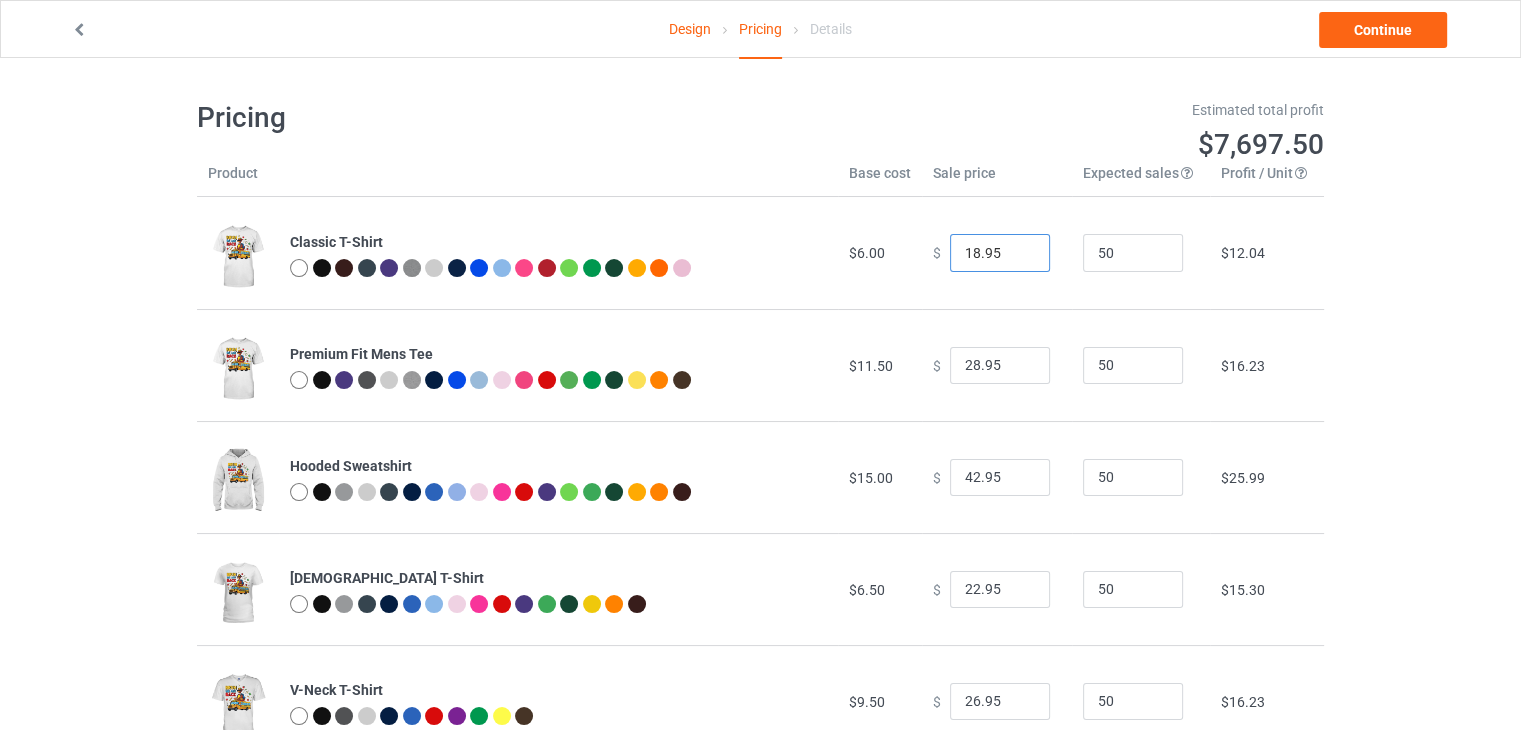 click on "18.95" at bounding box center (1000, 253) 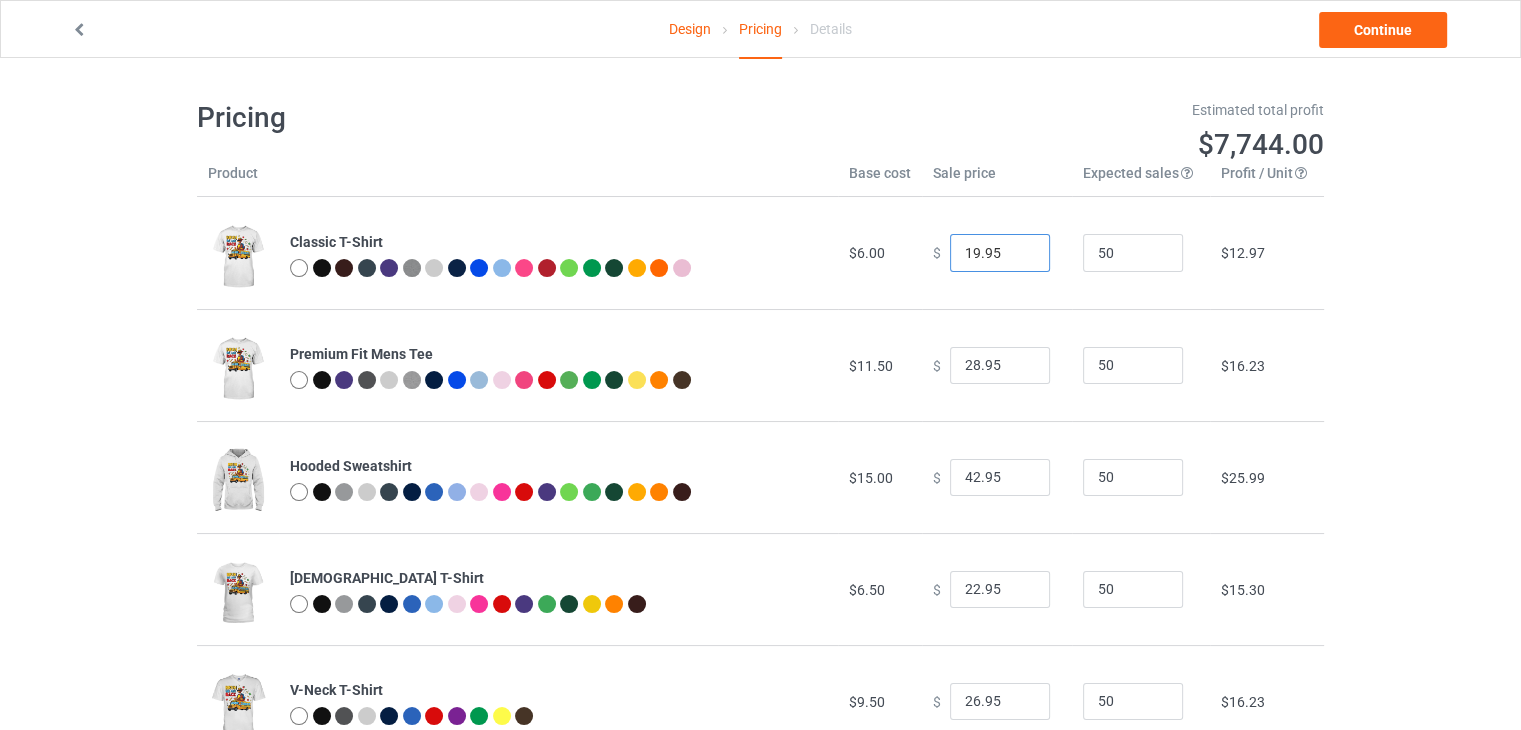 type on "19.95" 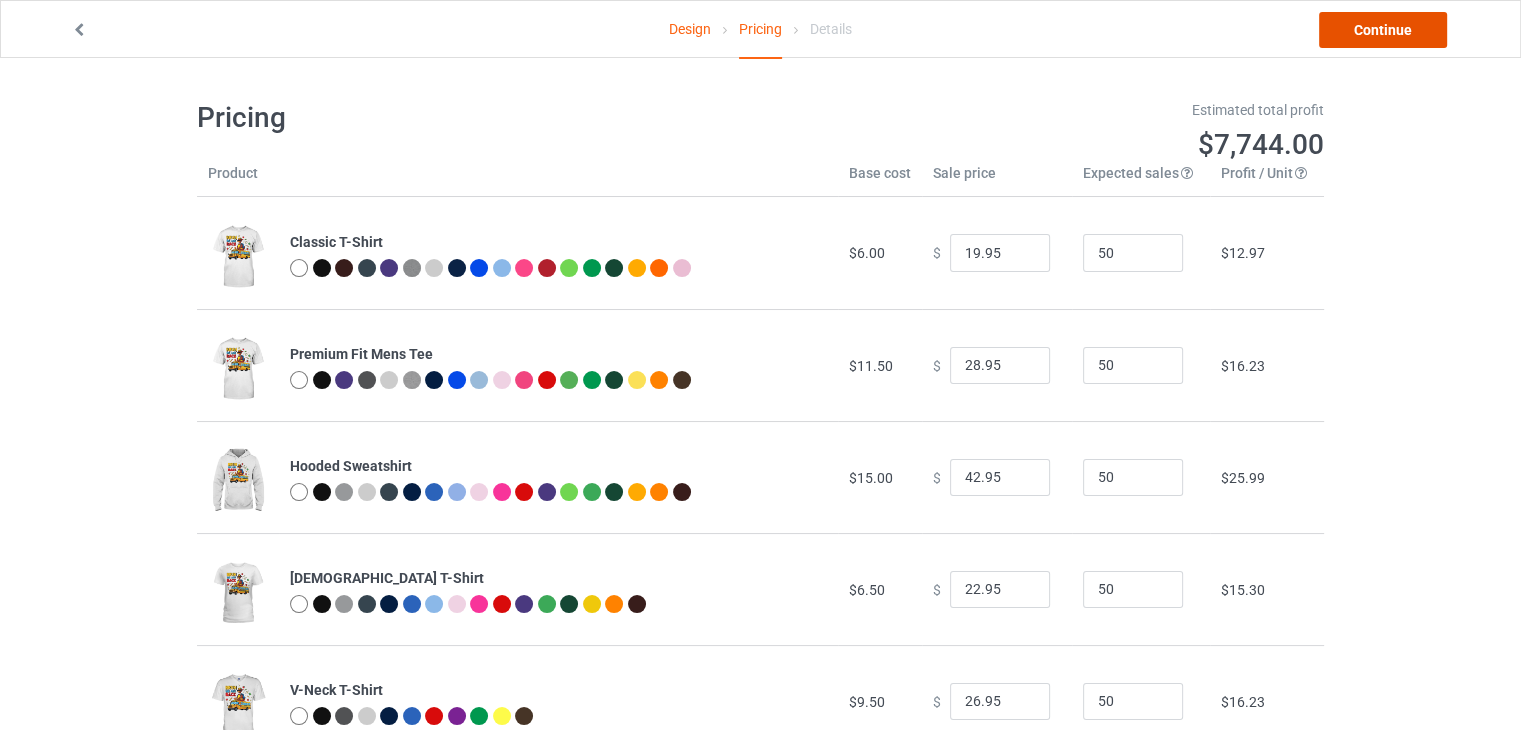 click on "Continue" at bounding box center (1383, 30) 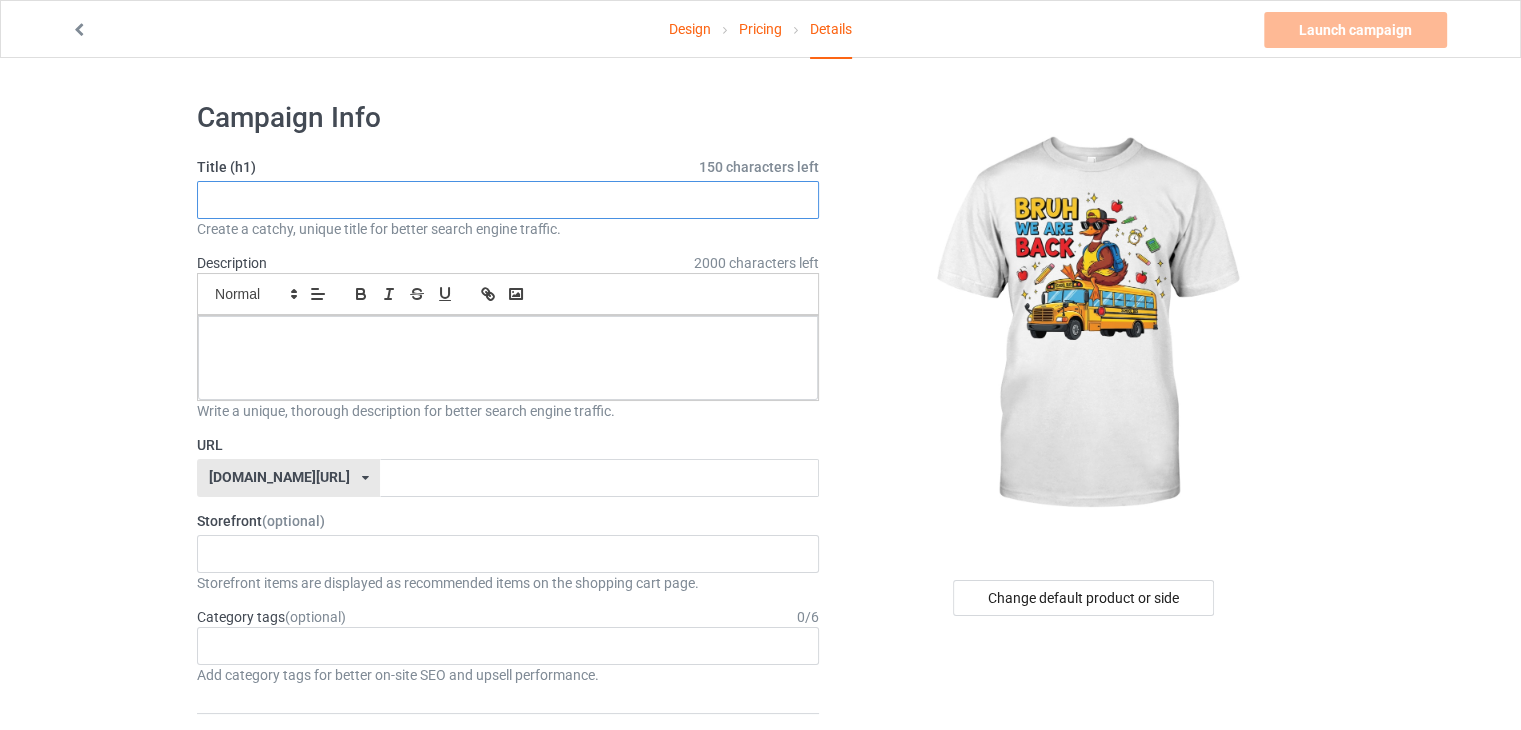 click at bounding box center [508, 200] 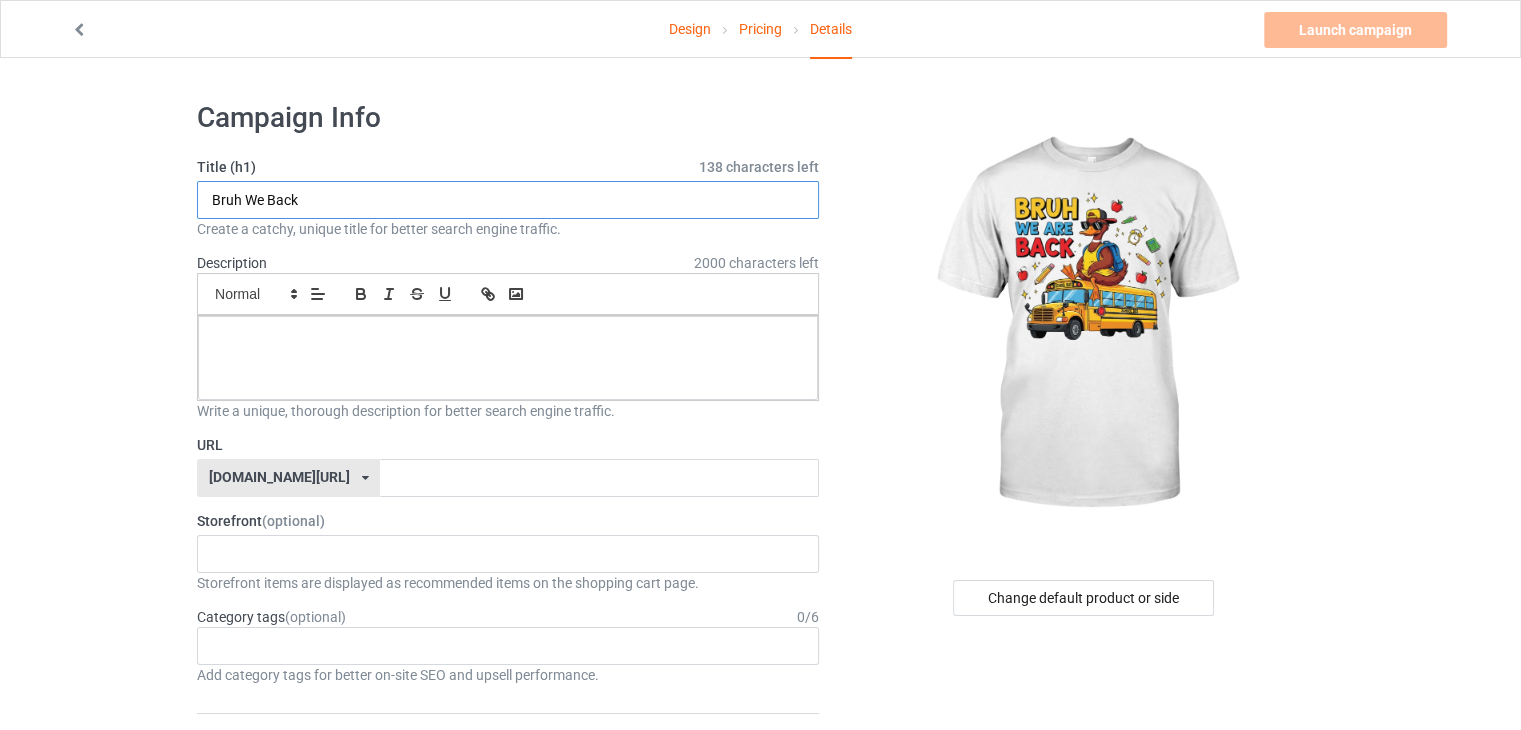 click on "Bruh We Back" at bounding box center (508, 200) 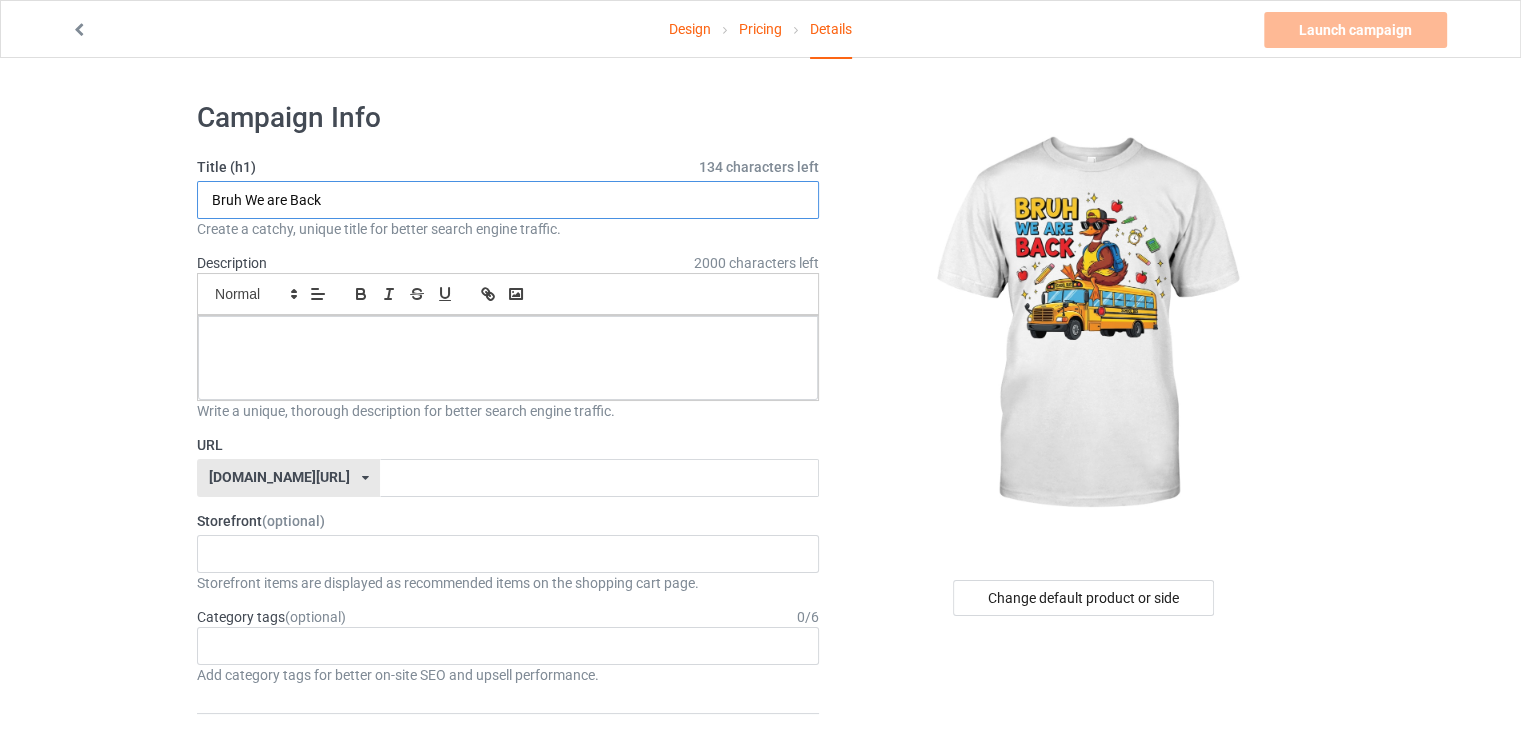 type on "Bruh We are Back" 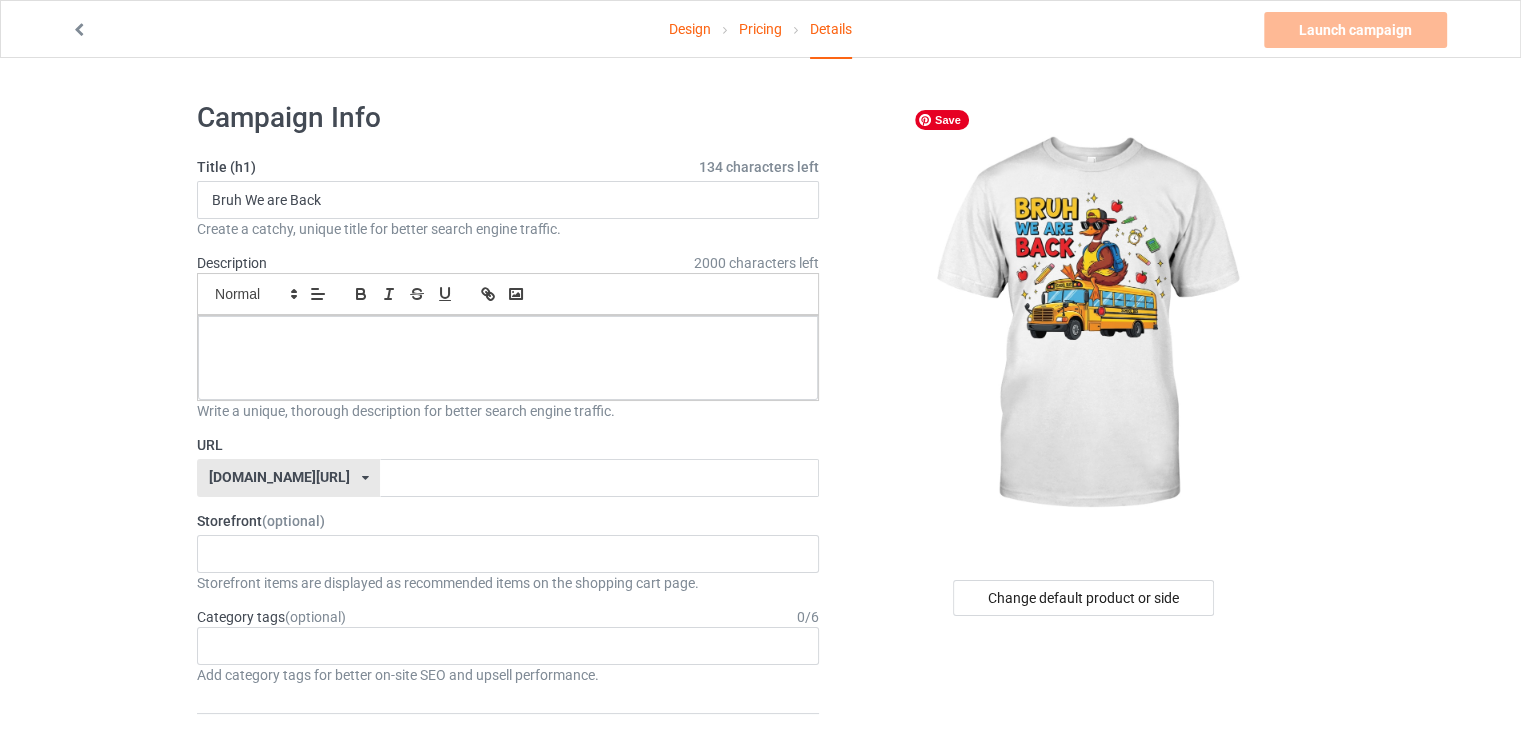 drag, startPoint x: 1285, startPoint y: 97, endPoint x: 1029, endPoint y: 302, distance: 327.96494 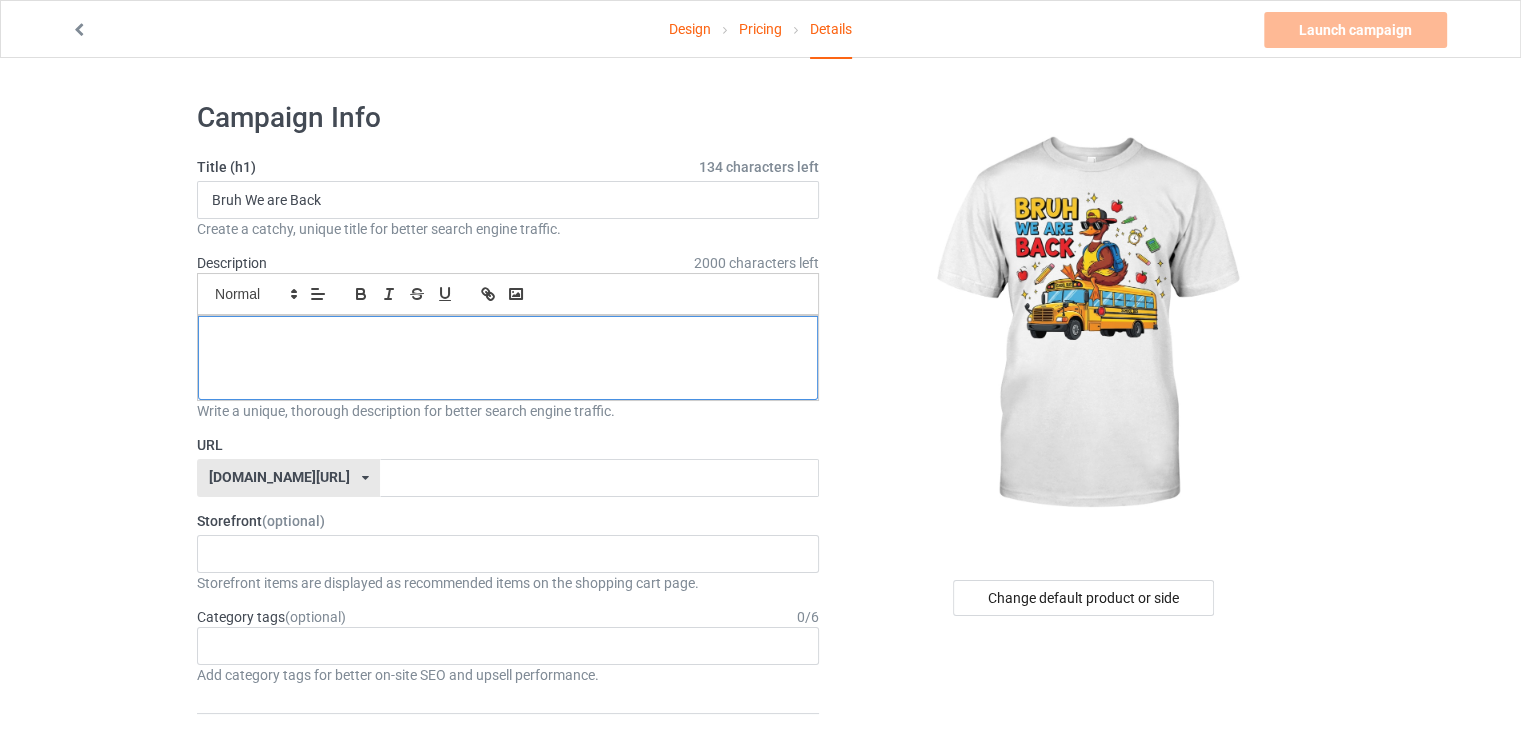 scroll, scrollTop: 0, scrollLeft: 0, axis: both 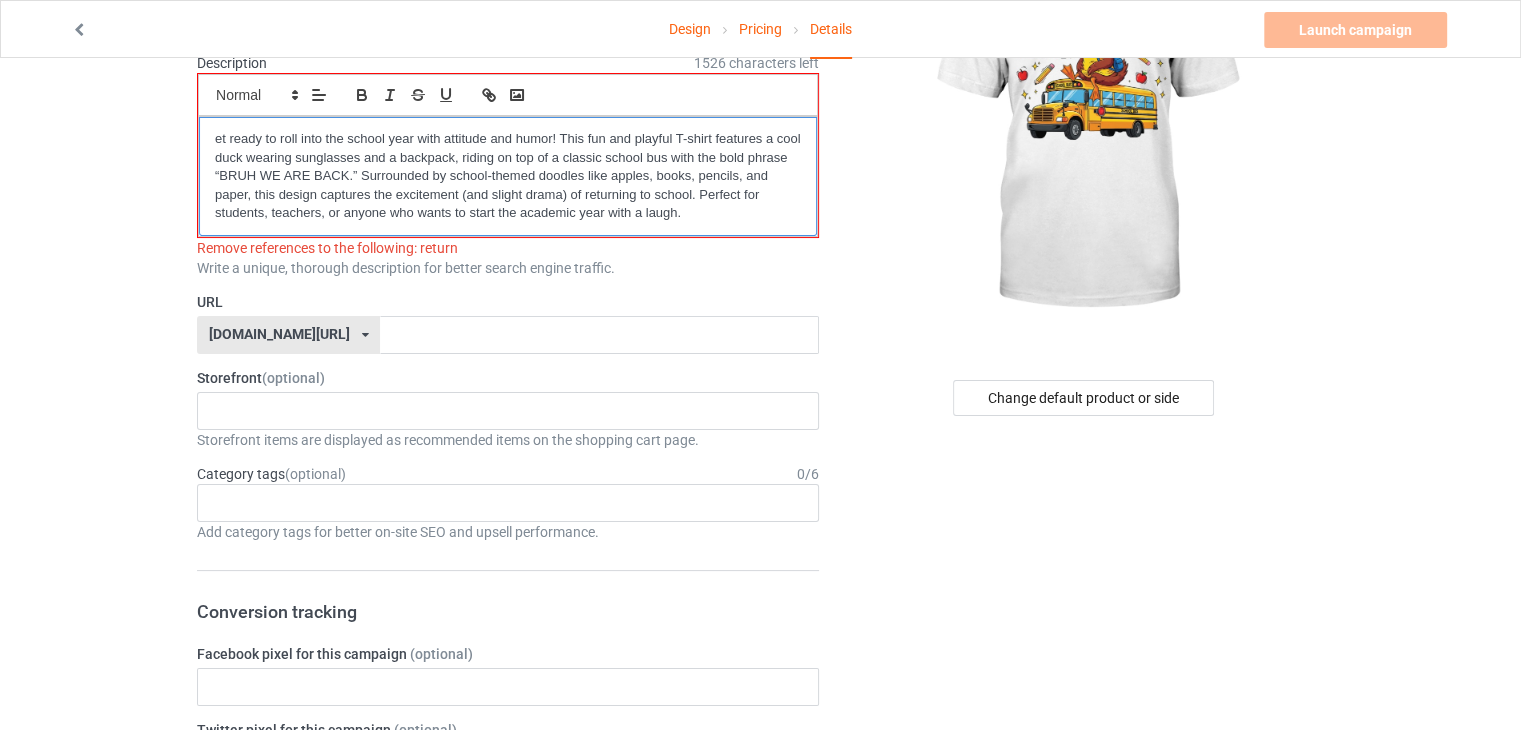 click on "et ready to roll into the school year with attitude and humor! This fun and playful T-shirt features a cool duck wearing sunglasses and a backpack, riding on top of a classic school bus with the bold phrase “BRUH WE ARE BACK.” Surrounded by school-themed doodles like apples, books, pencils, and paper, this design captures the excitement (and slight drama) of returning to school. Perfect for students, teachers, or anyone who wants to start the academic year with a laugh." at bounding box center (508, 176) 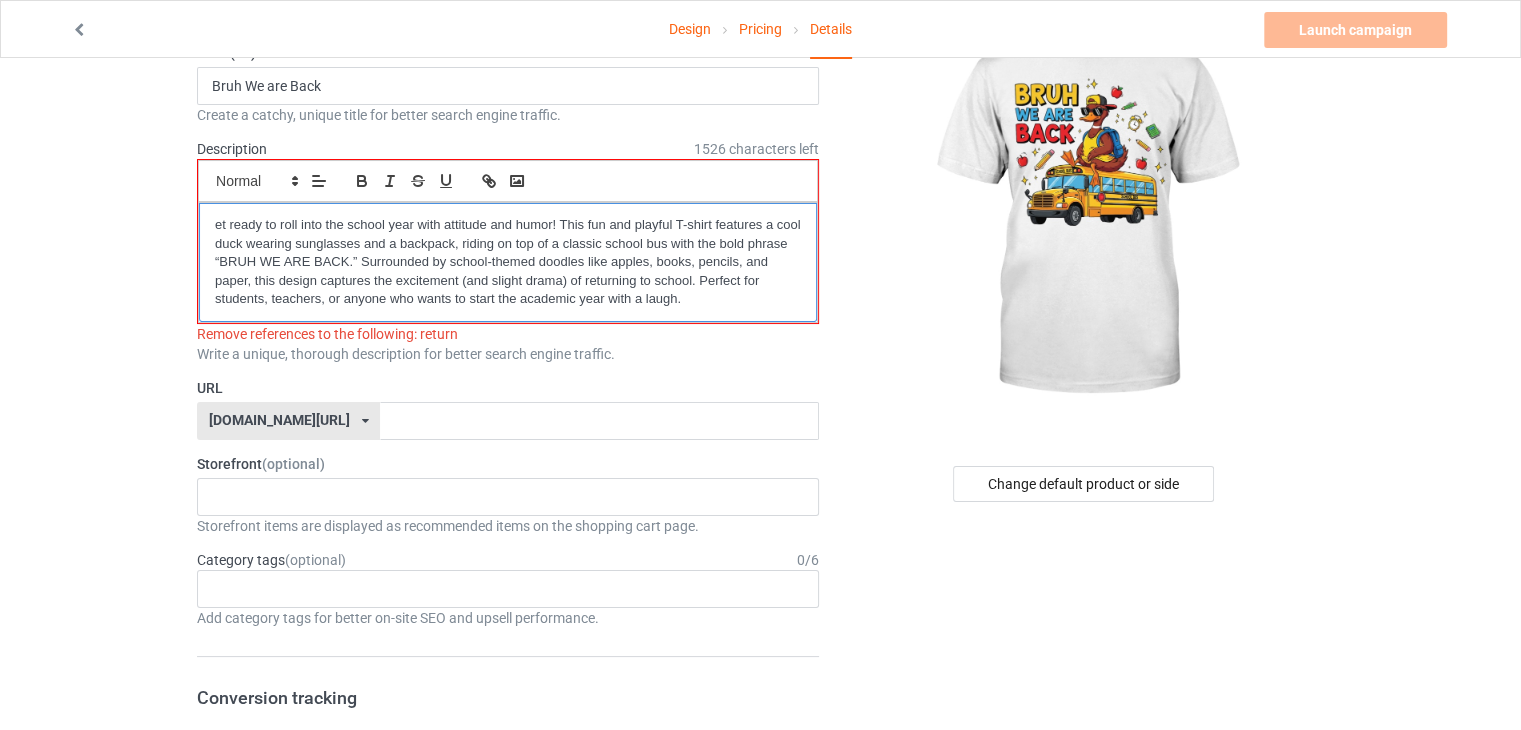 scroll, scrollTop: 200, scrollLeft: 0, axis: vertical 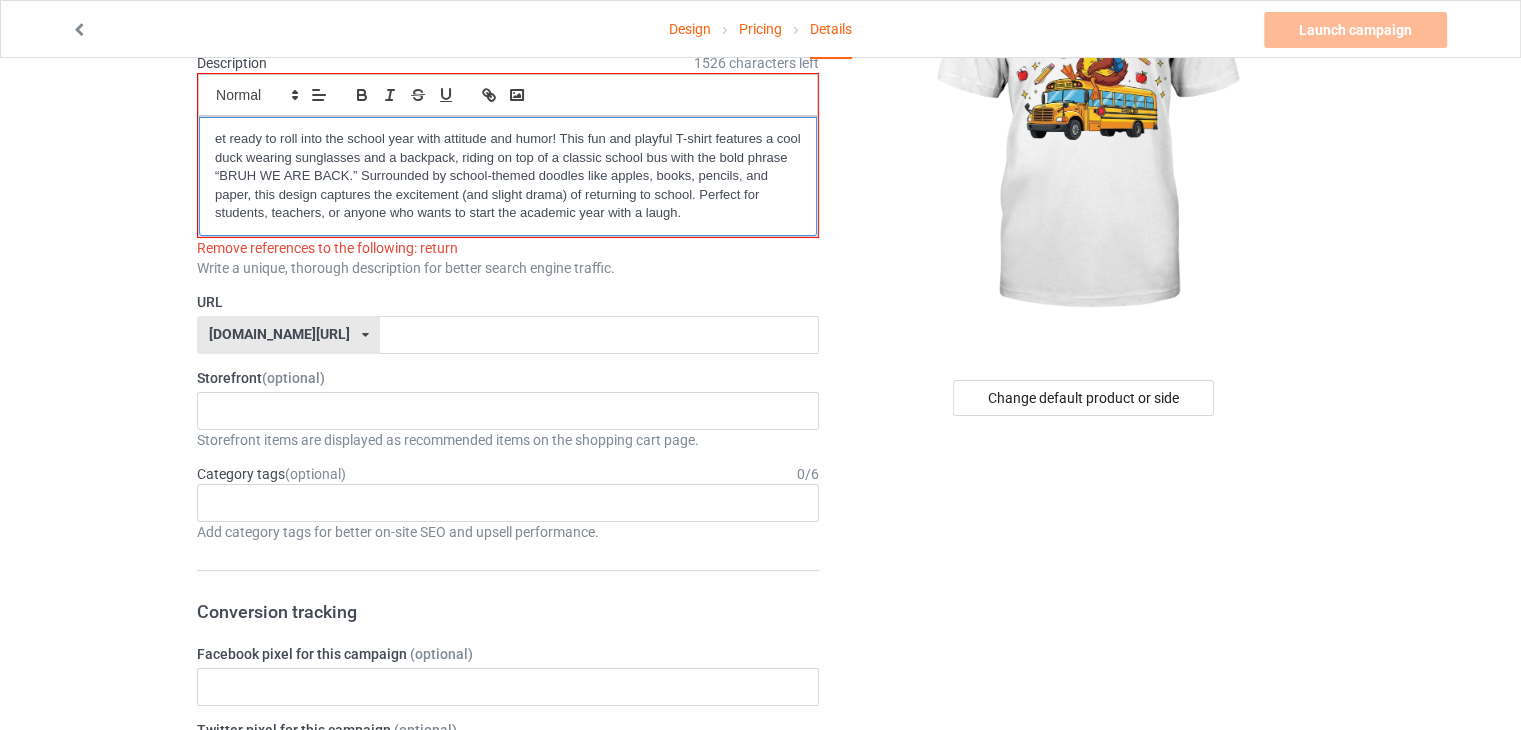 click on "et ready to roll into the school year with attitude and humor! This fun and playful T-shirt features a cool duck wearing sunglasses and a backpack, riding on top of a classic school bus with the bold phrase “BRUH WE ARE BACK.” Surrounded by school-themed doodles like apples, books, pencils, and paper, this design captures the excitement (and slight drama) of returning to school. Perfect for students, teachers, or anyone who wants to start the academic year with a laugh." at bounding box center [508, 176] 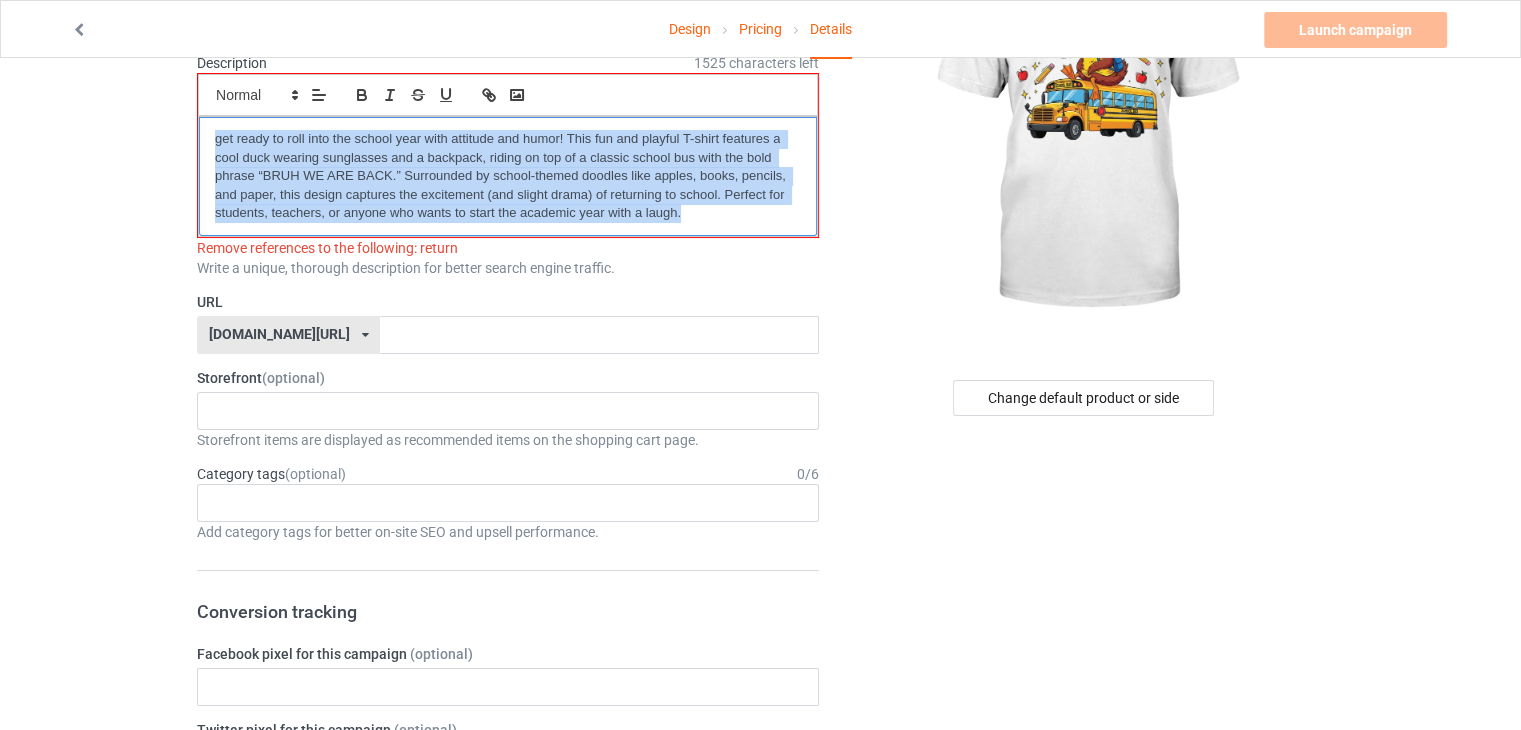 drag, startPoint x: 704, startPoint y: 217, endPoint x: 0, endPoint y: 79, distance: 717.3981 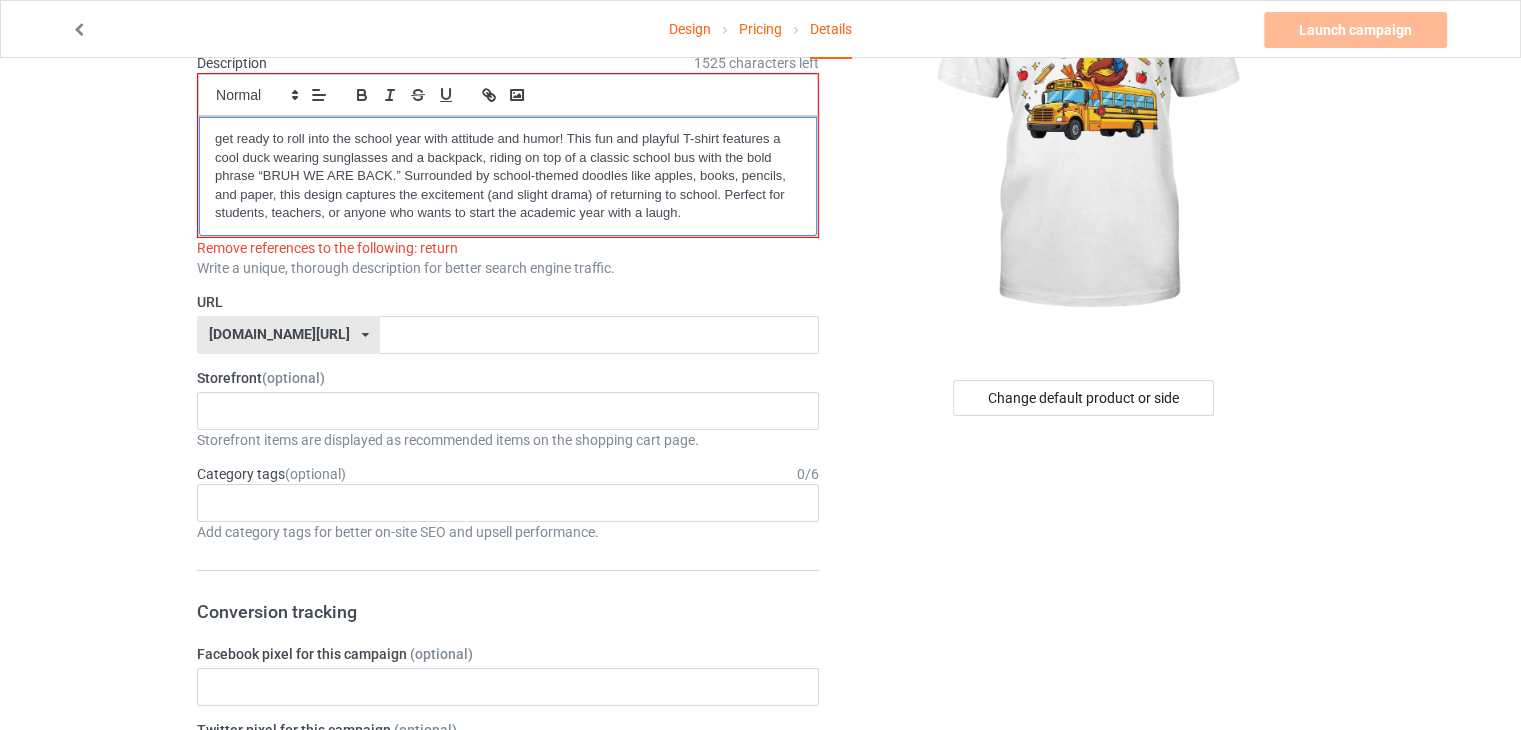scroll, scrollTop: 0, scrollLeft: 0, axis: both 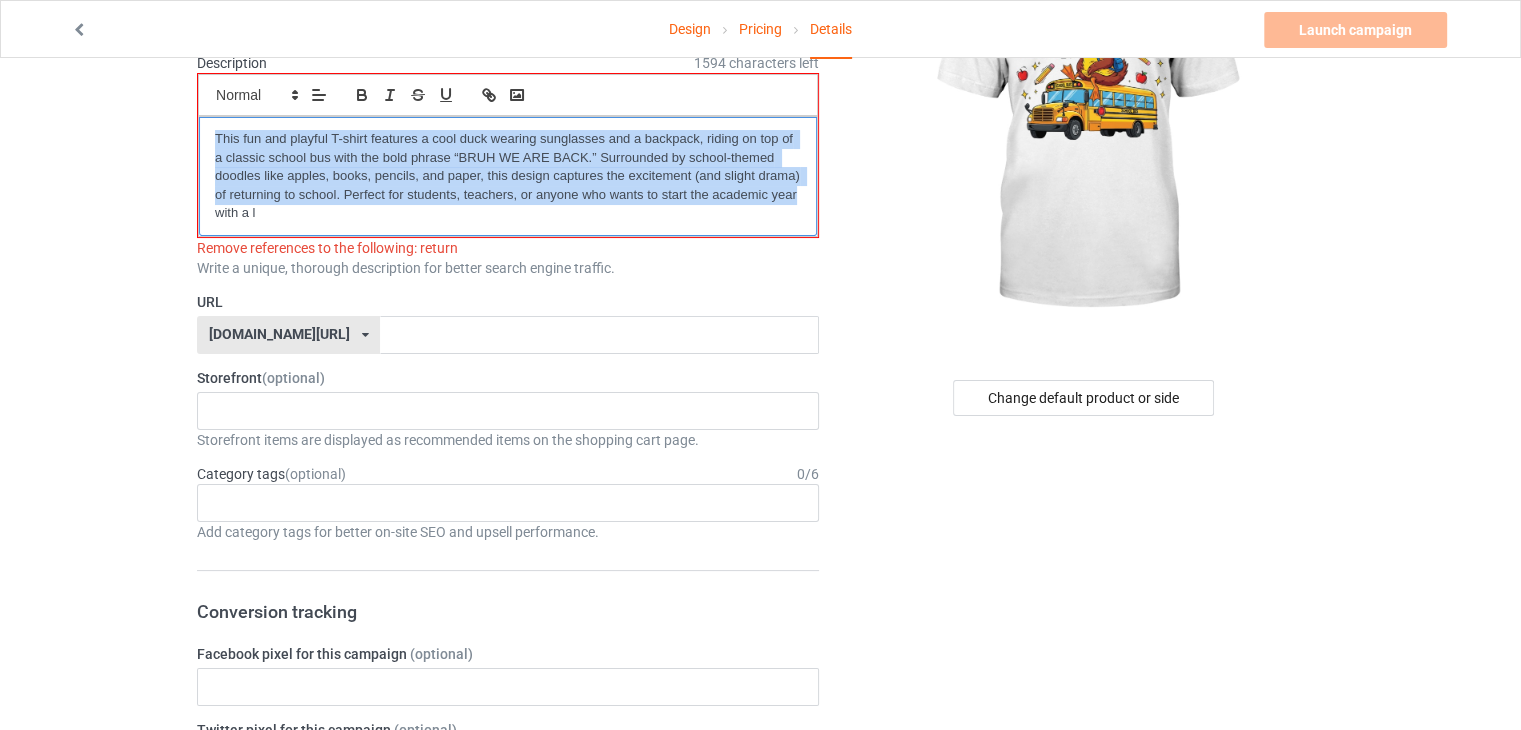 drag, startPoint x: 797, startPoint y: 191, endPoint x: 176, endPoint y: 67, distance: 633.25903 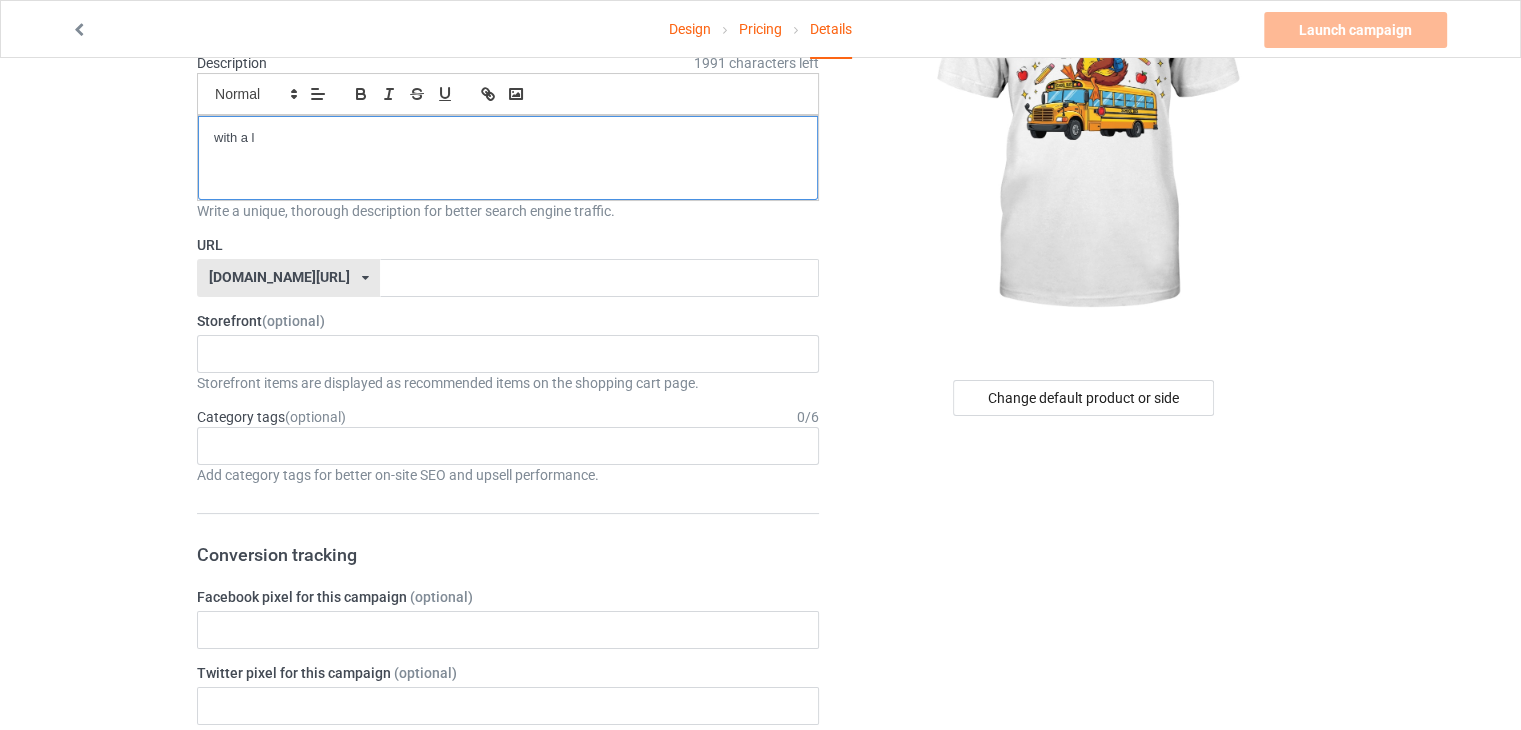 scroll, scrollTop: 199, scrollLeft: 0, axis: vertical 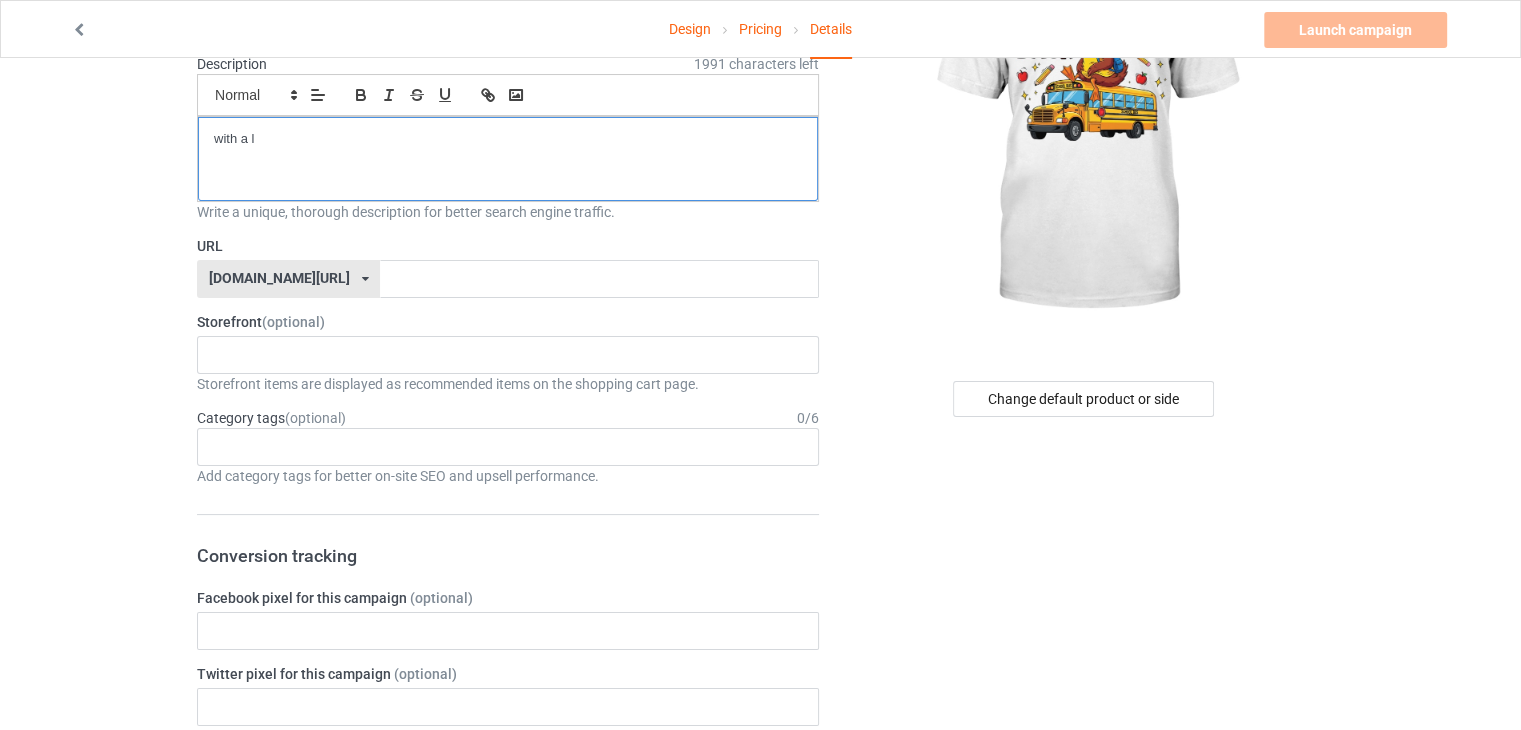 click on "with a l" at bounding box center (508, 139) 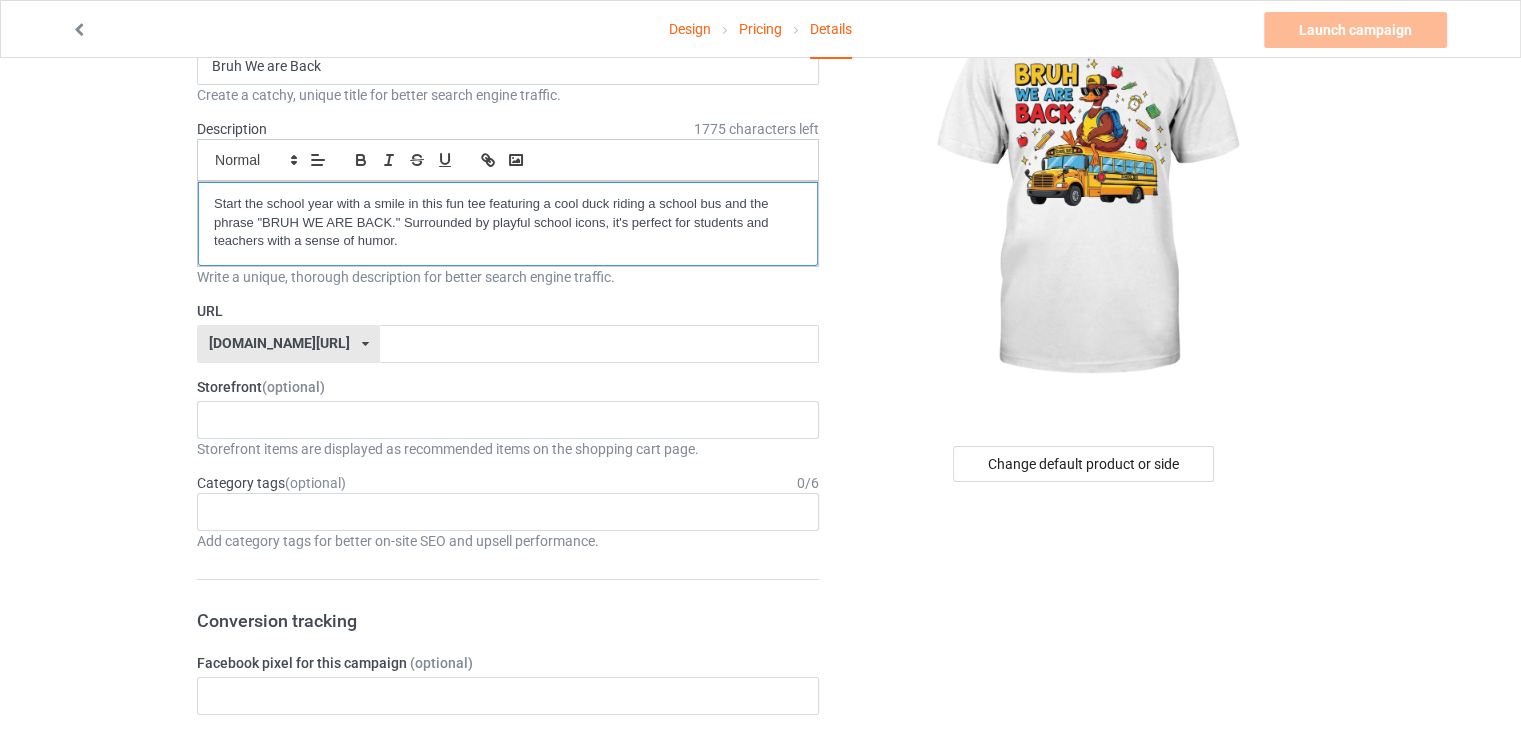 scroll, scrollTop: 99, scrollLeft: 0, axis: vertical 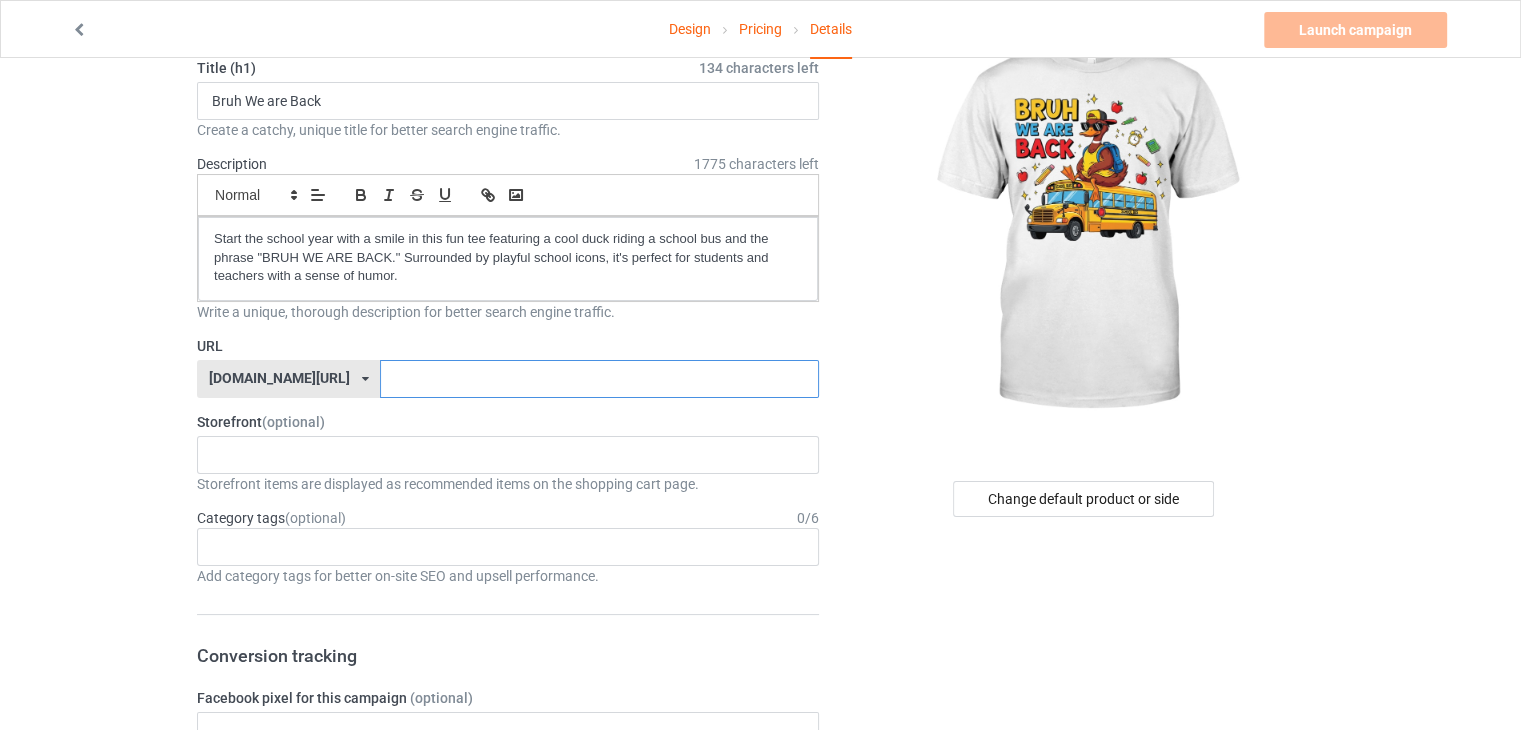 click at bounding box center (599, 379) 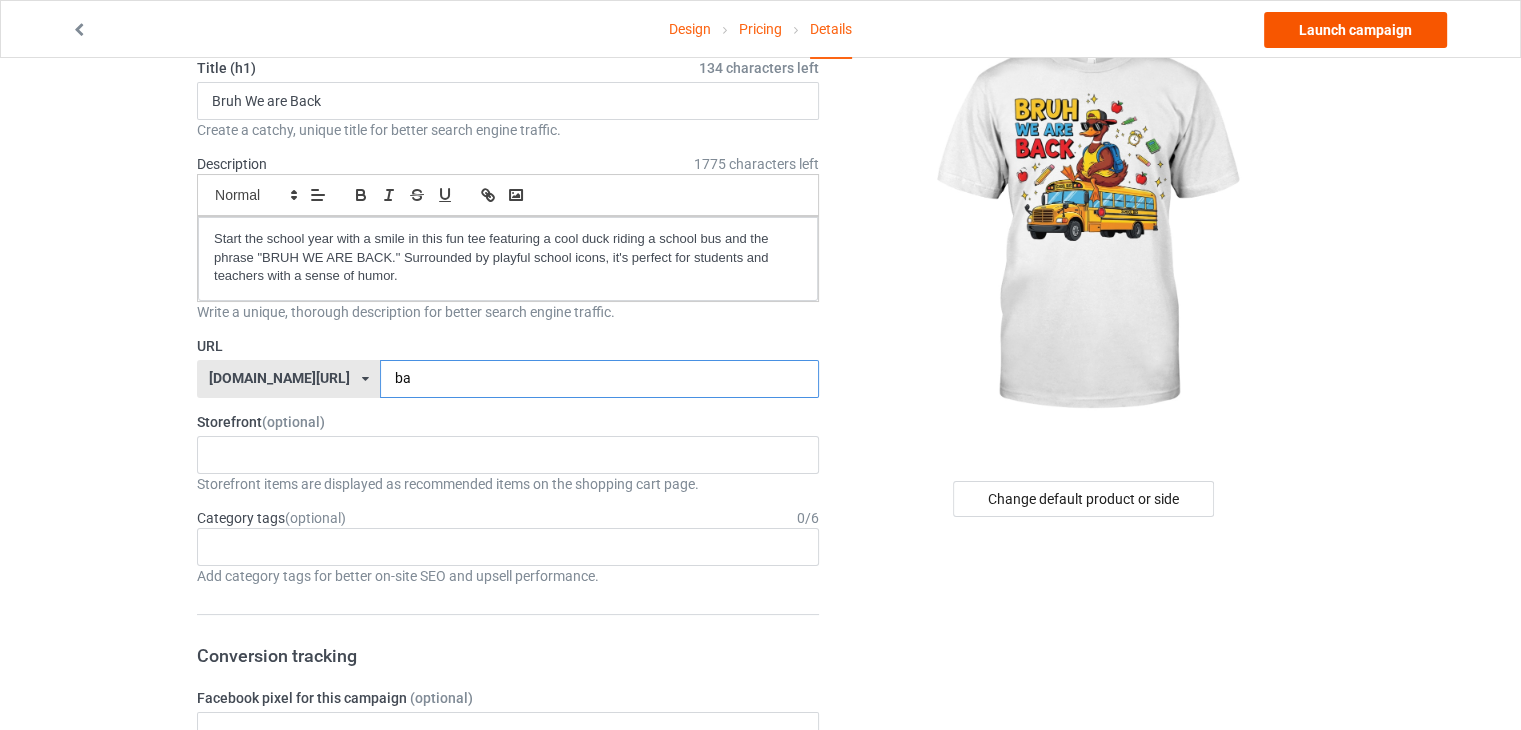 type on "ba" 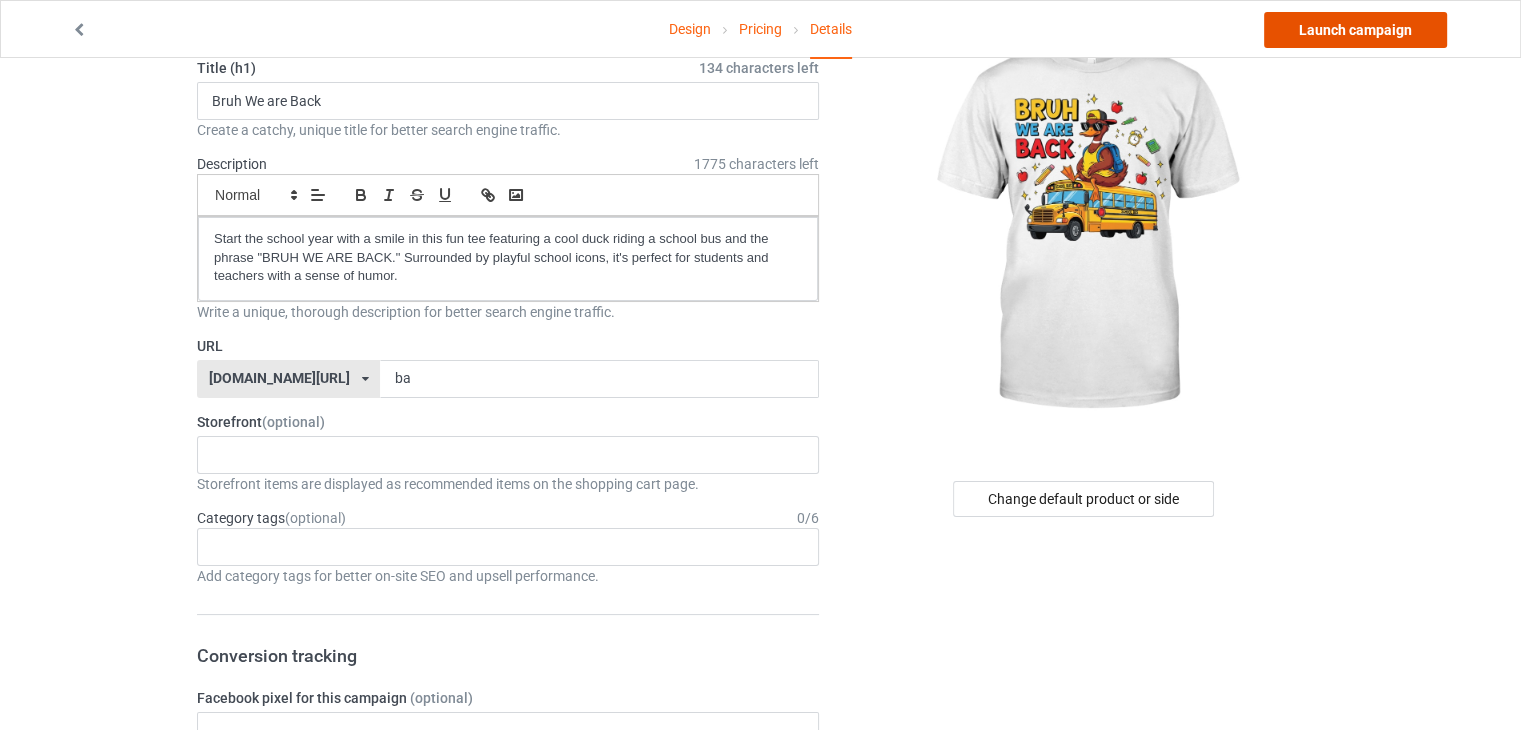 click on "Launch campaign" at bounding box center (1355, 30) 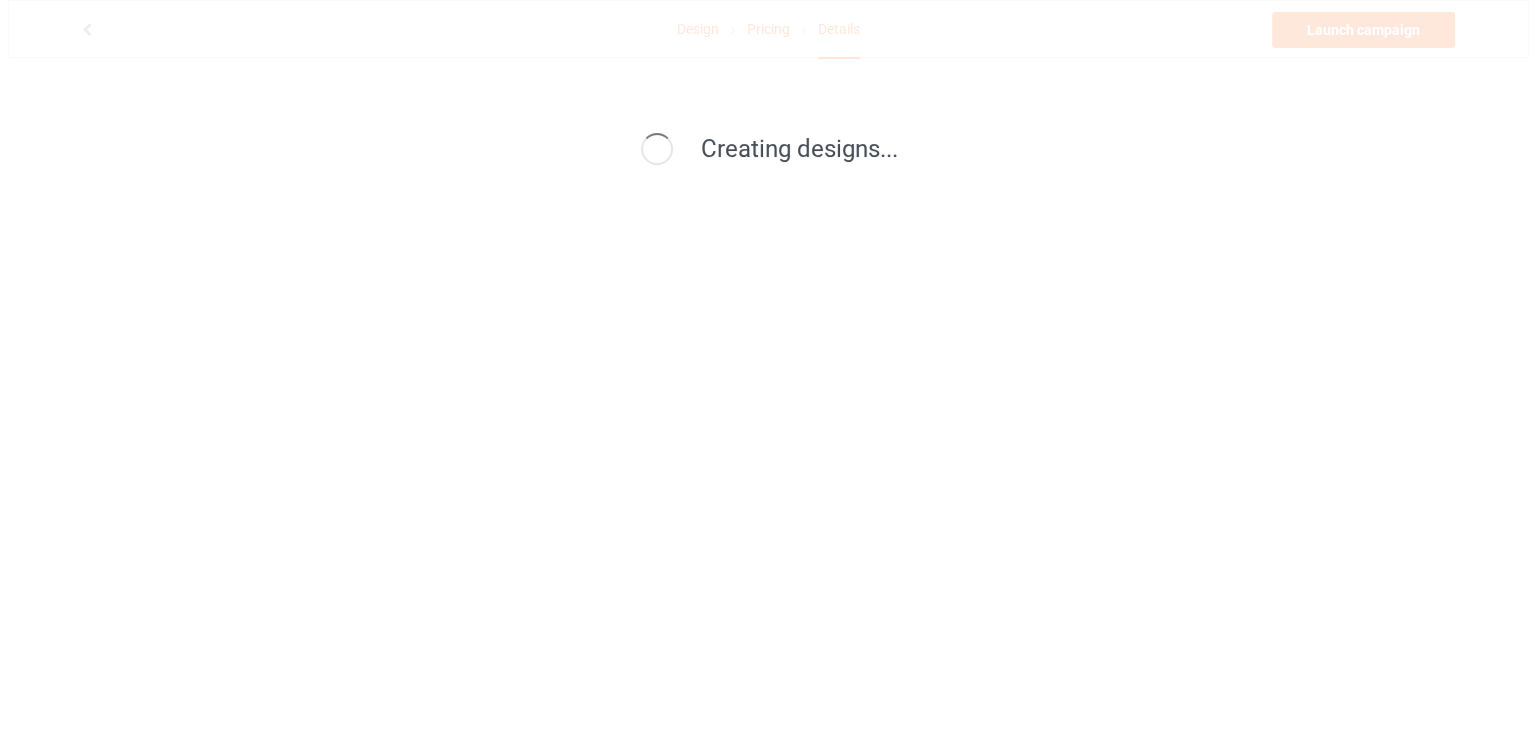 scroll, scrollTop: 0, scrollLeft: 0, axis: both 